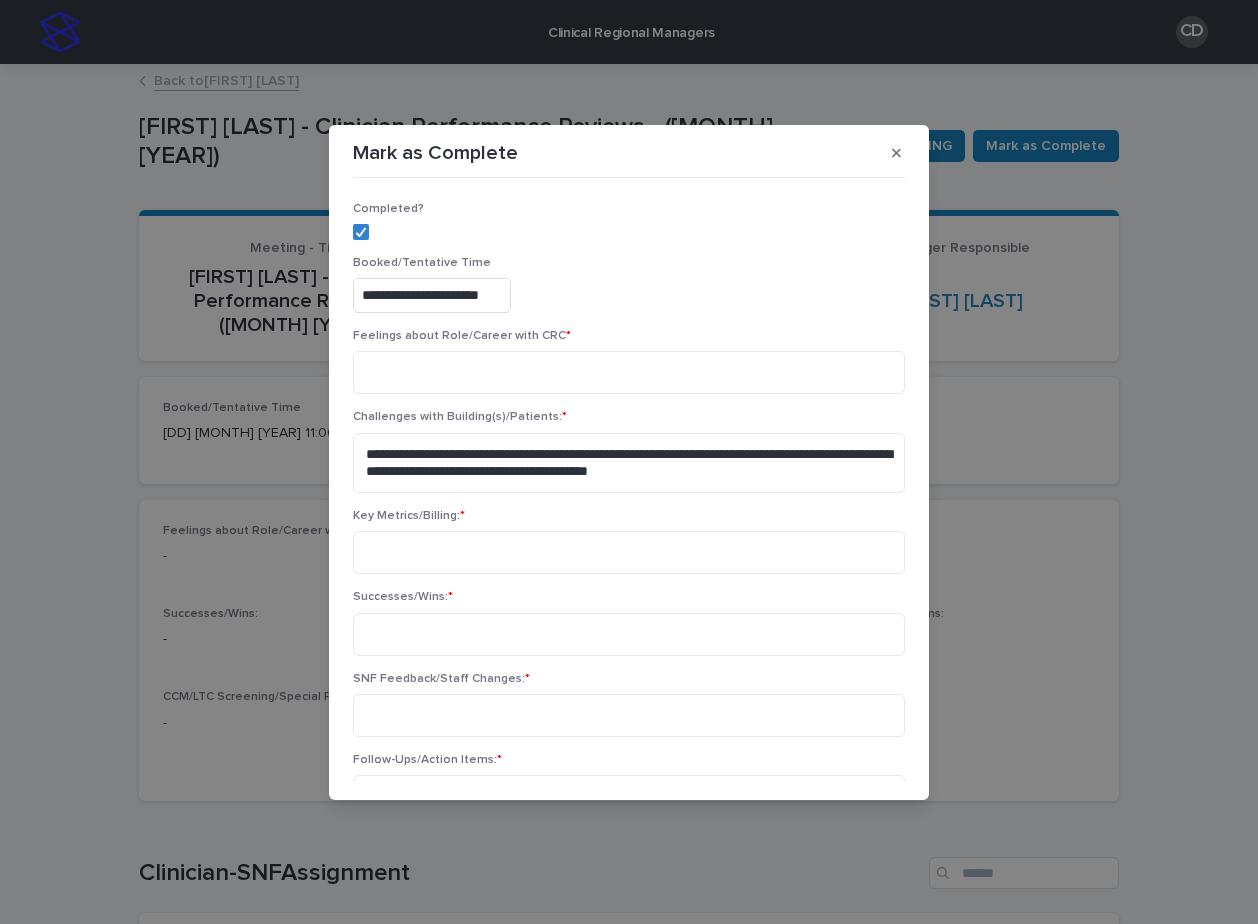 scroll, scrollTop: 0, scrollLeft: 0, axis: both 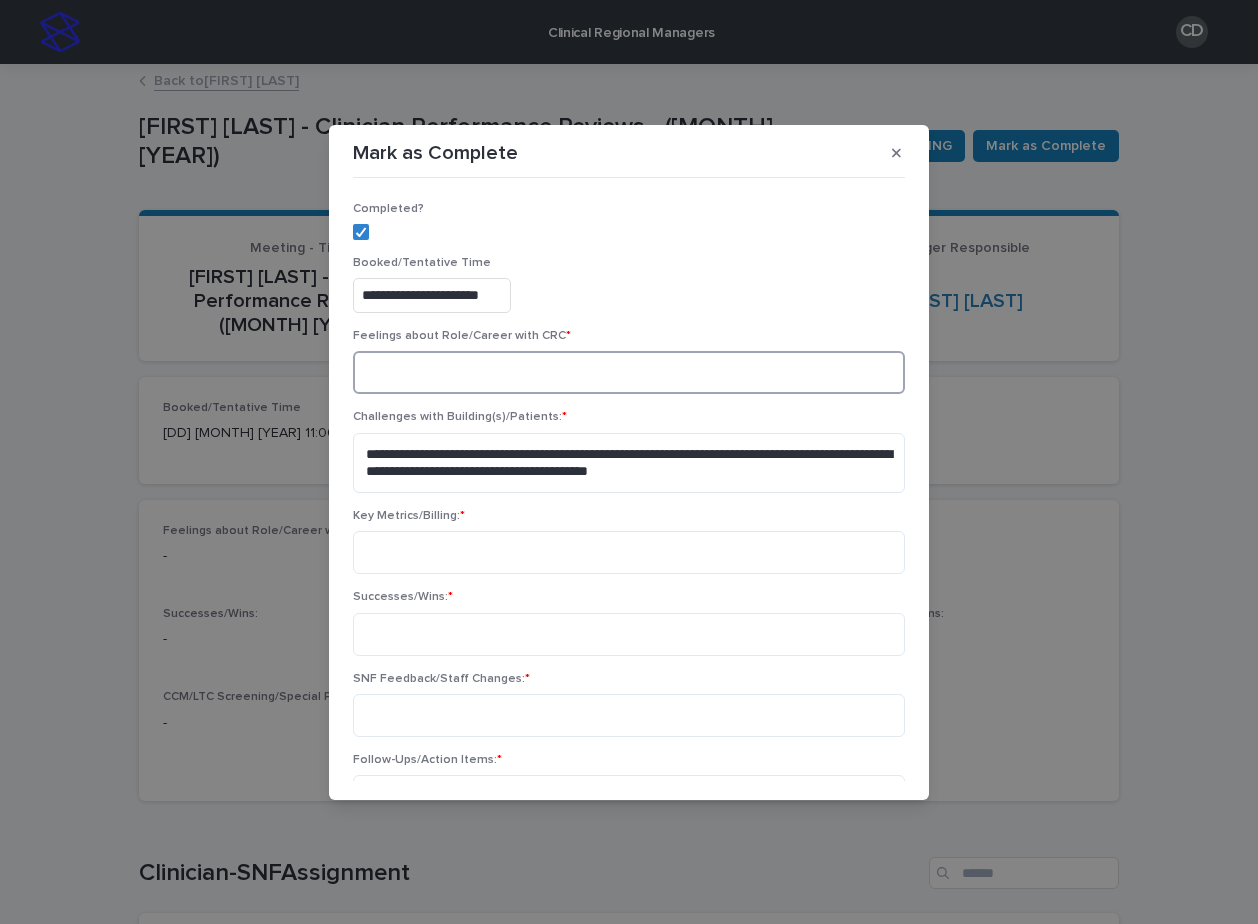click at bounding box center (629, 372) 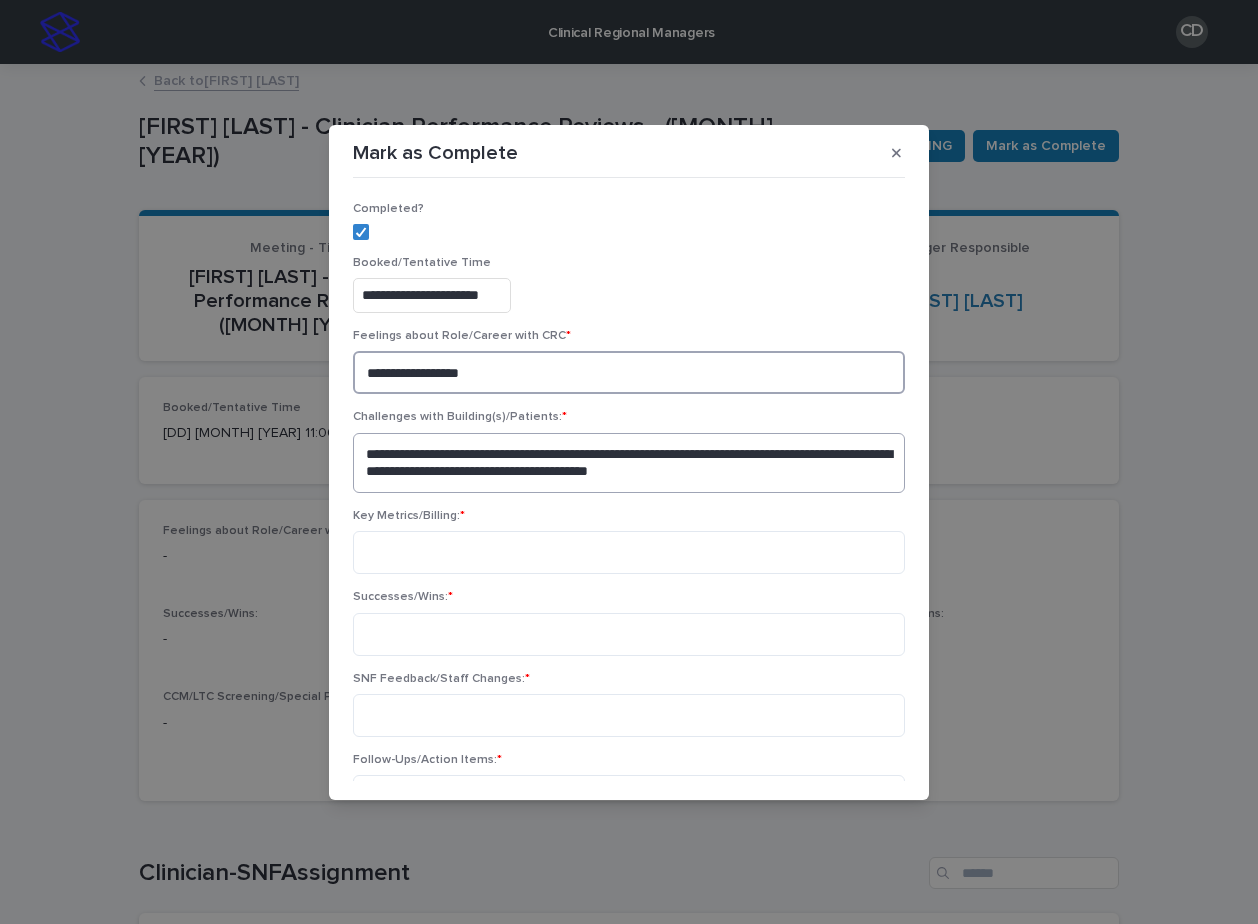 type on "**********" 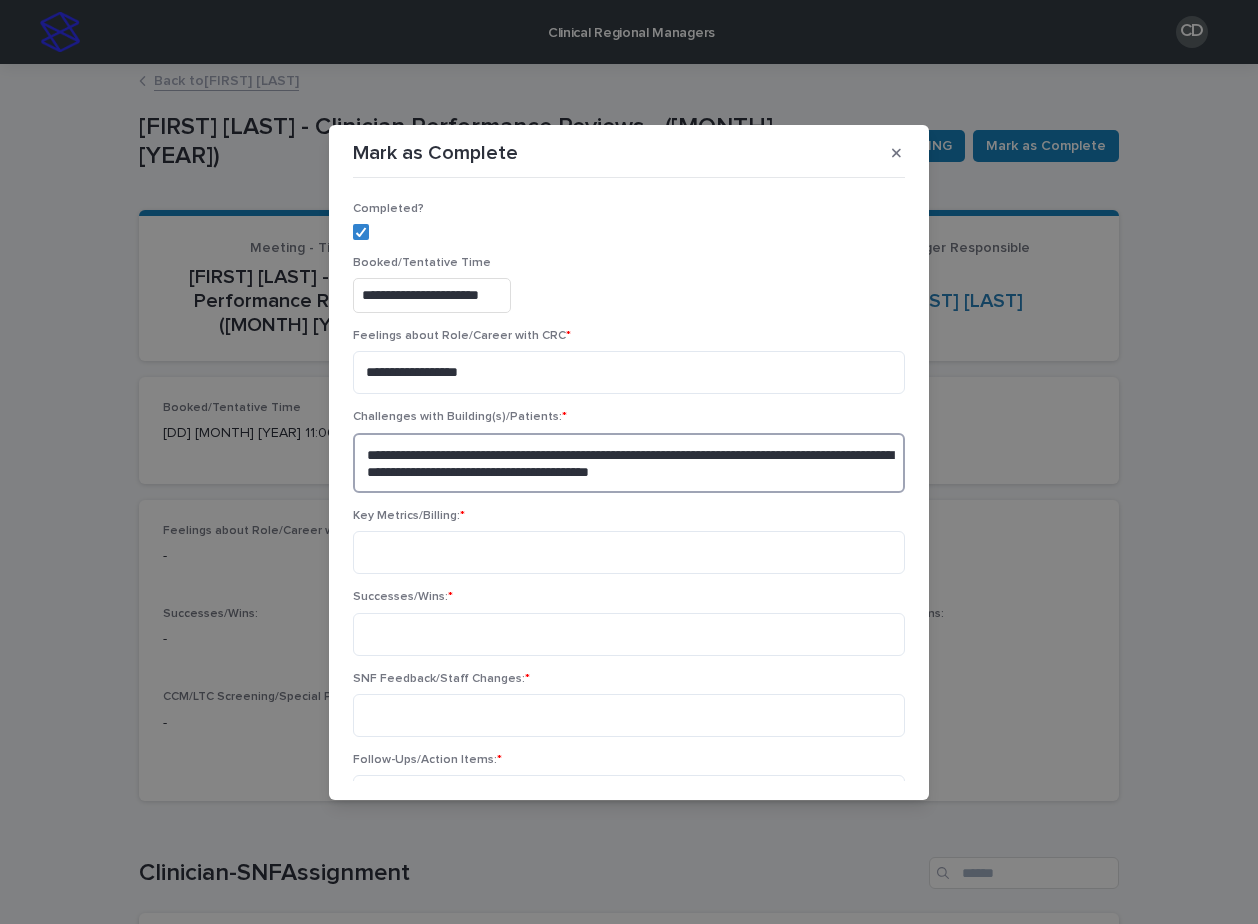 click on "**********" at bounding box center (629, 463) 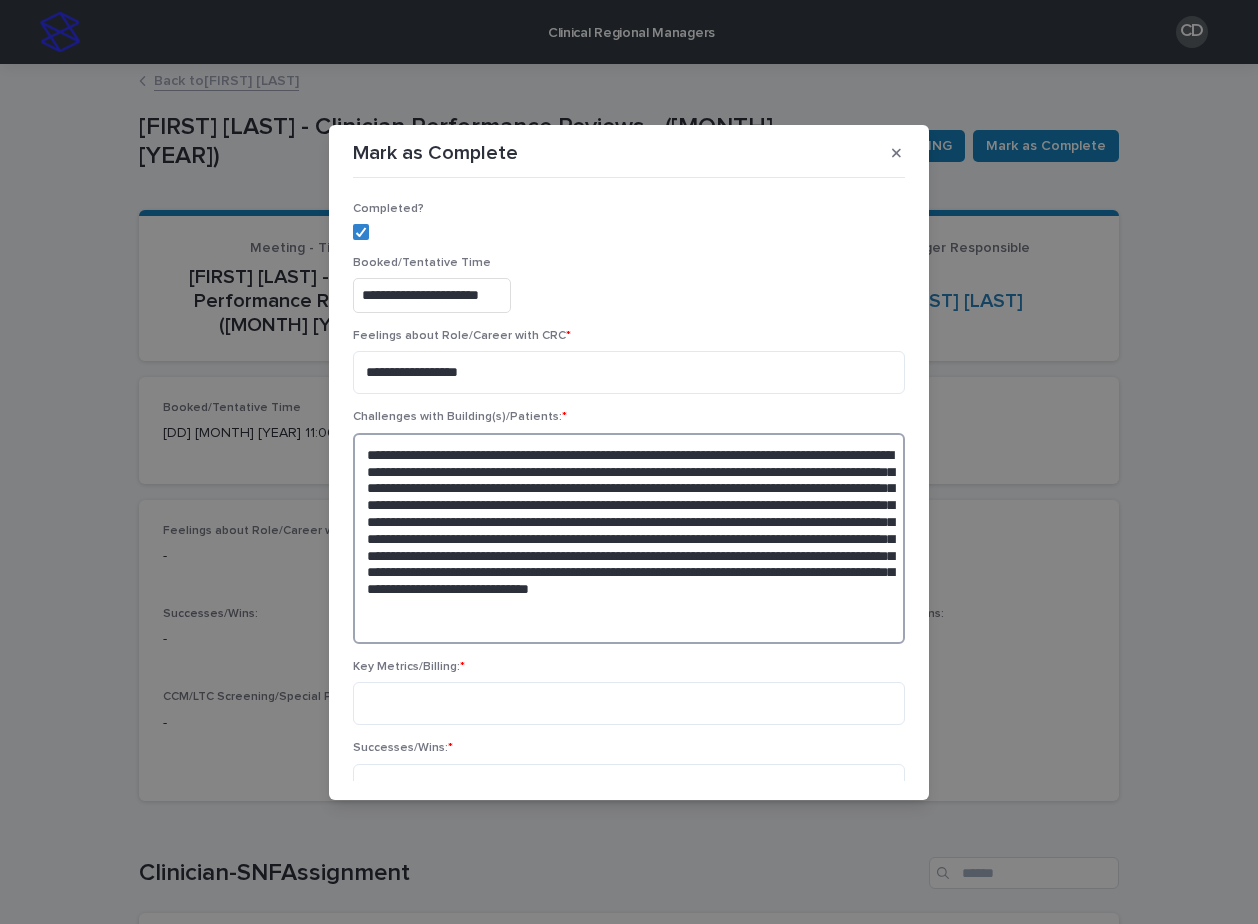 type on "**********" 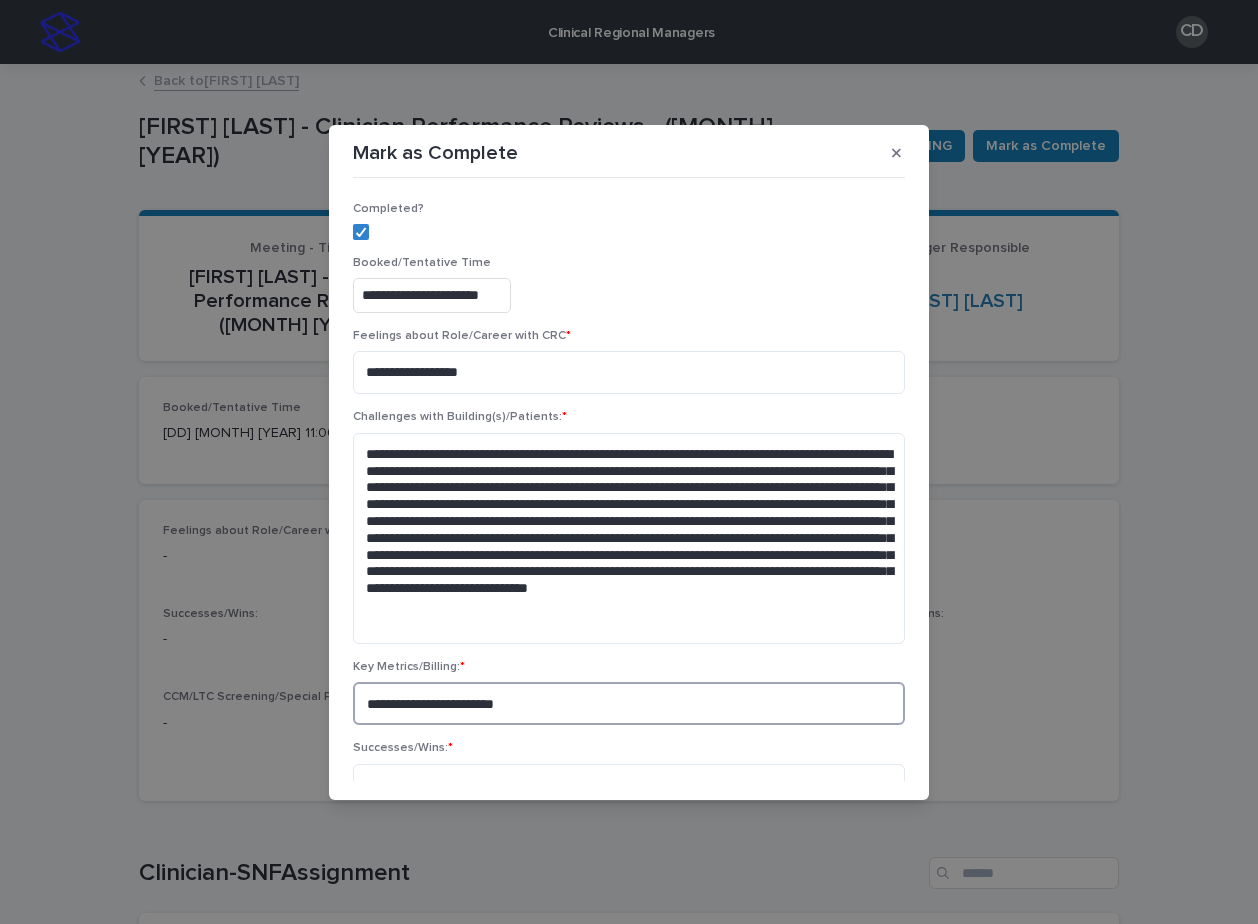 type on "**********" 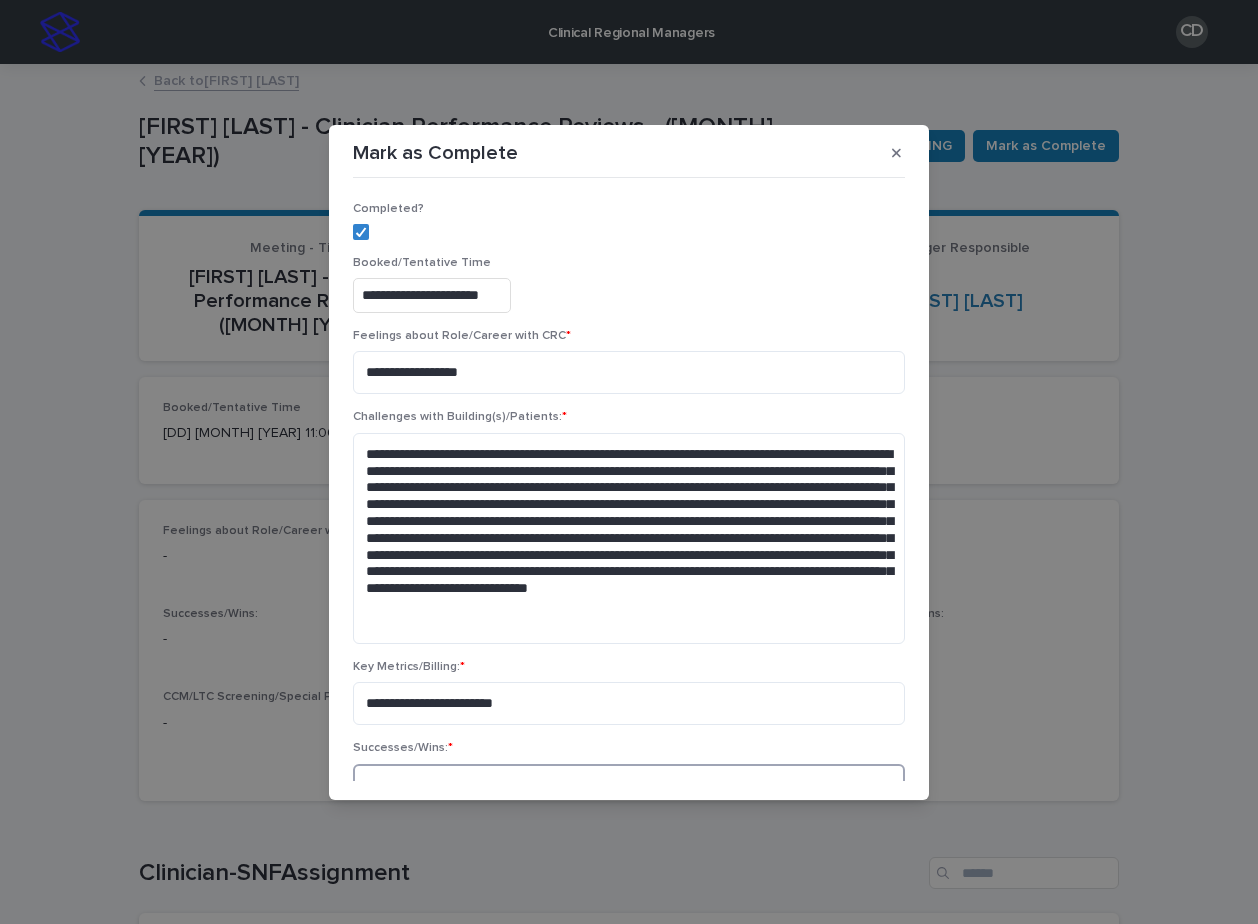 scroll, scrollTop: 13, scrollLeft: 0, axis: vertical 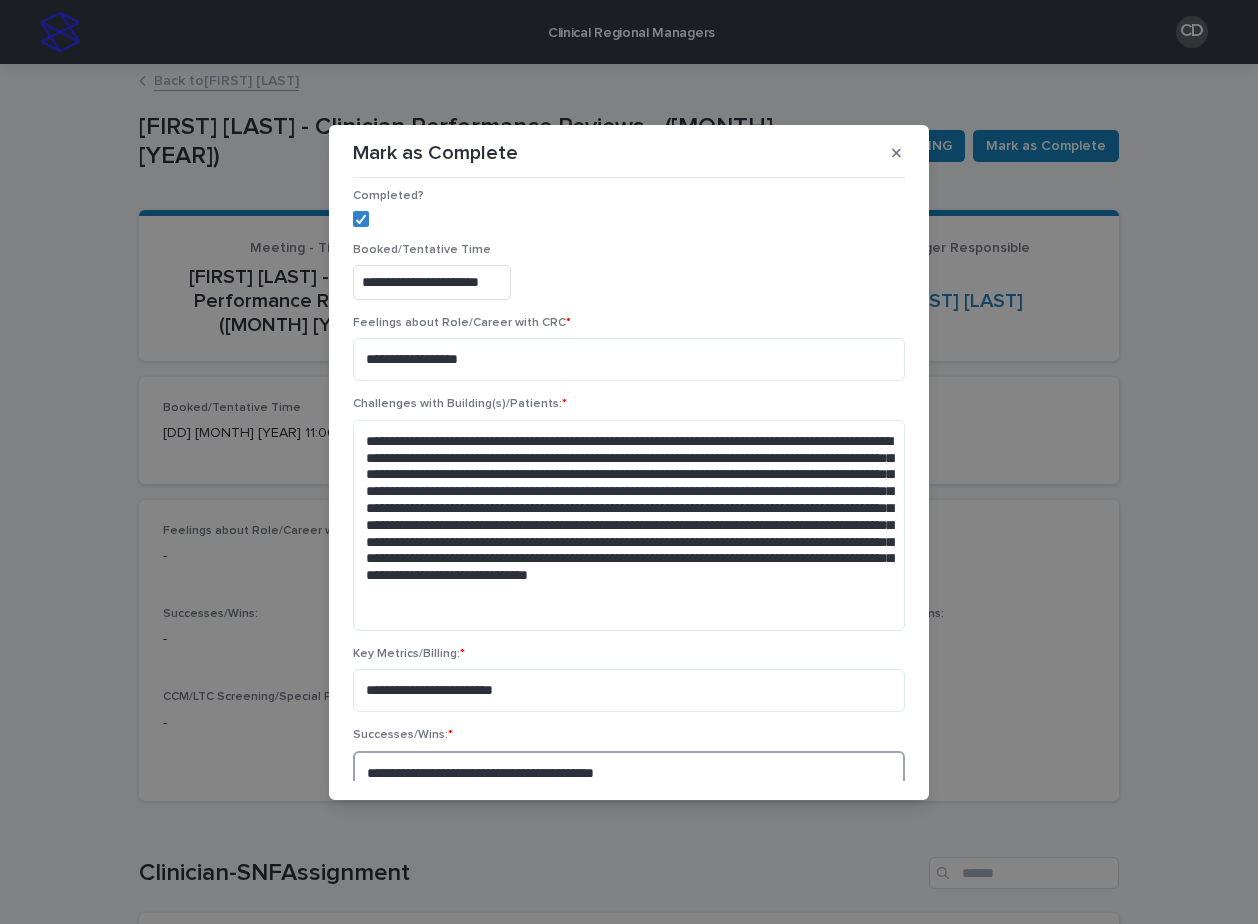 type on "**********" 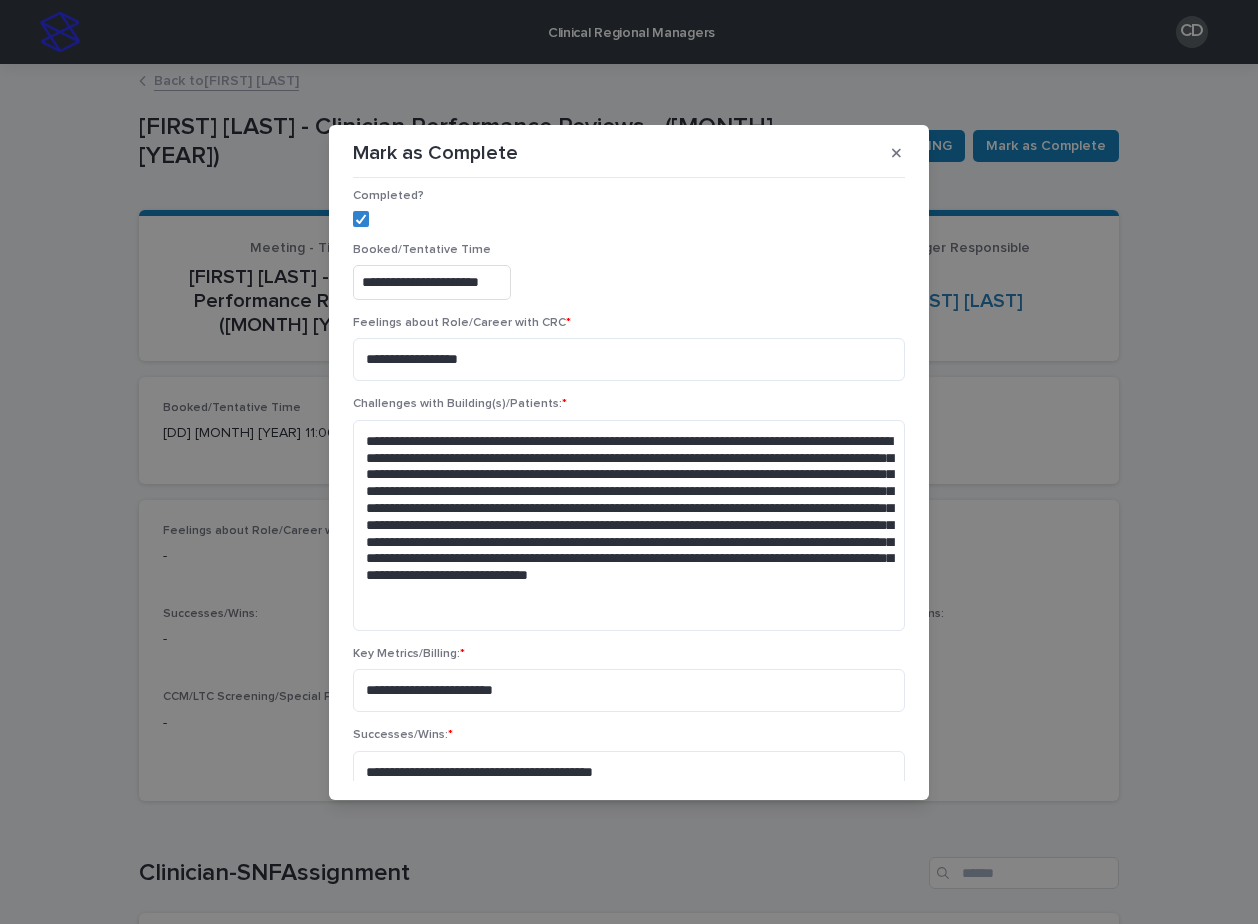 scroll, scrollTop: 387, scrollLeft: 0, axis: vertical 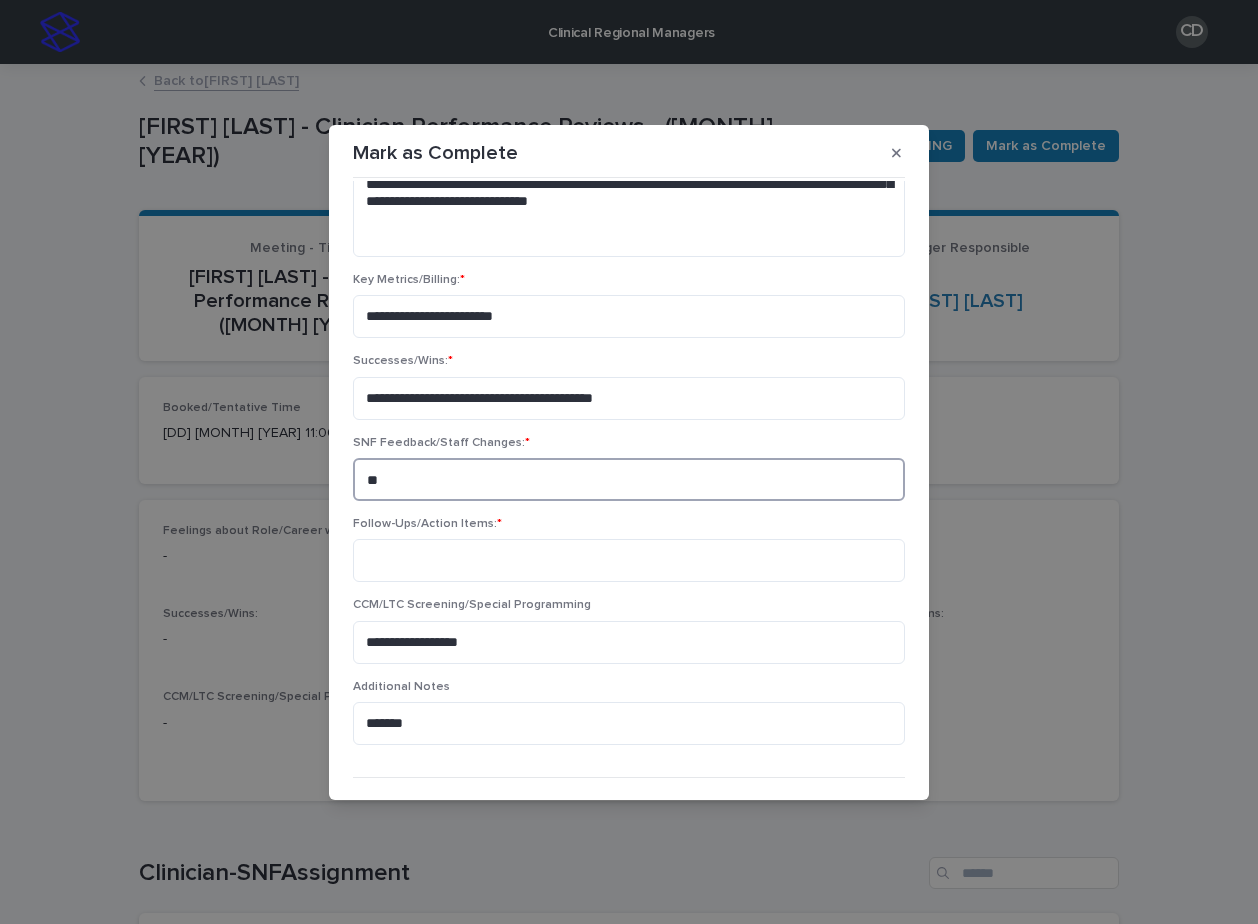 type on "**" 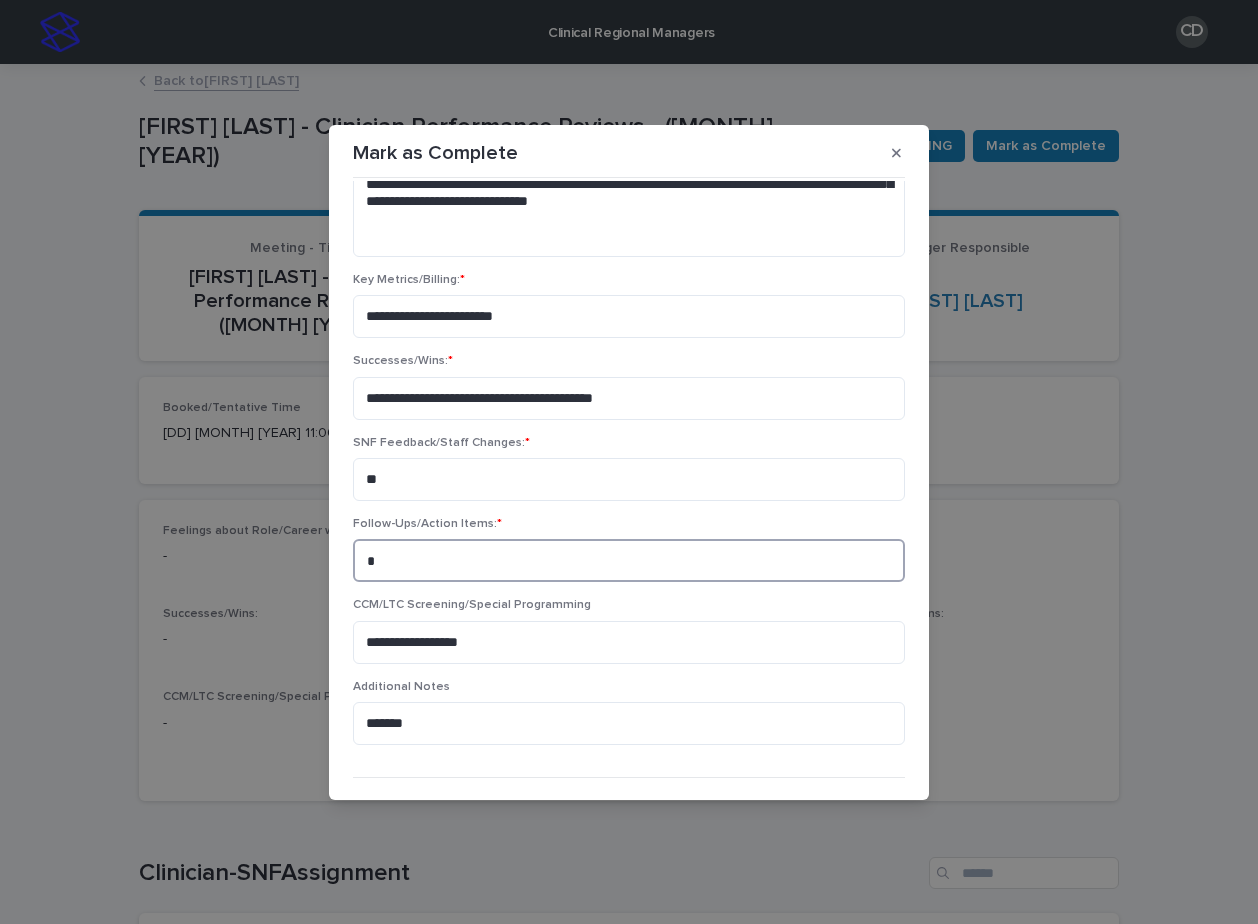 type on "*" 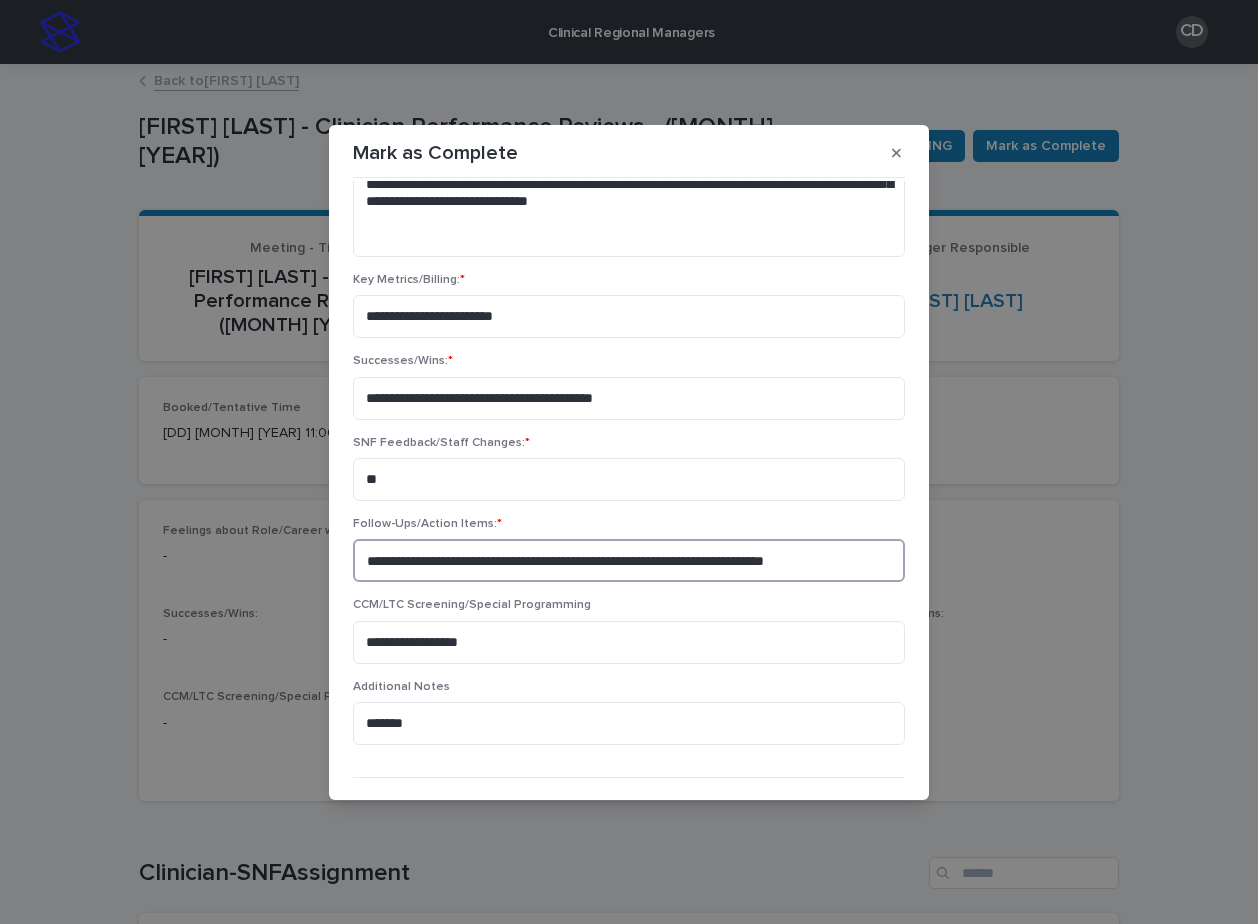 type on "**********" 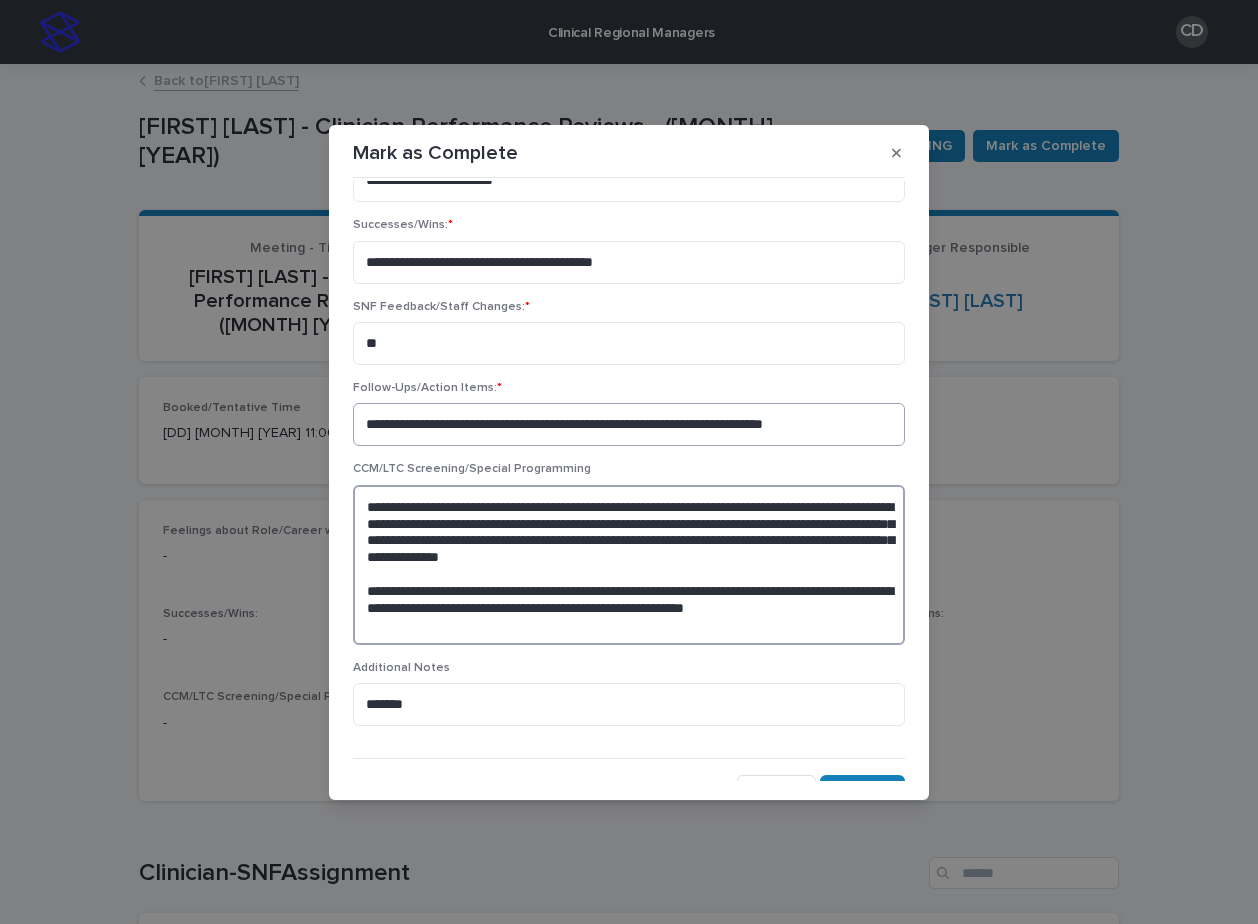 scroll, scrollTop: 550, scrollLeft: 0, axis: vertical 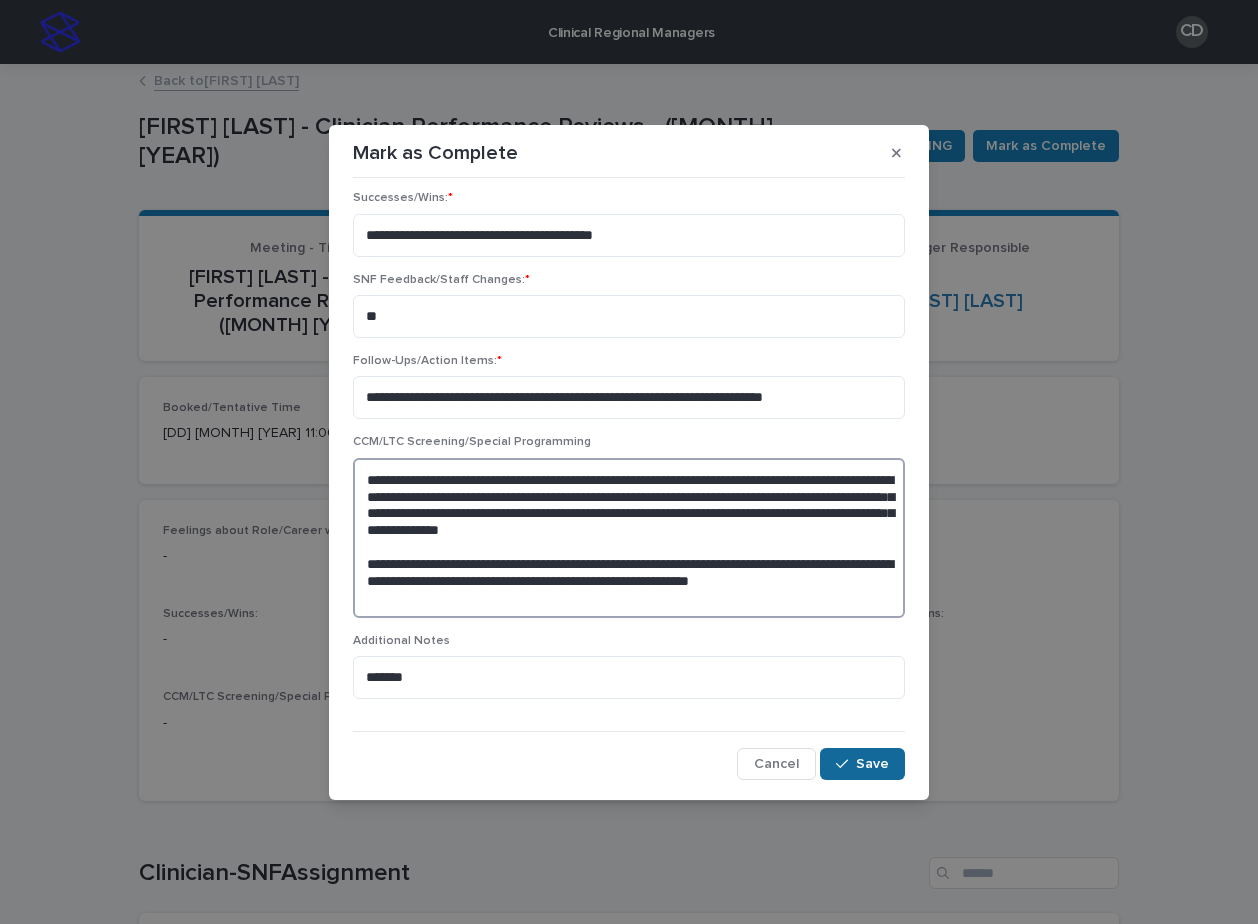 type on "**********" 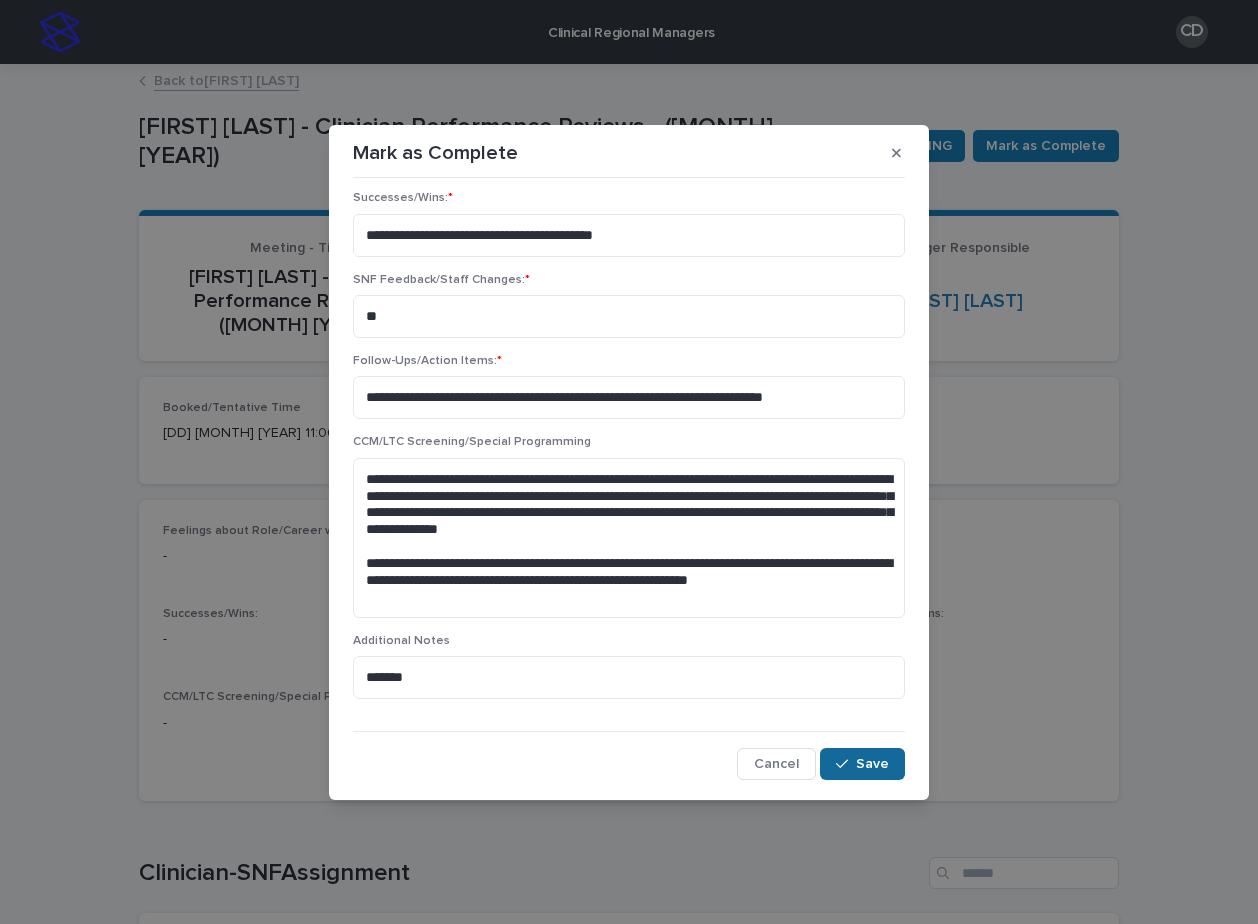 click on "Save" at bounding box center (862, 764) 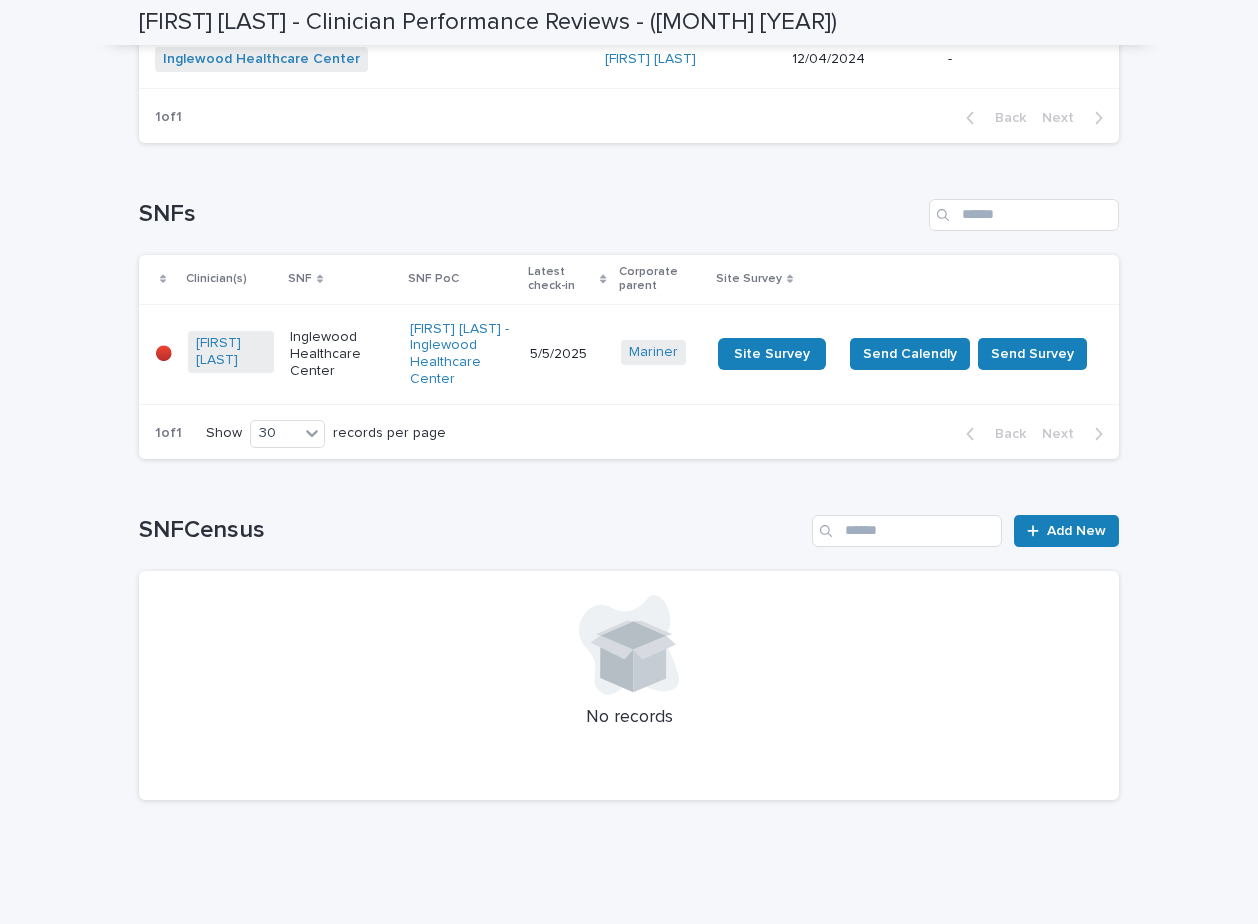 scroll, scrollTop: 1583, scrollLeft: 0, axis: vertical 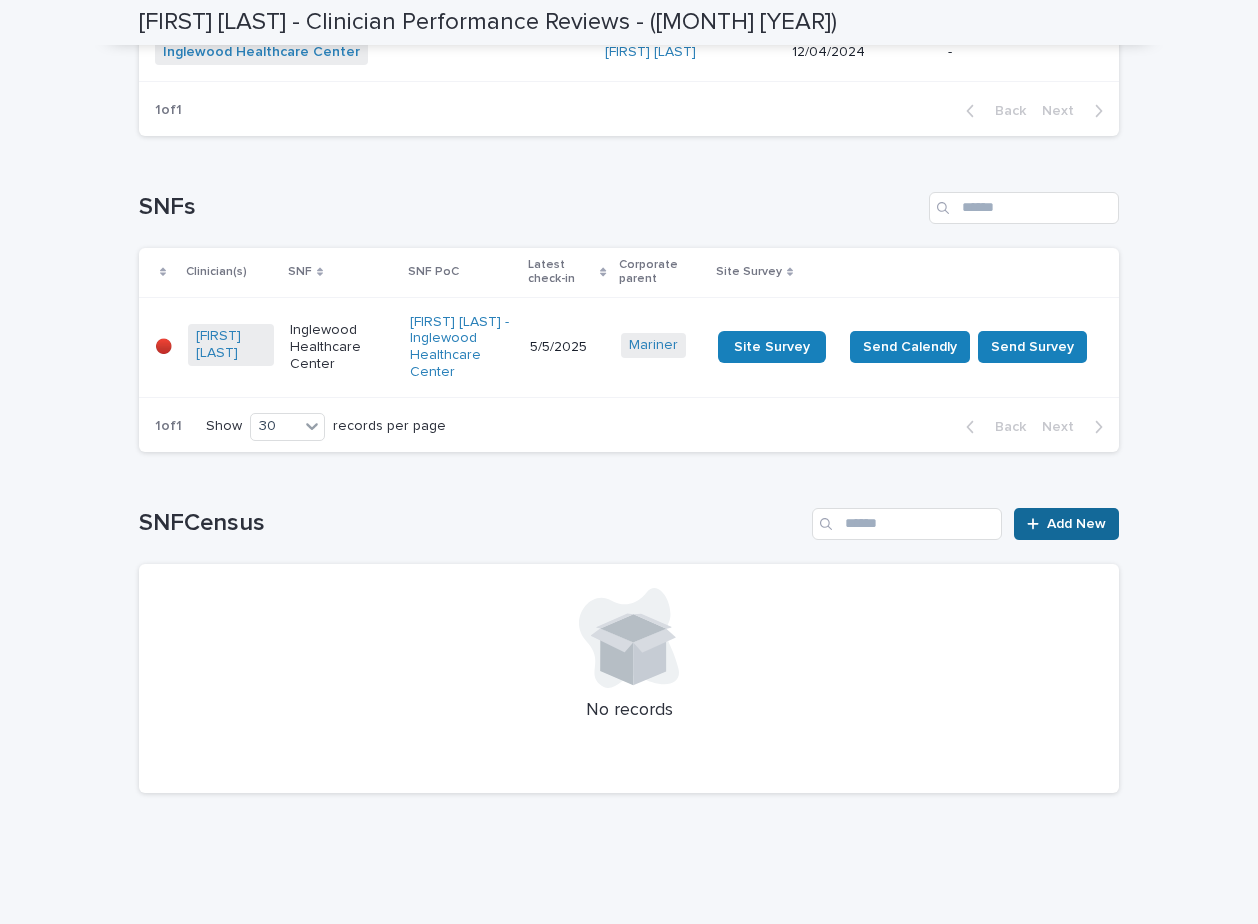 click on "Add New" at bounding box center [1076, 524] 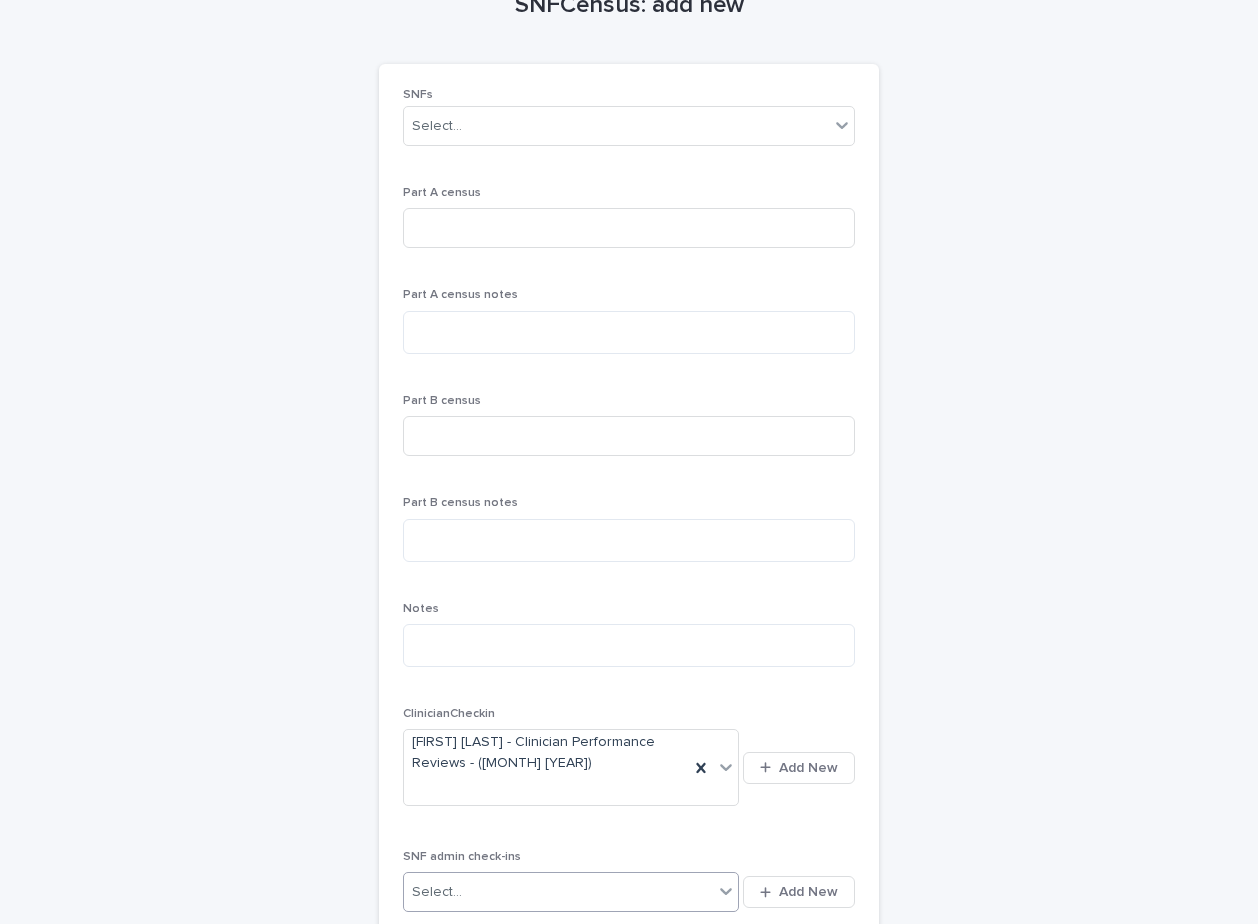 scroll, scrollTop: 0, scrollLeft: 0, axis: both 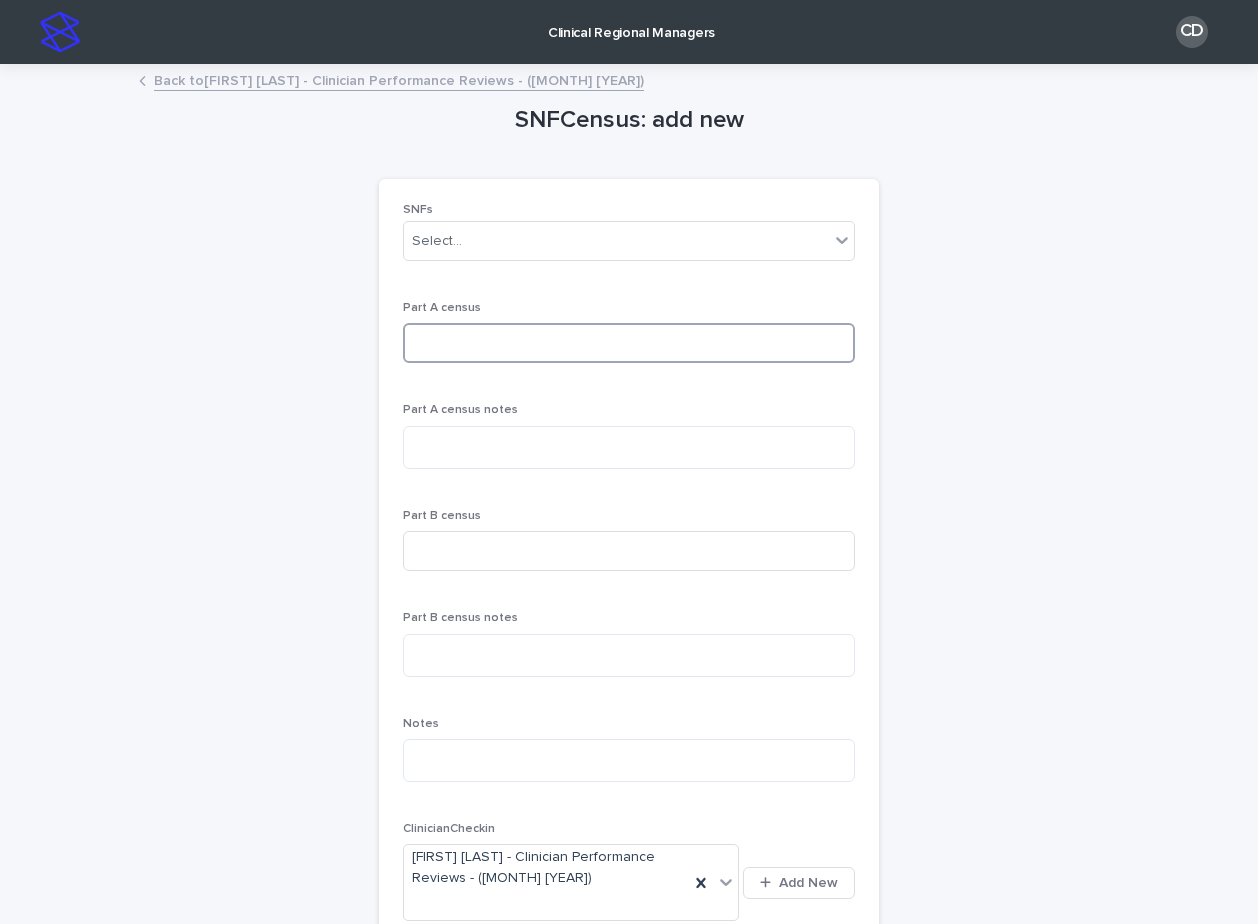click at bounding box center (629, 343) 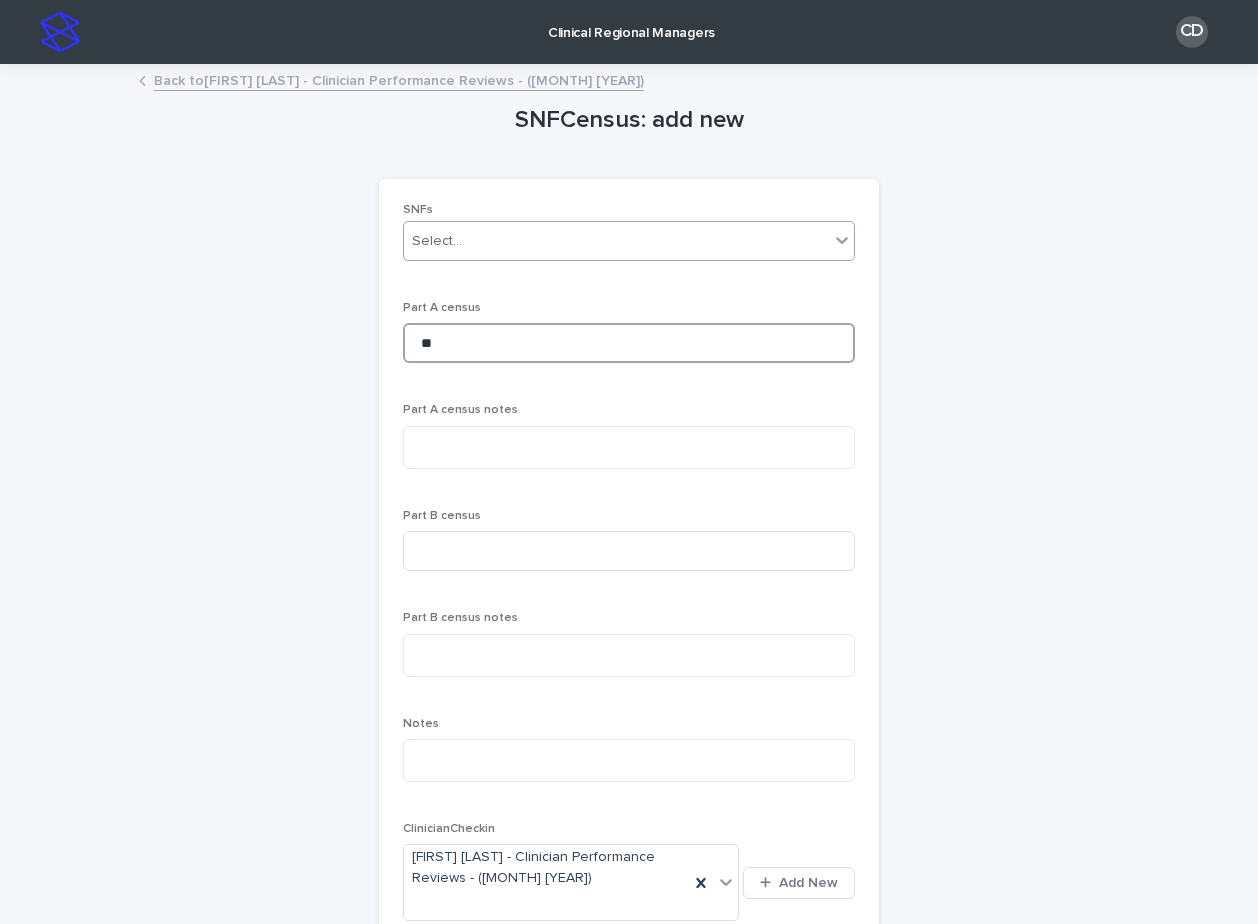 type on "**" 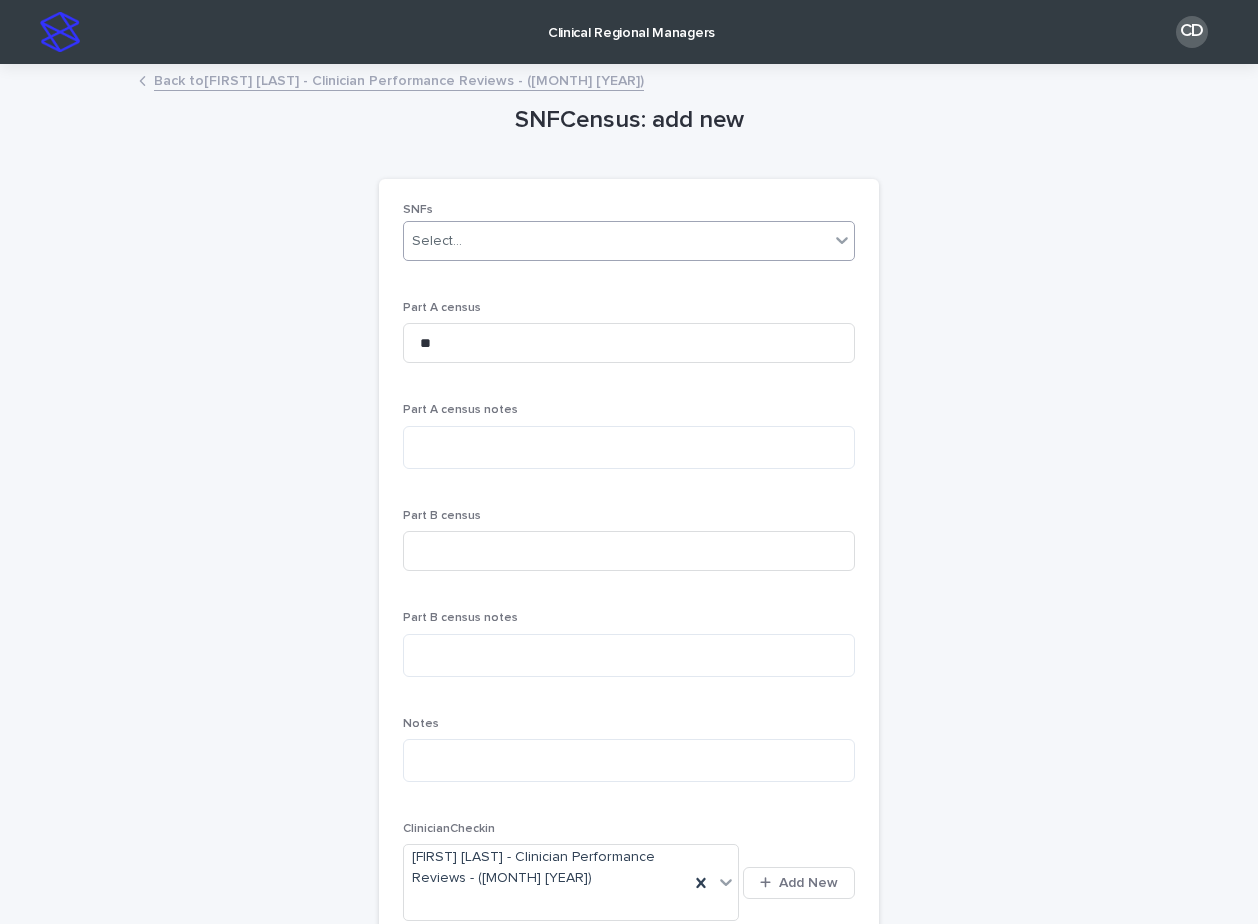 click on "Select..." at bounding box center [616, 241] 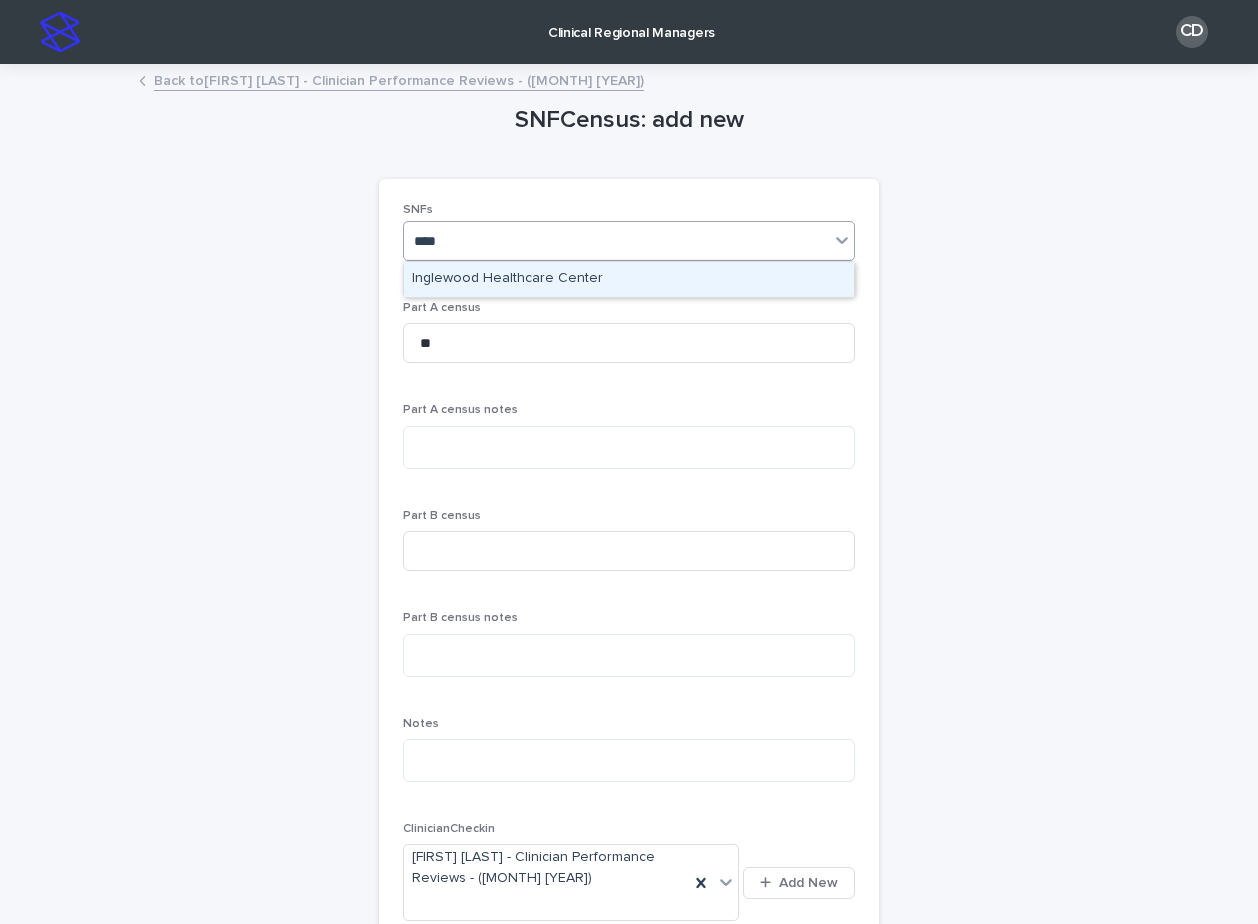 type on "*****" 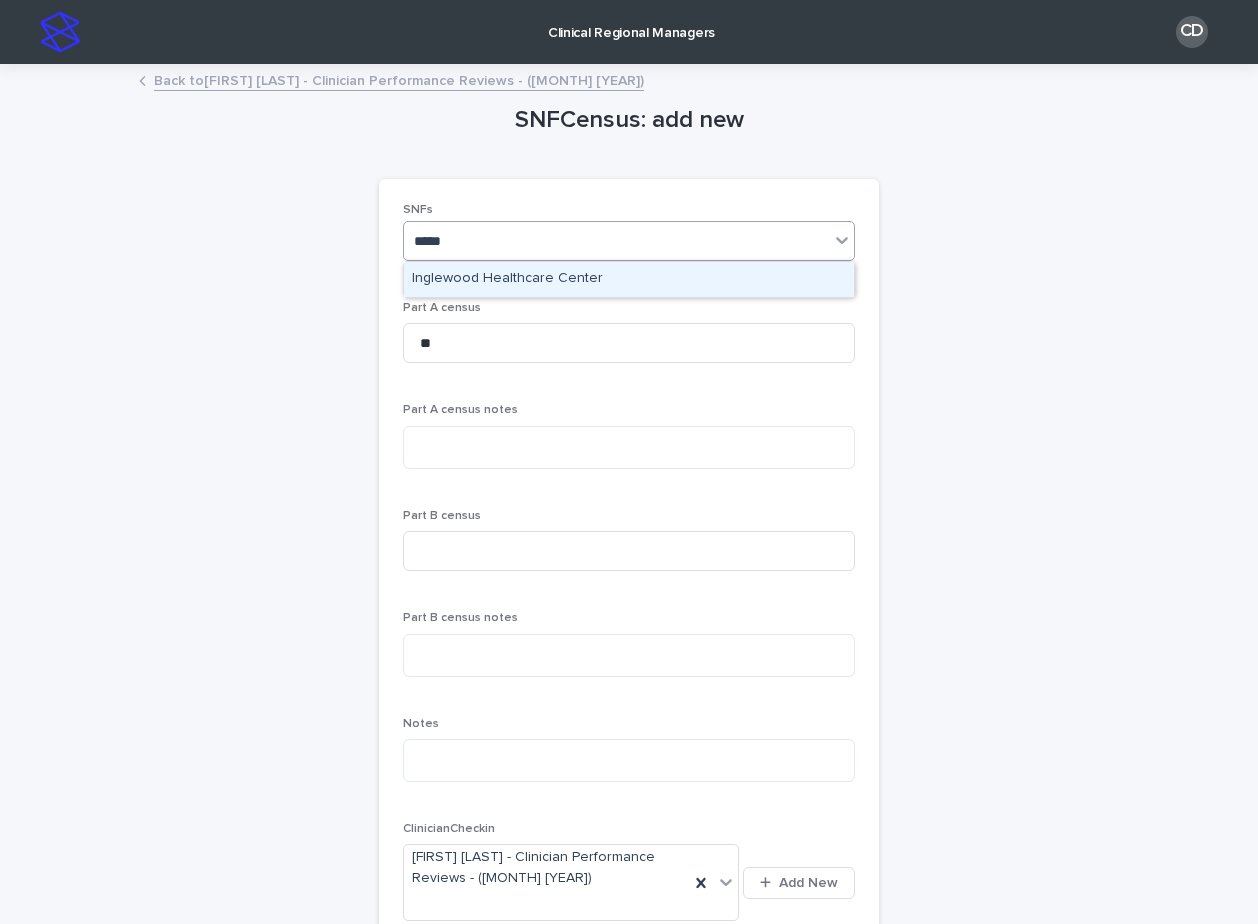 click on "Inglewood Healthcare Center" at bounding box center [629, 279] 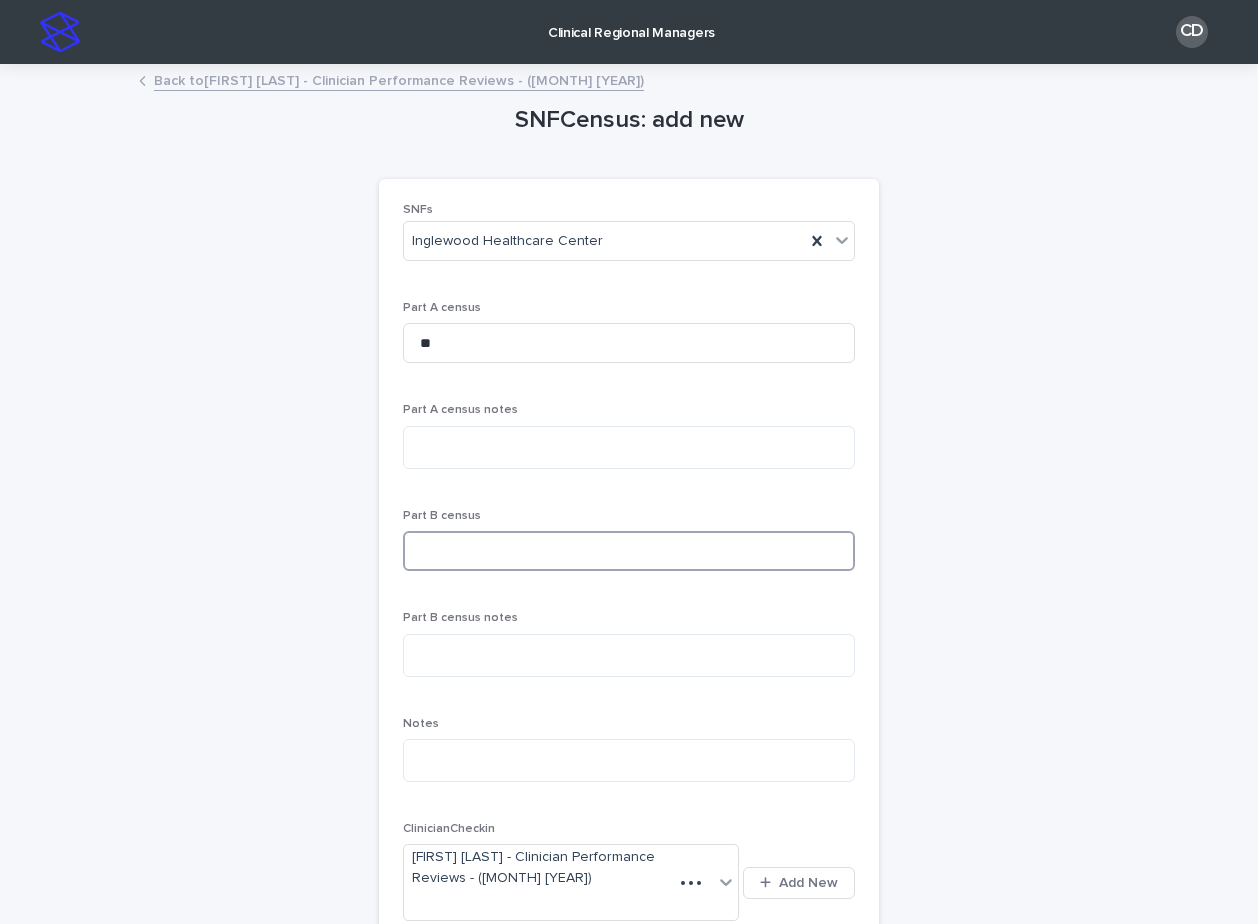 click at bounding box center (629, 551) 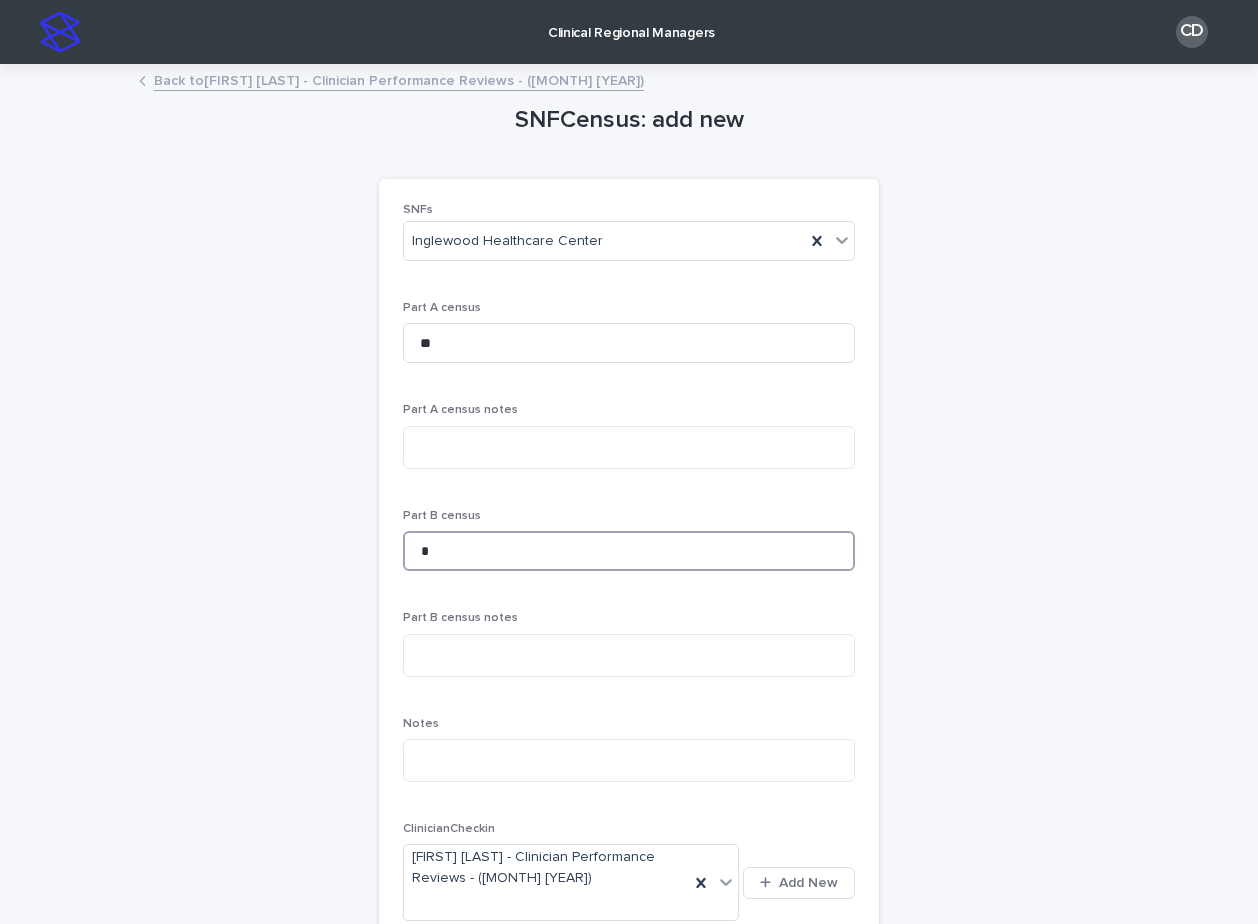 type on "*" 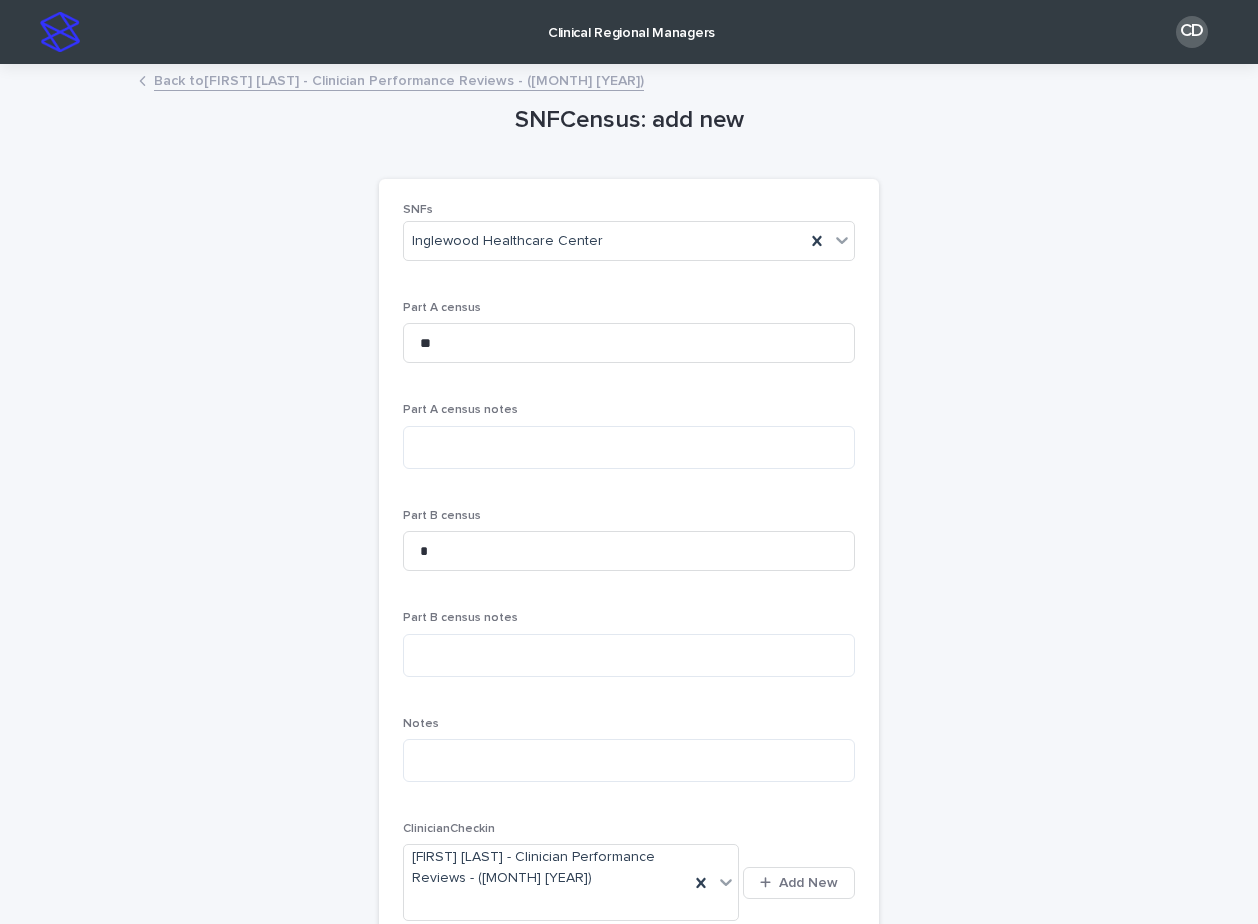 click on "SNFCensus: add new Loading... Saving… Loading... Saving… Loading... Saving… SNFs Inglewood Healthcare Center Part A census ** Part A census notes Part B census * Part B census notes Notes ClinicianCheckin [FIRST] [LAST] - Clinician Performance Reviews - ([MONTH] [YEAR]) Add New SNF admin check-ins Select... Add New SNFLaunch Select... Add New SNFZoom Select... Add New NP Onboarding Select... Add New SNFParentZoom Select... Add New Sorry, there was an error saving your record. Please try again. Please fill out the required fields above. Save" at bounding box center (629, 805) 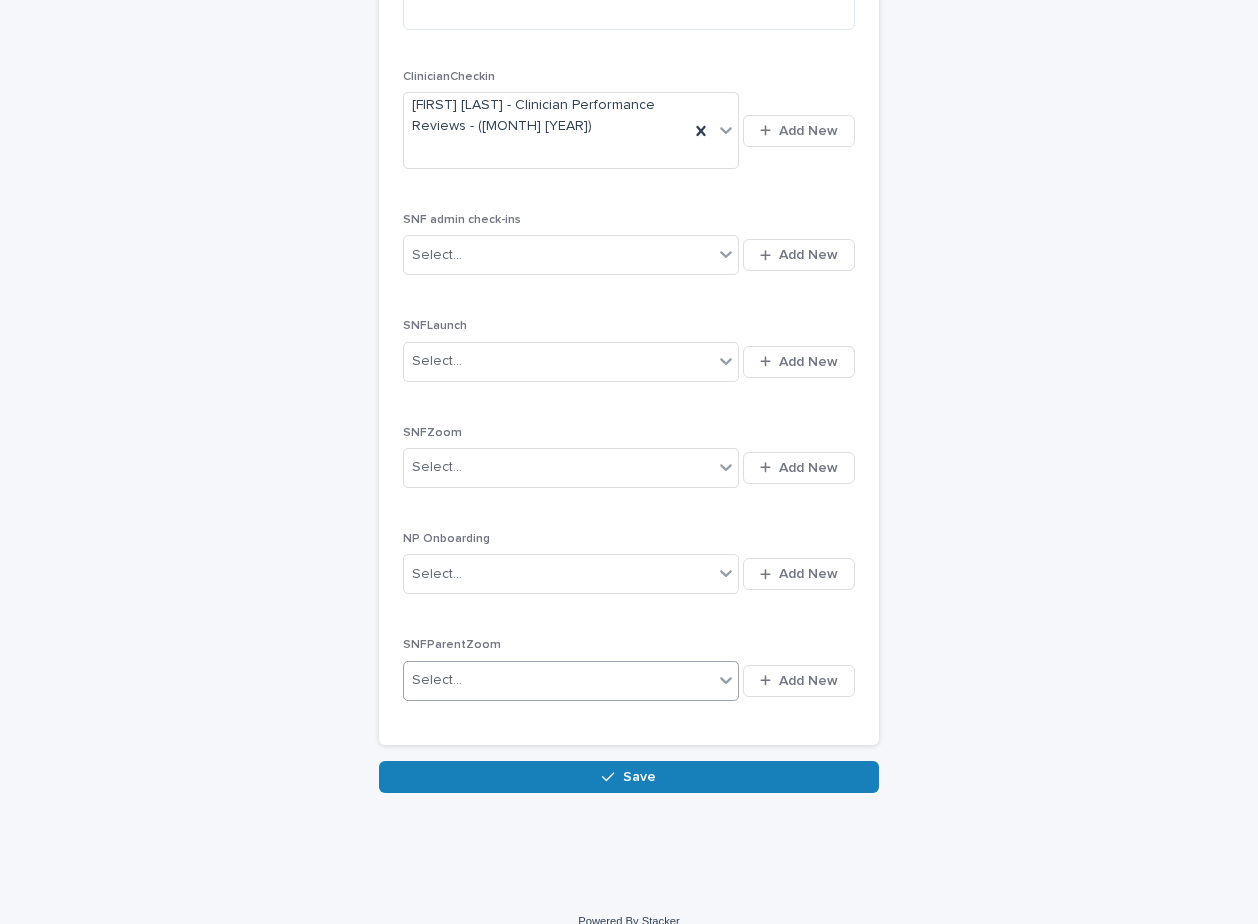 scroll, scrollTop: 760, scrollLeft: 0, axis: vertical 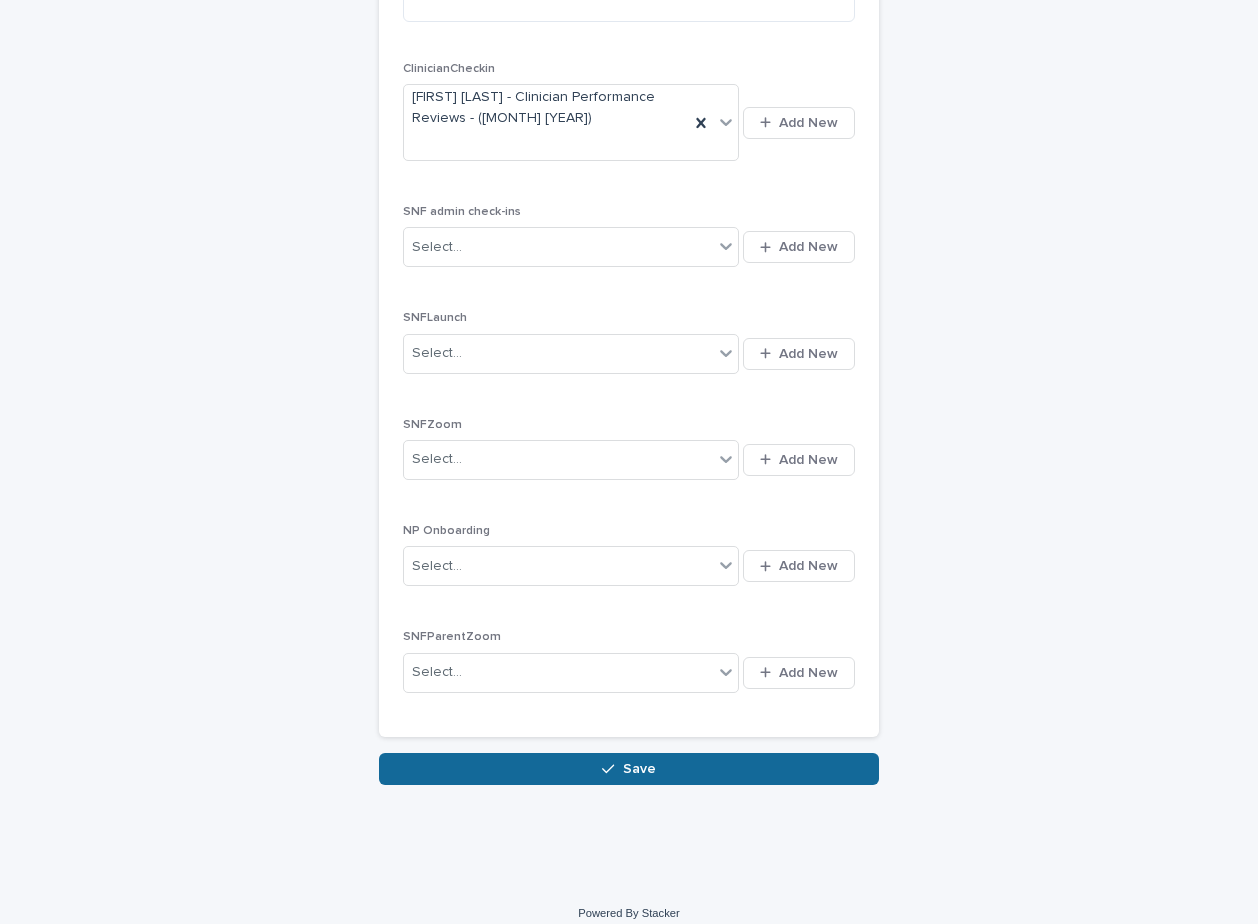 click 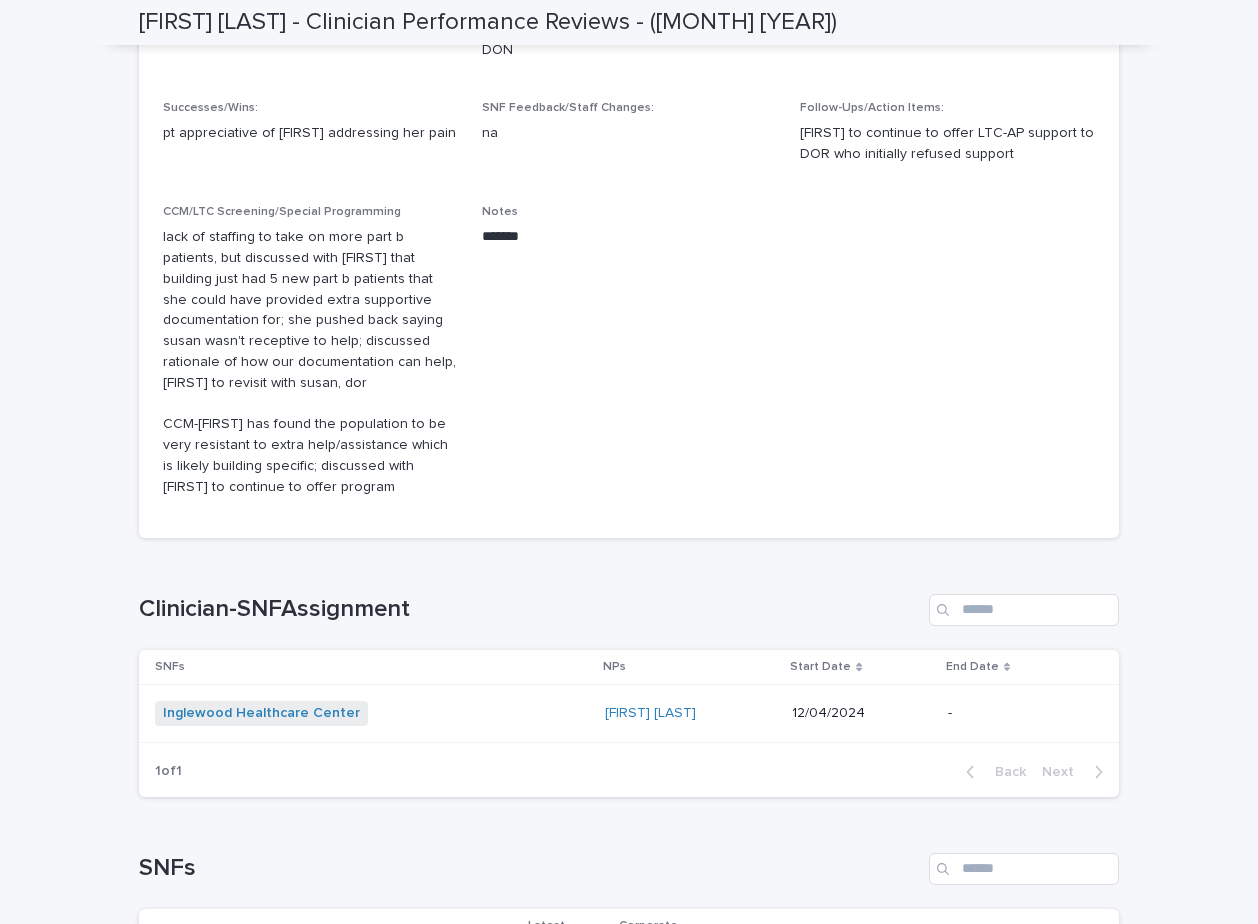 scroll, scrollTop: 0, scrollLeft: 0, axis: both 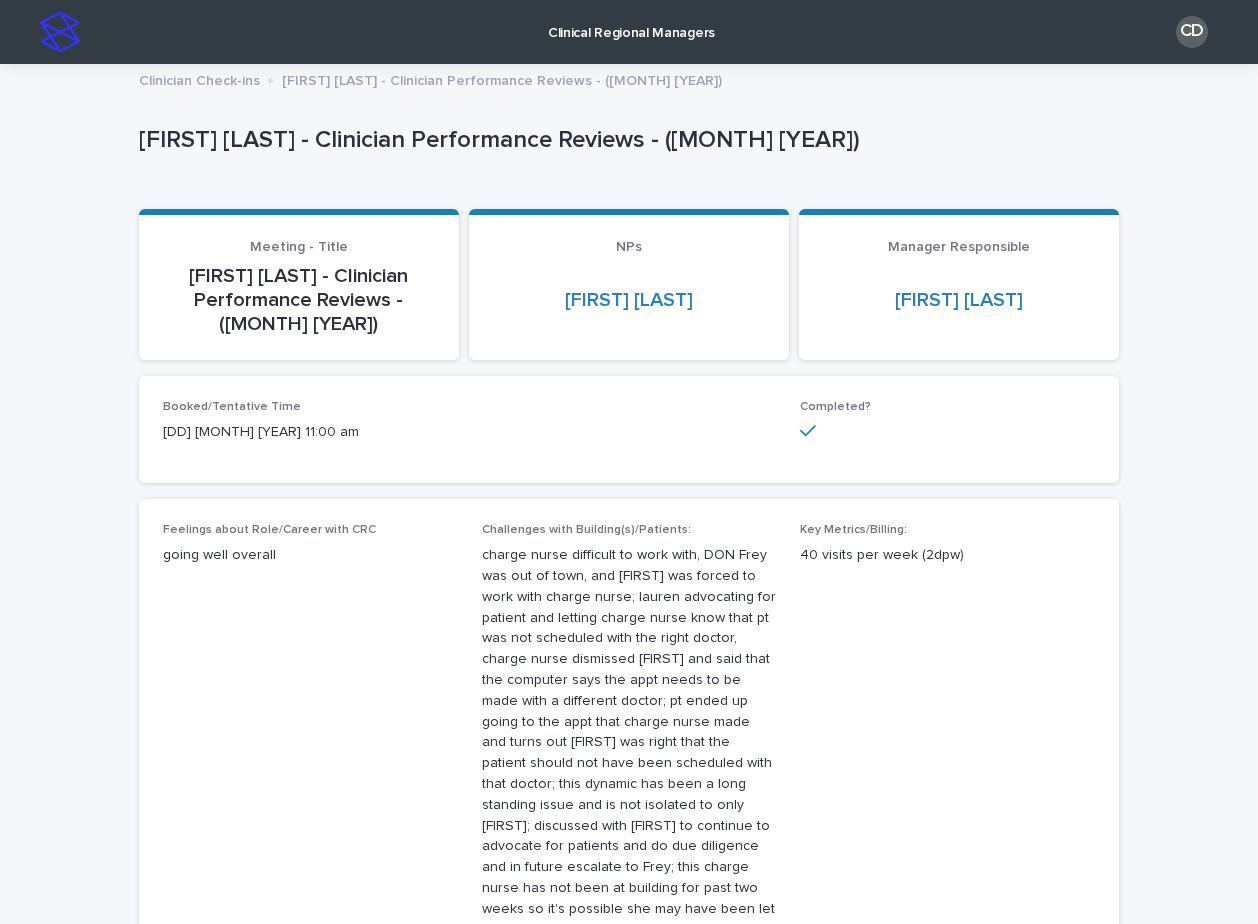 click at bounding box center [60, 32] 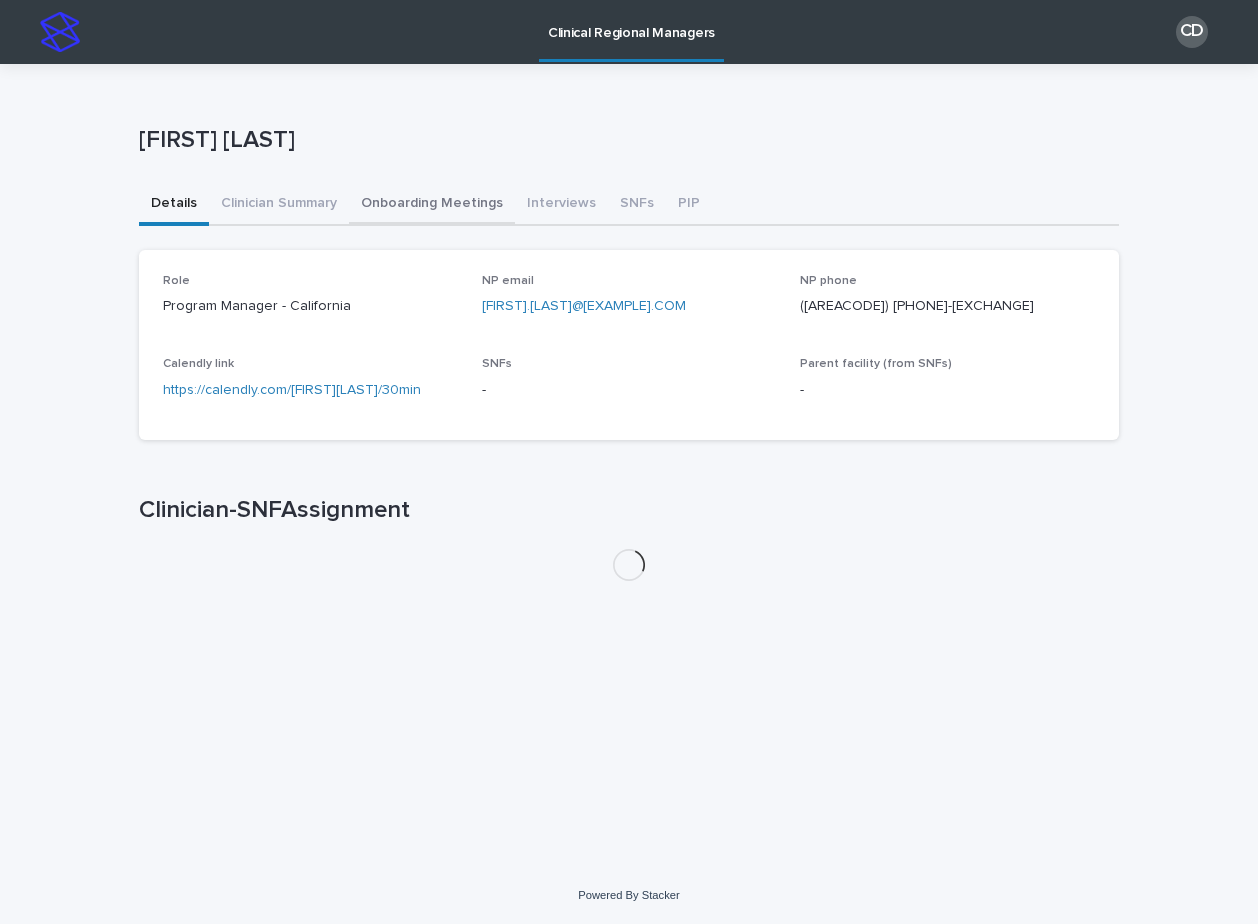 click on "Onboarding Meetings" at bounding box center [432, 205] 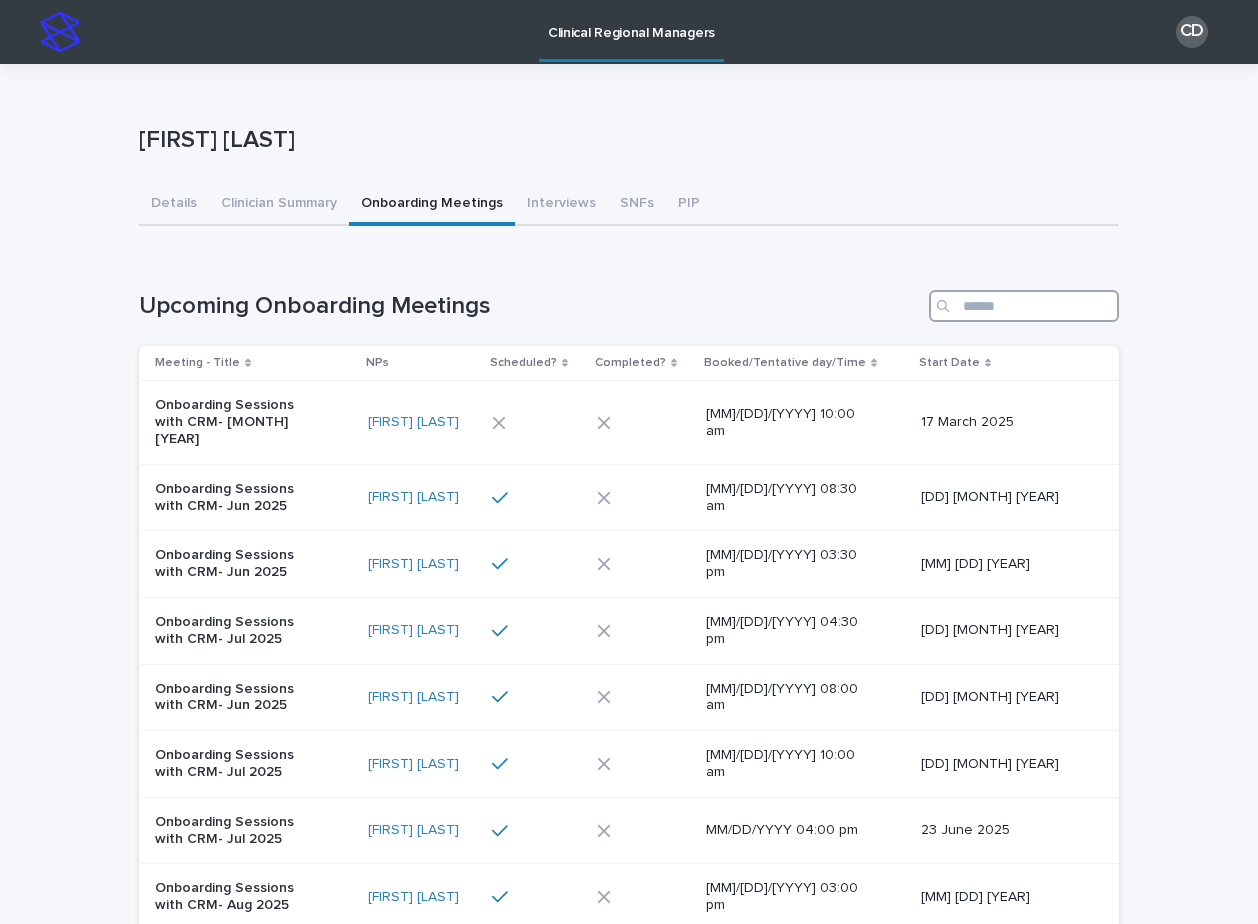 click at bounding box center [1024, 306] 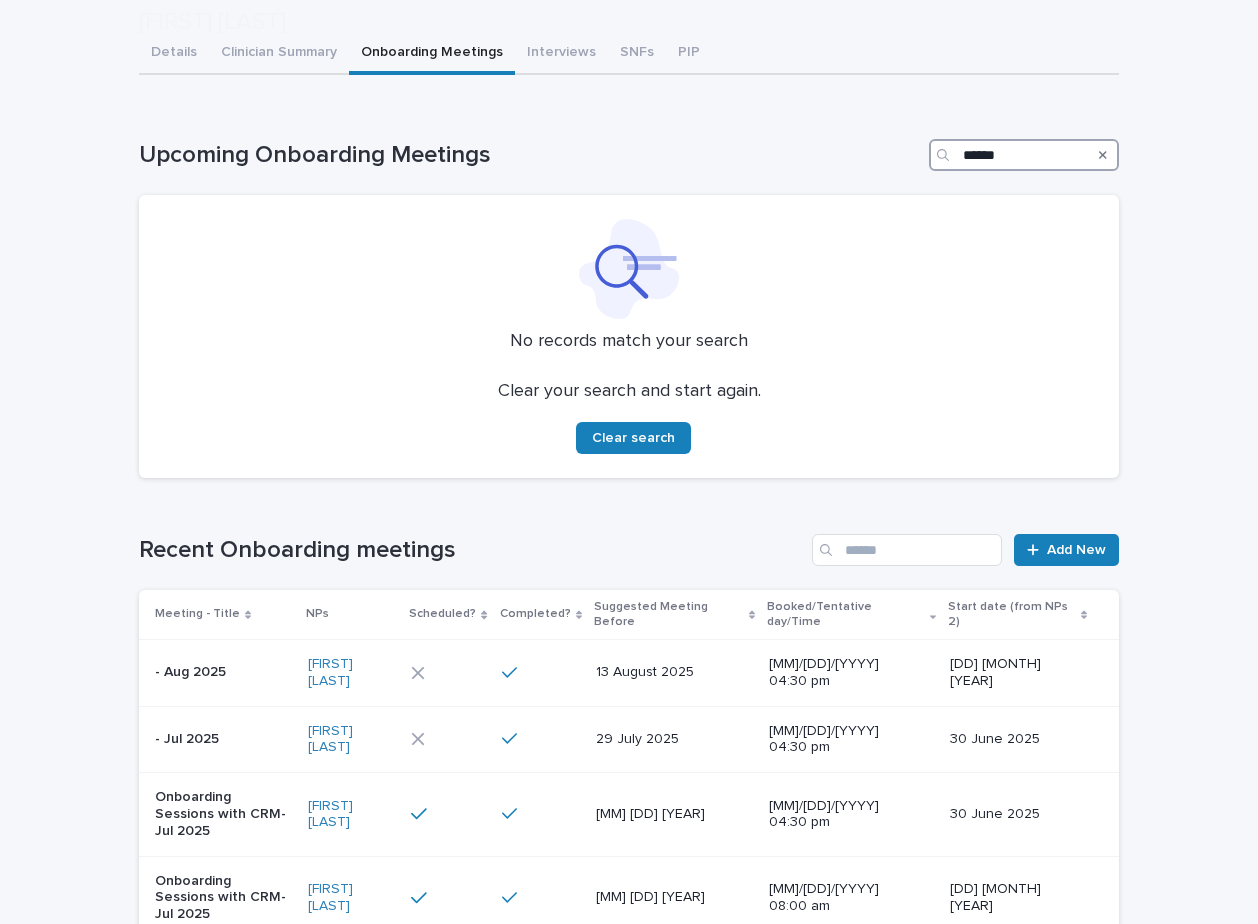 scroll, scrollTop: 266, scrollLeft: 0, axis: vertical 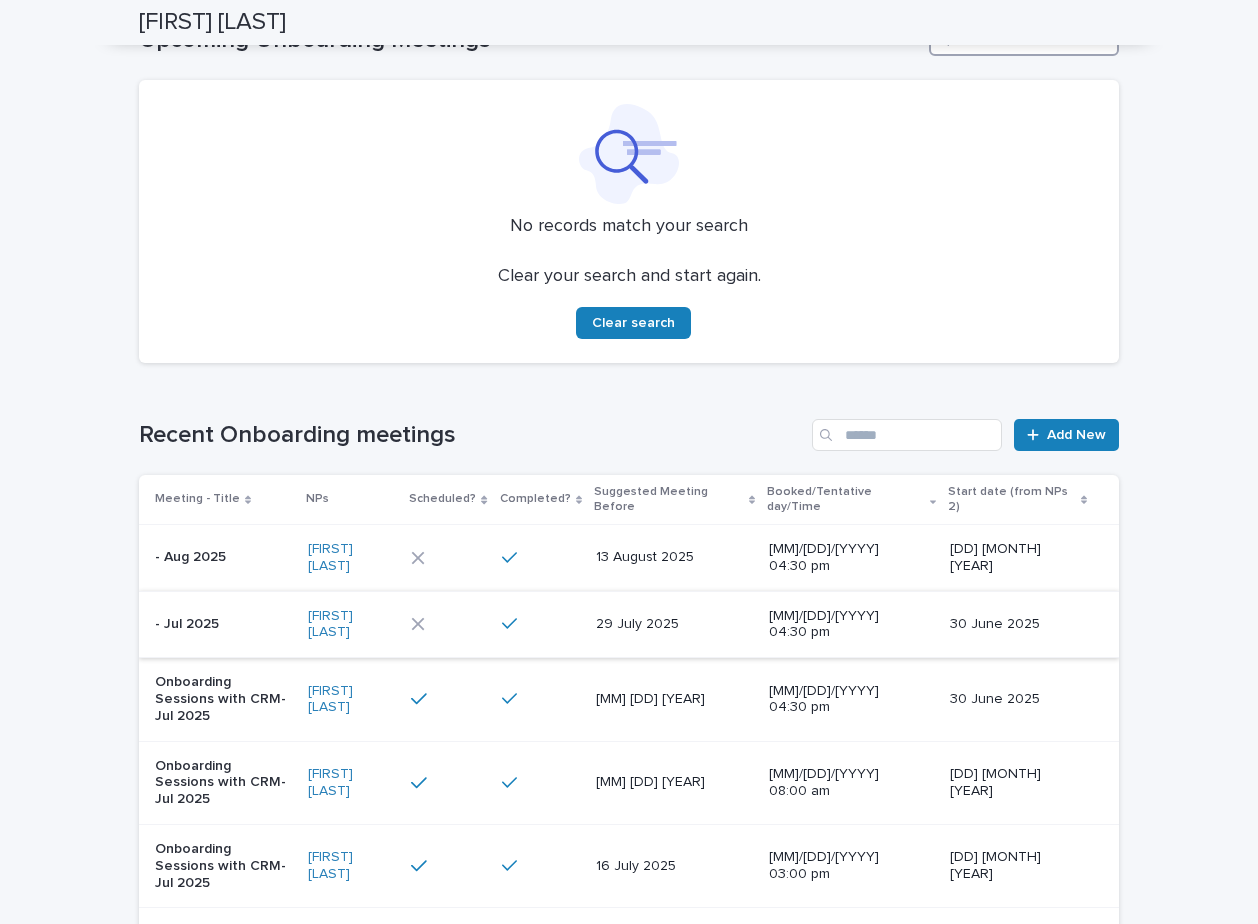 type on "******" 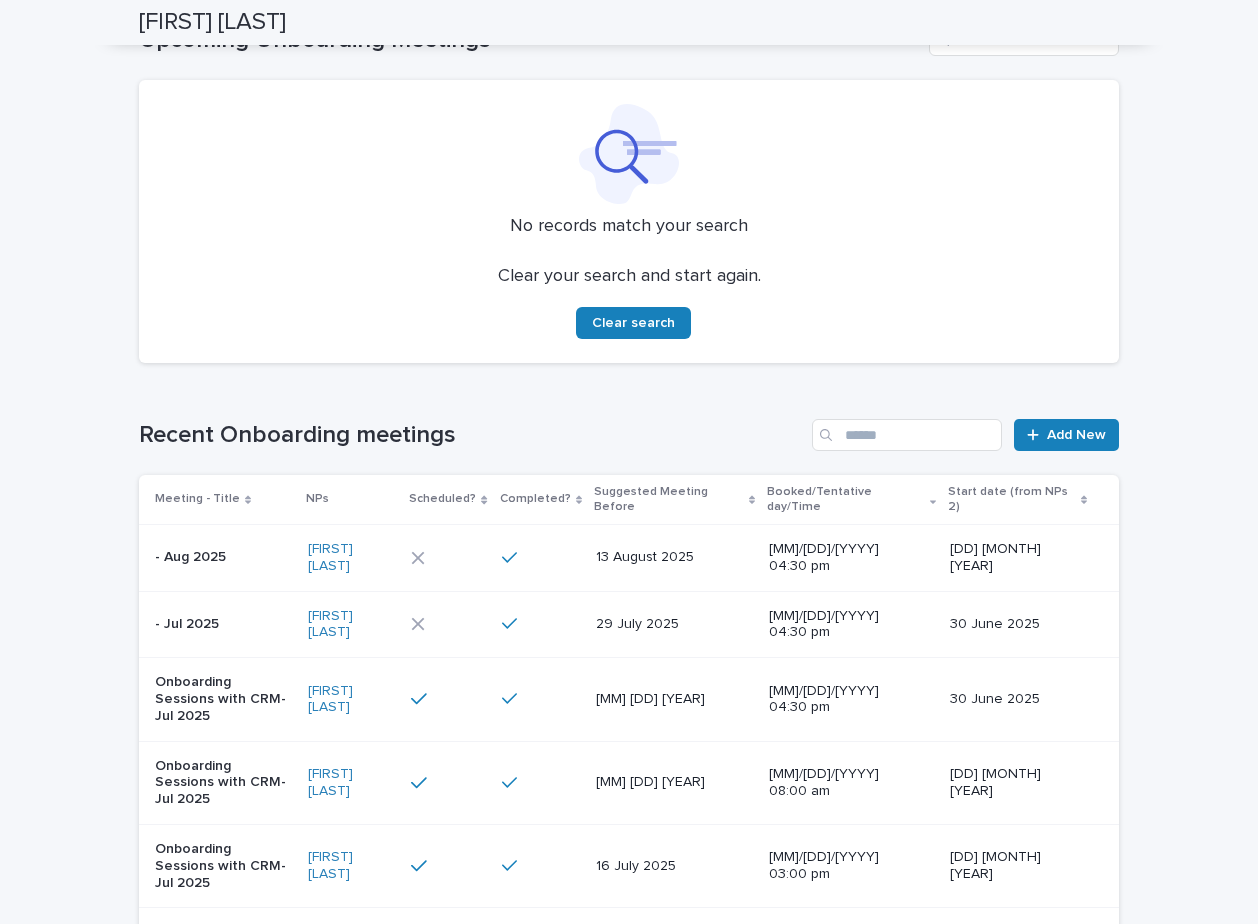 click on "29 July 2025" at bounding box center (674, 624) 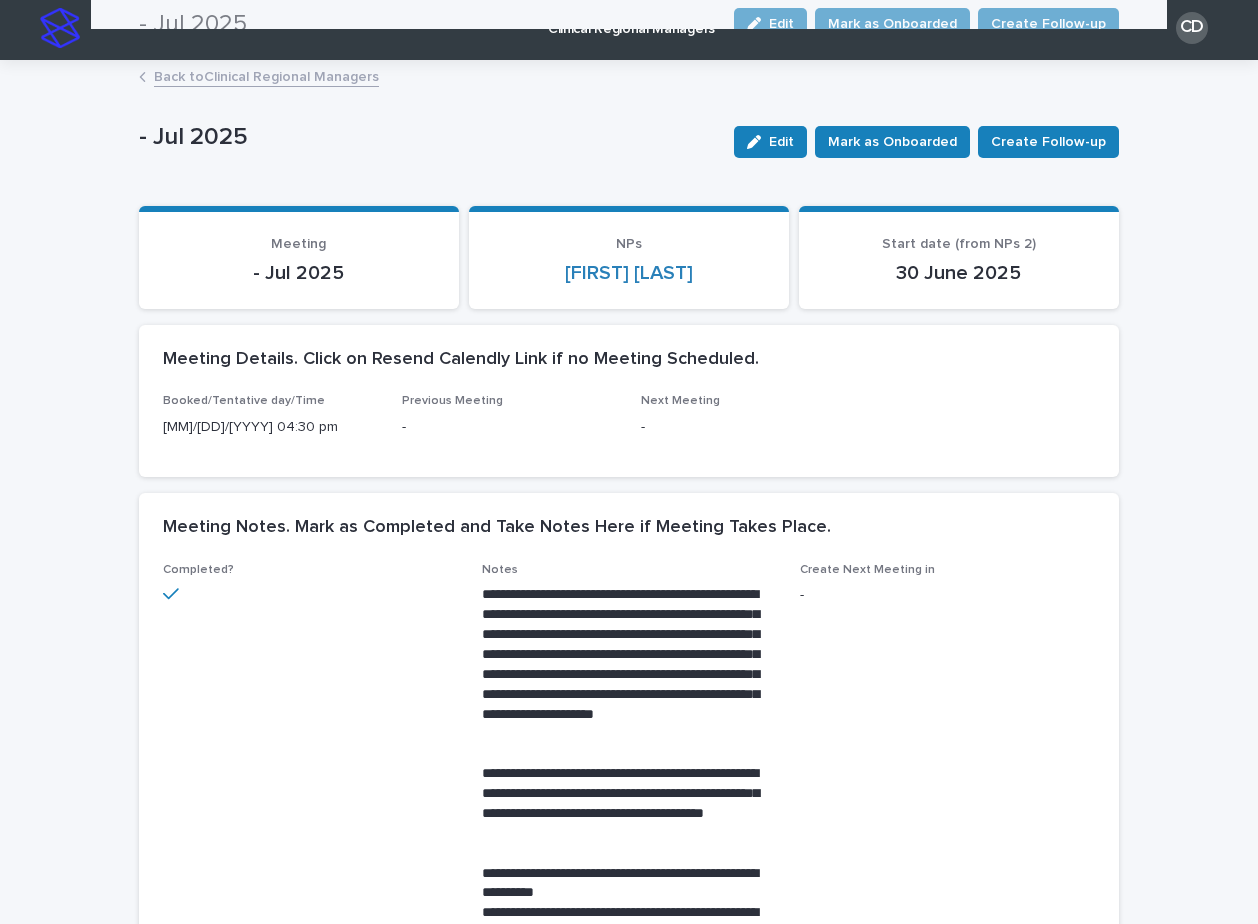 scroll, scrollTop: 0, scrollLeft: 0, axis: both 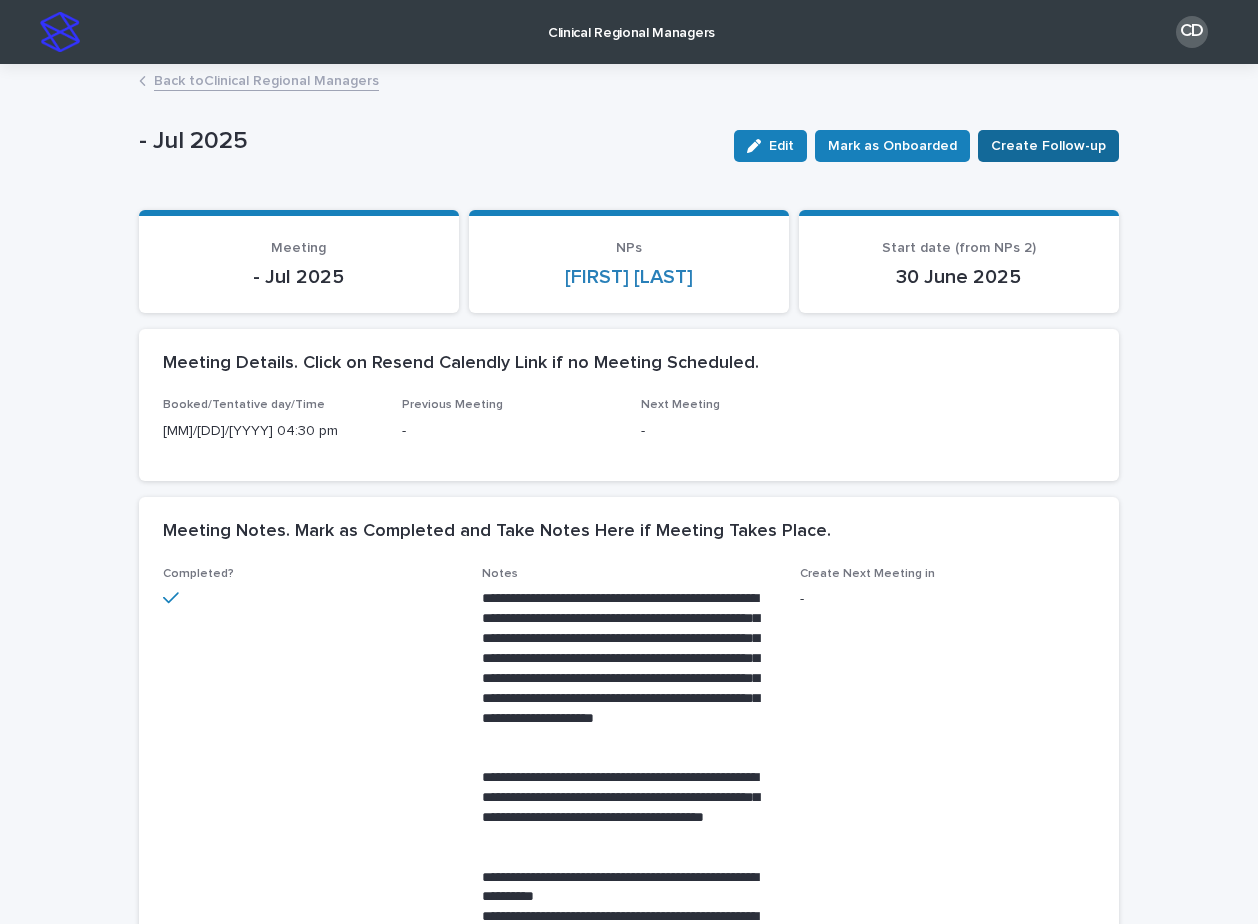 click on "Create Follow-up" at bounding box center (1048, 146) 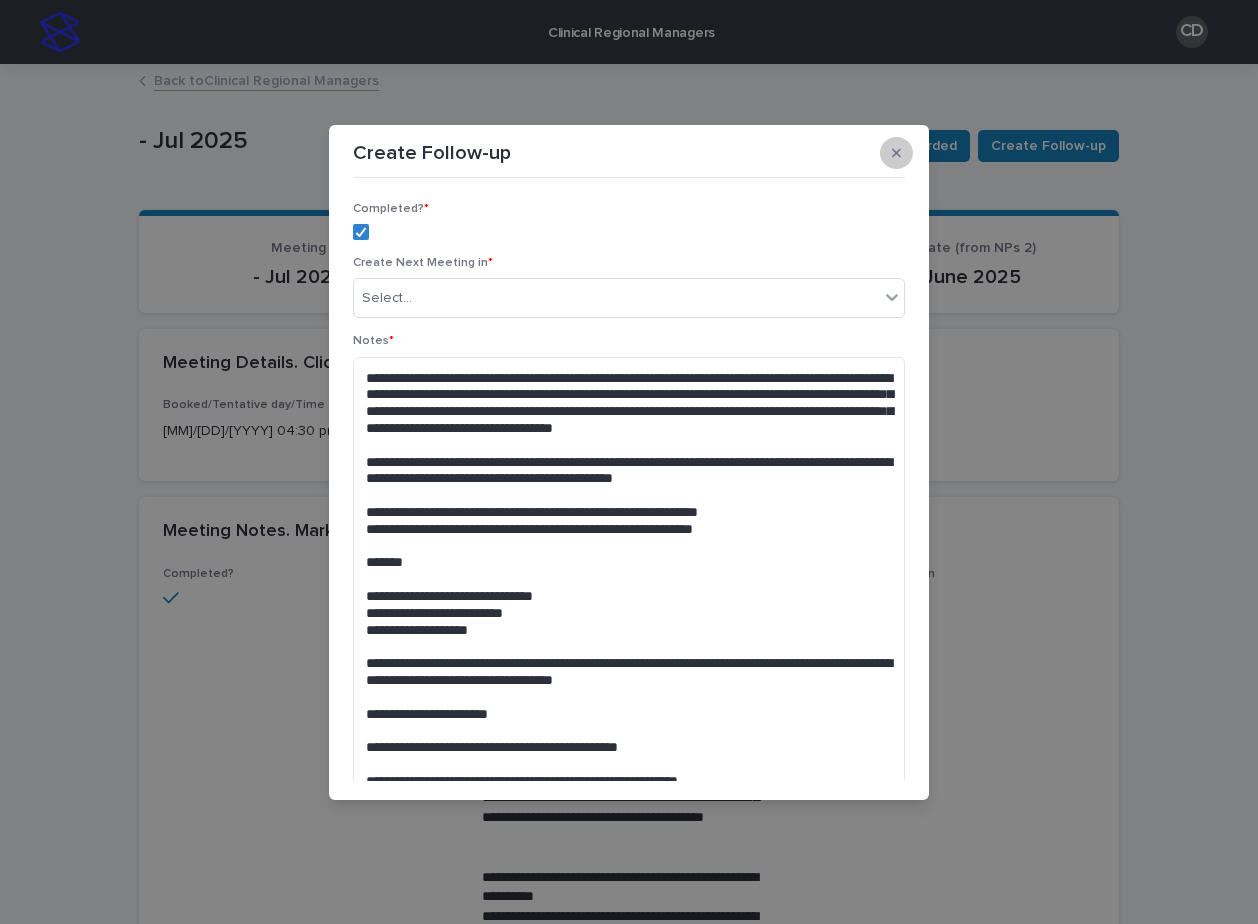 click at bounding box center [896, 153] 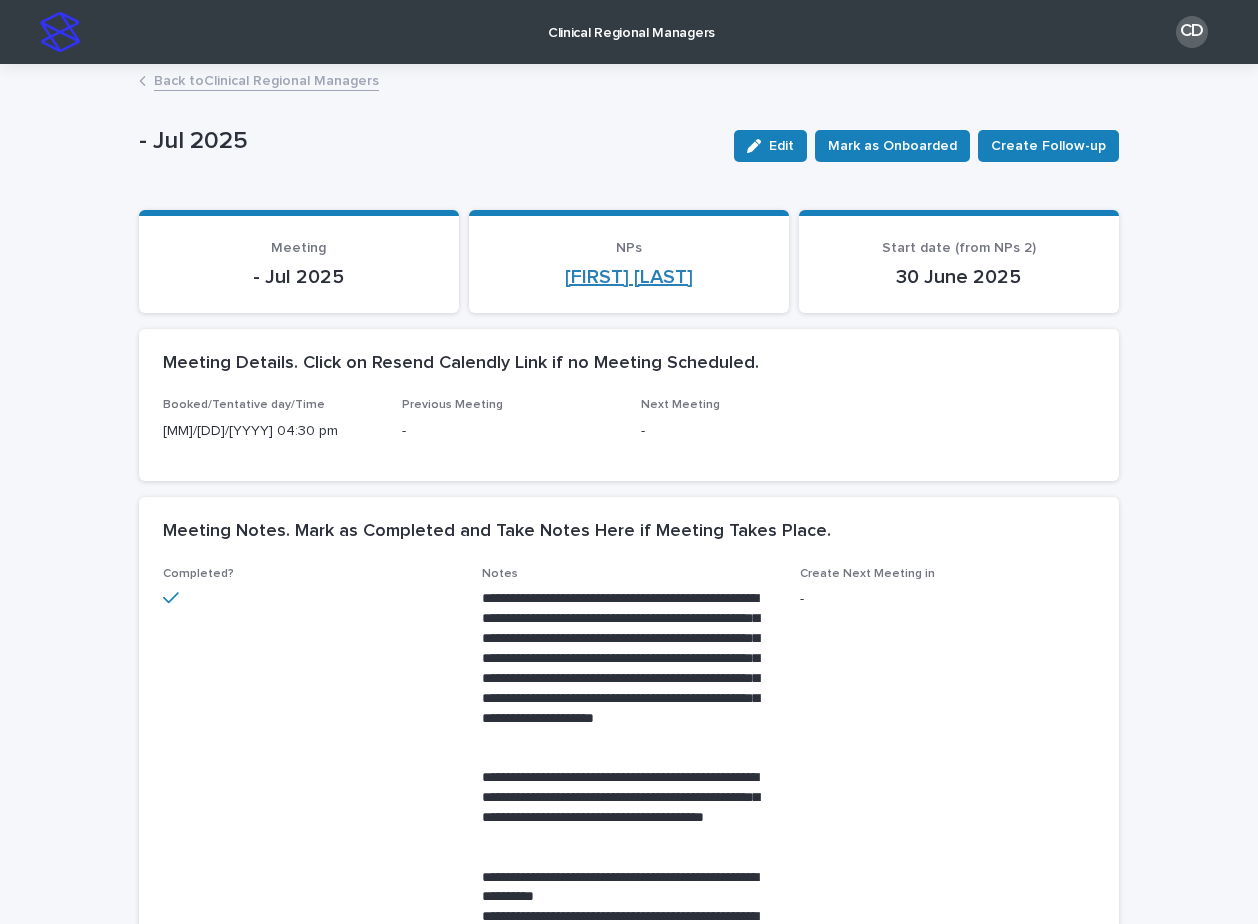 click on "[FIRST] [LAST]" at bounding box center [629, 277] 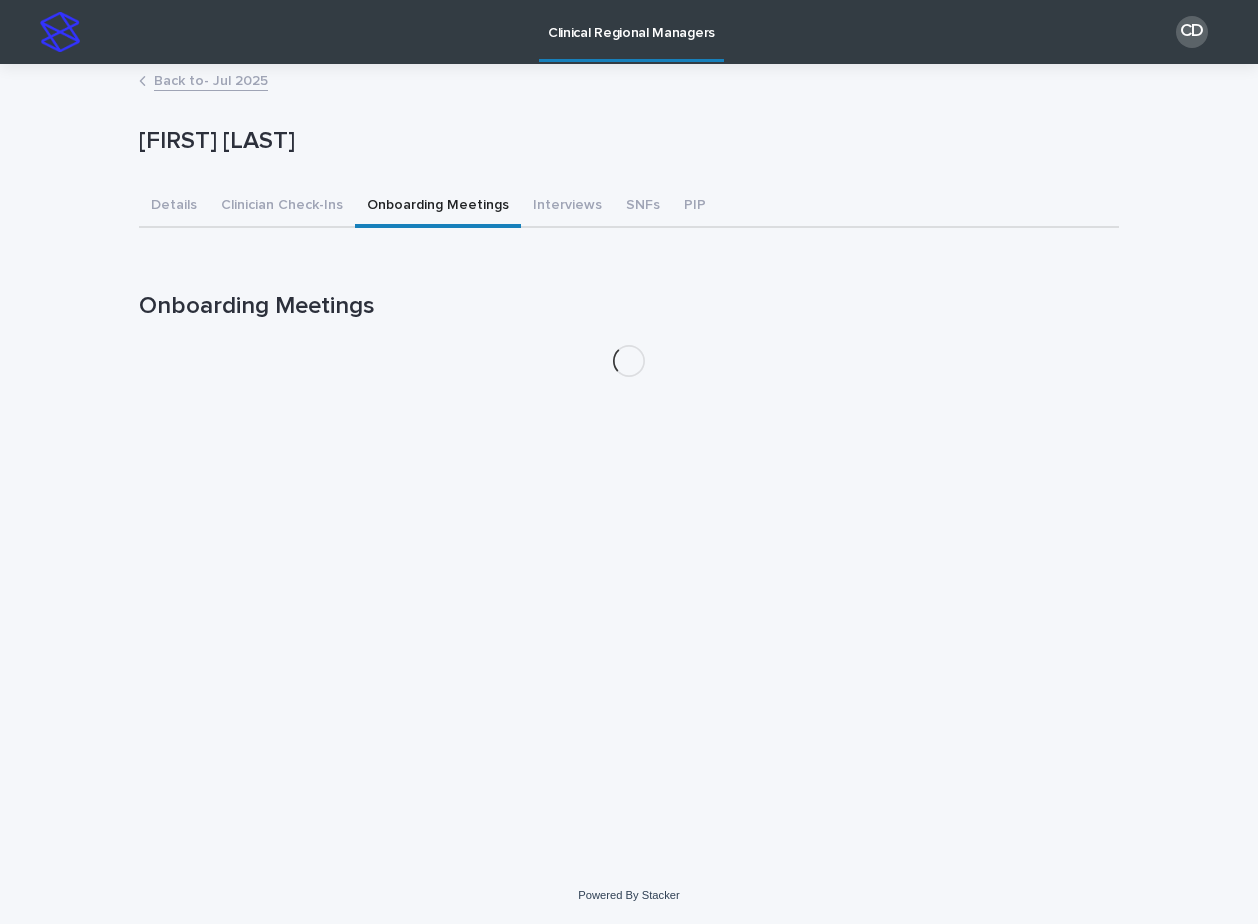 click on "Onboarding Meetings" at bounding box center [438, 207] 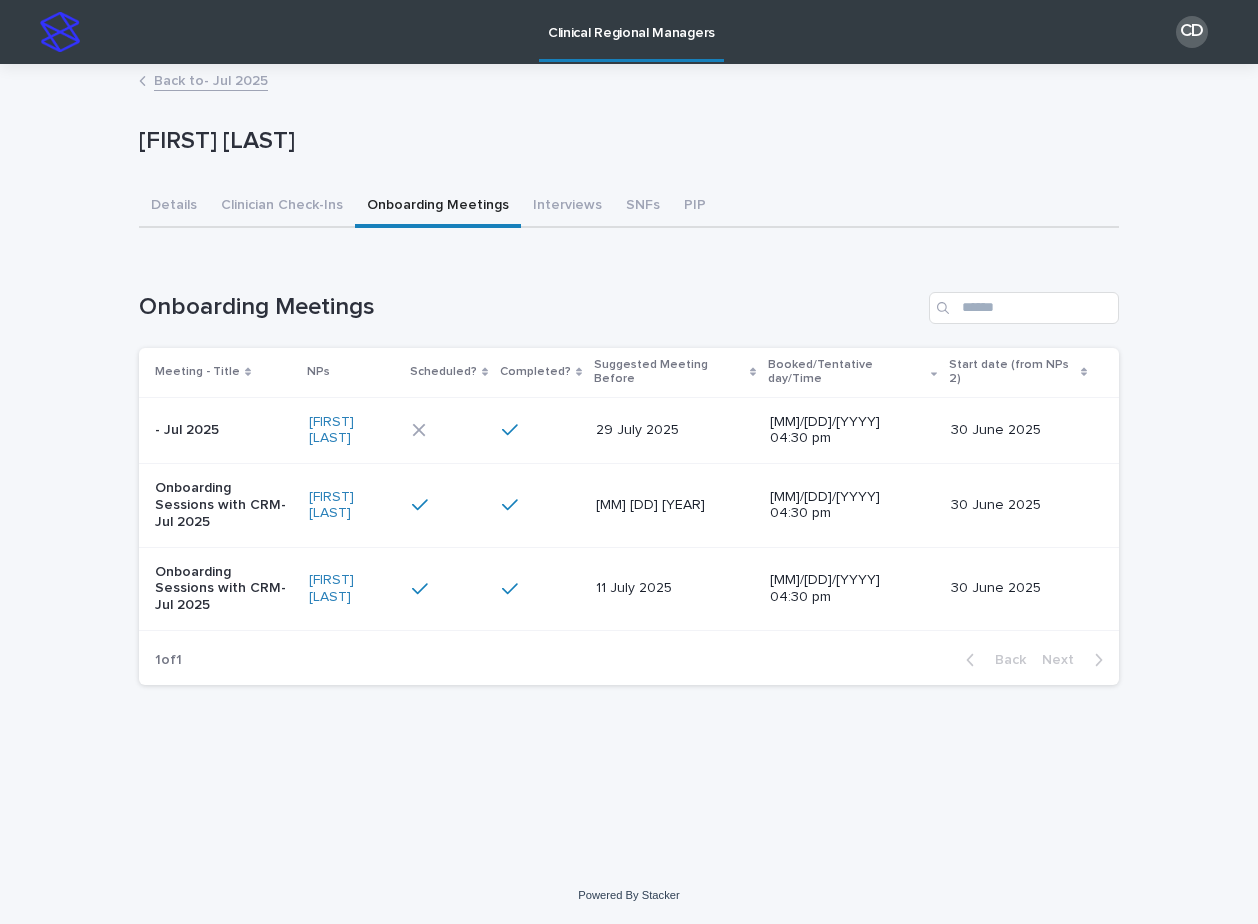 click on "29 July 2025" at bounding box center (667, 430) 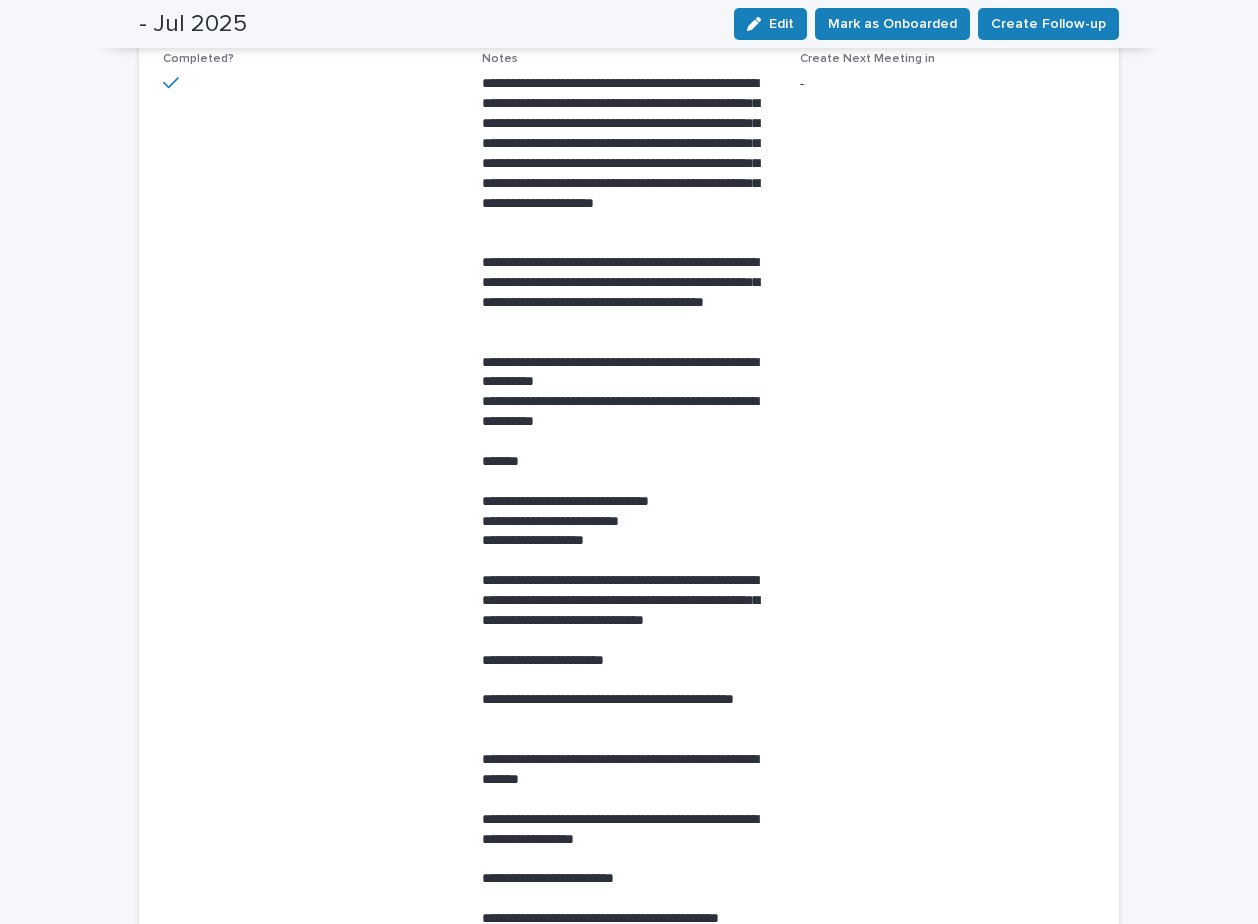 scroll, scrollTop: 0, scrollLeft: 0, axis: both 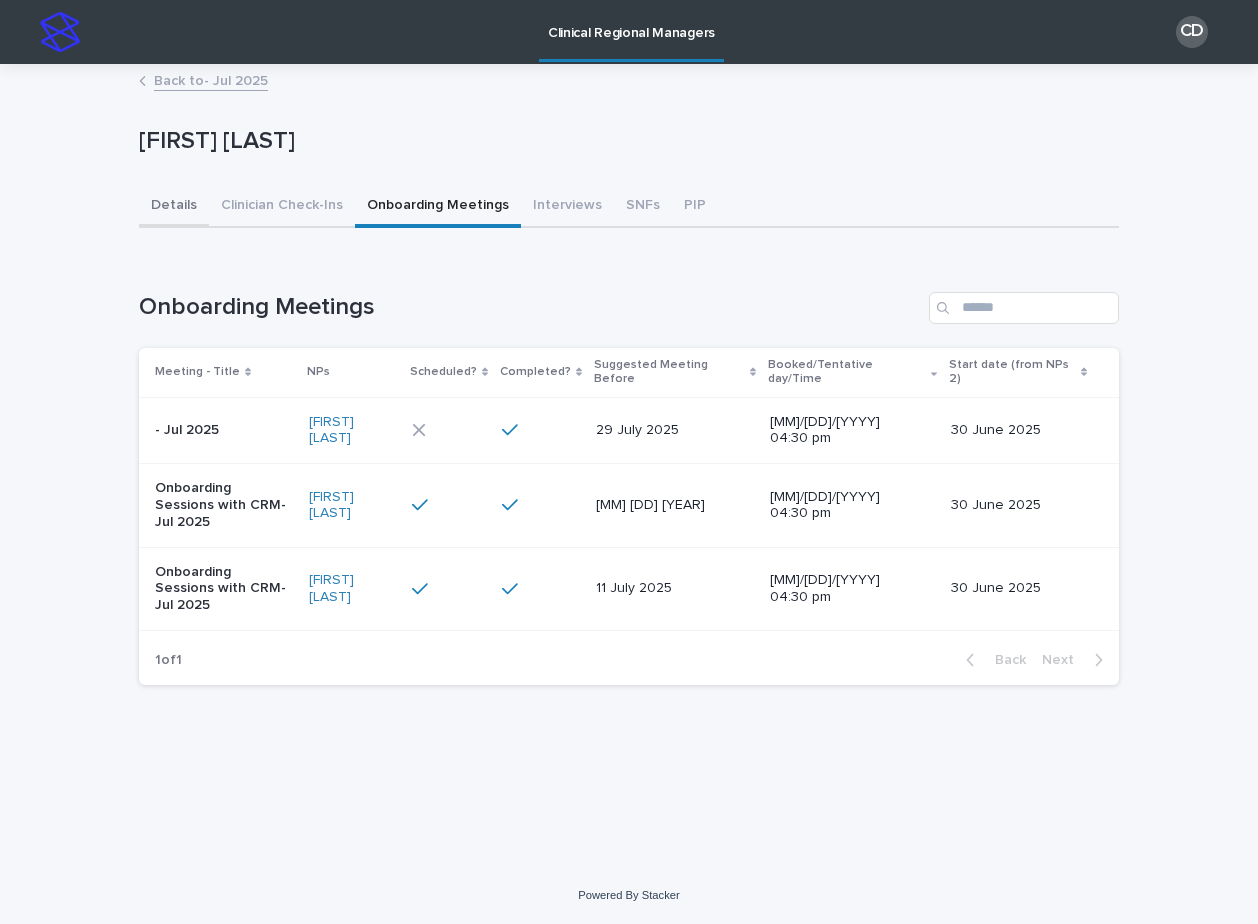 click on "Details" at bounding box center (174, 207) 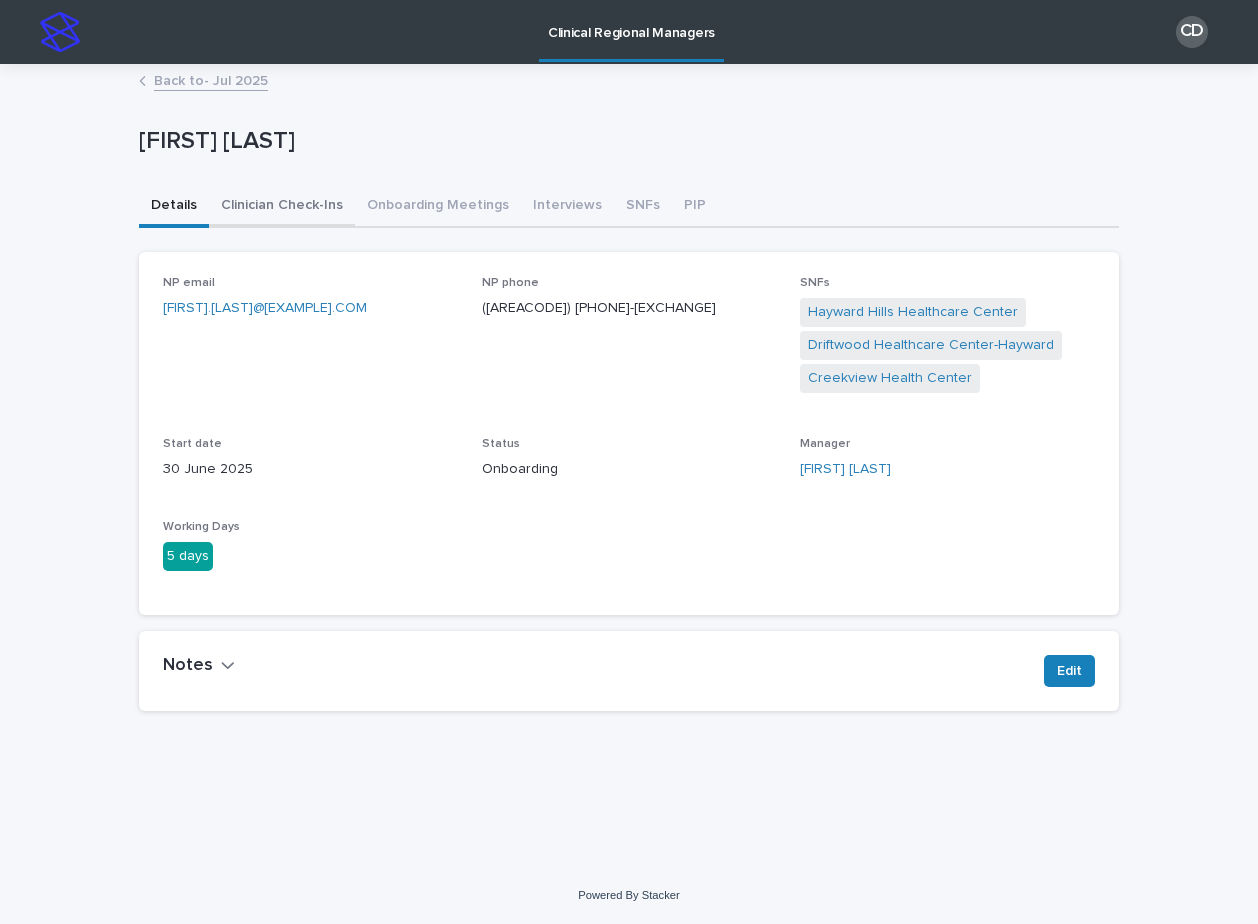 click on "Clinician Check-Ins" at bounding box center [282, 207] 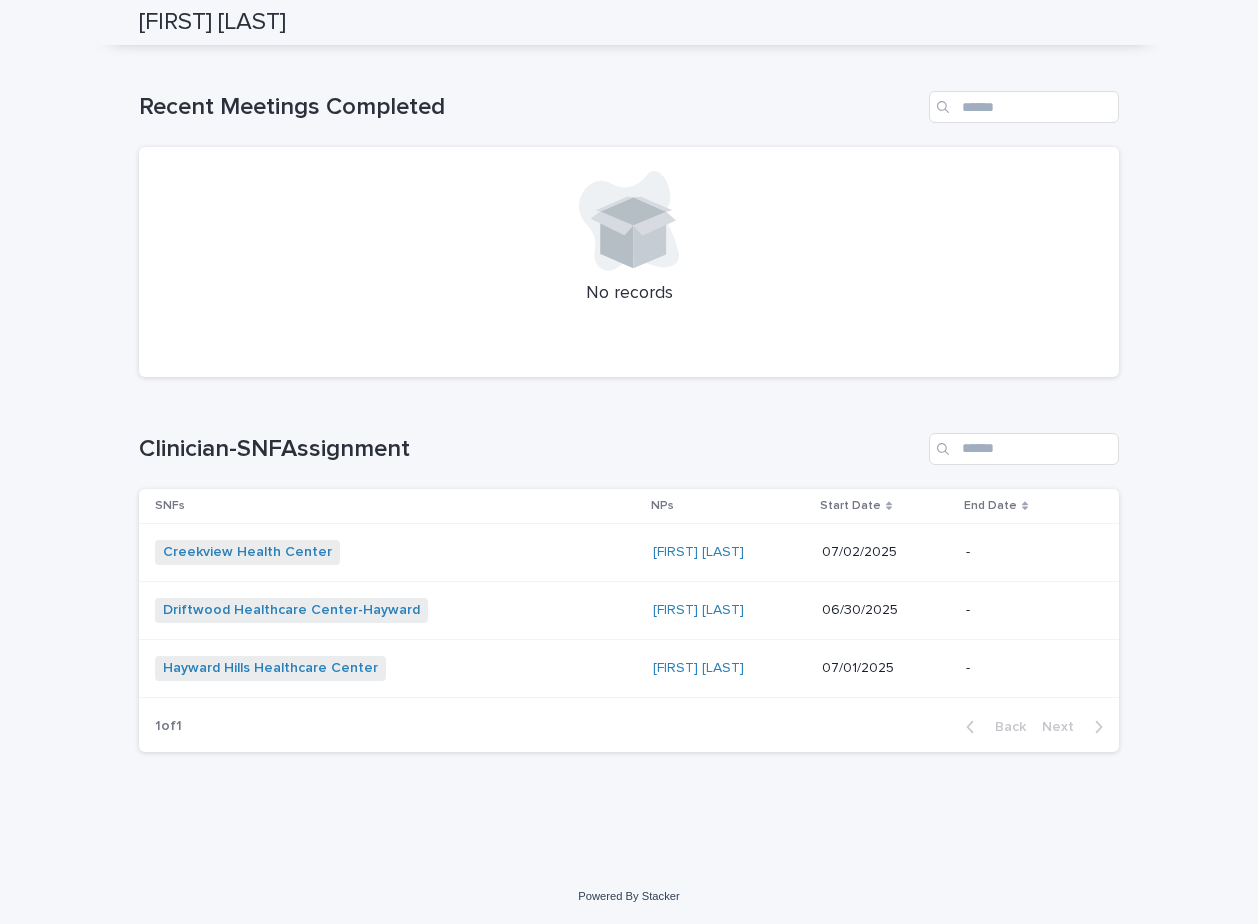 scroll, scrollTop: 0, scrollLeft: 0, axis: both 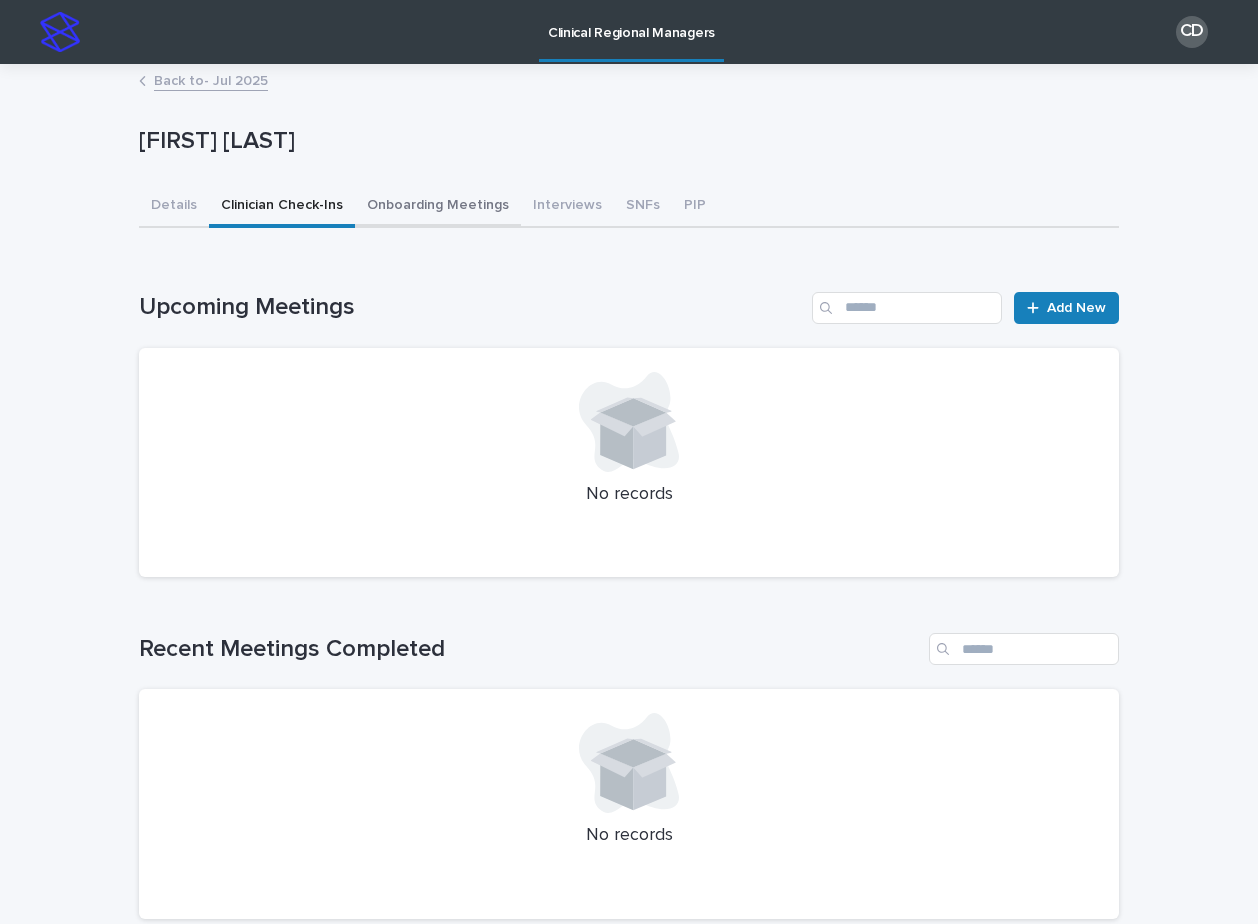 click on "Onboarding Meetings" at bounding box center (438, 207) 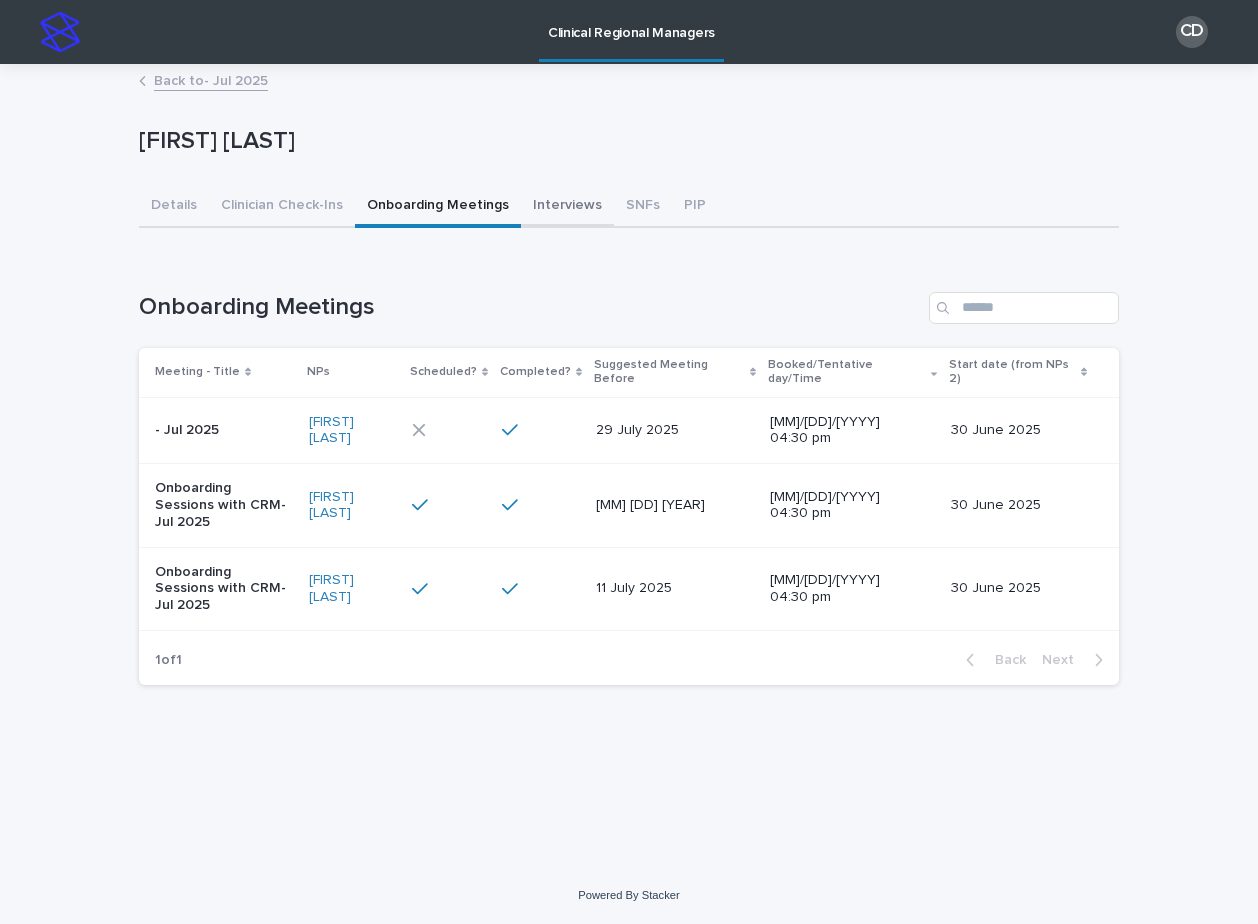 click on "Interviews" at bounding box center [567, 207] 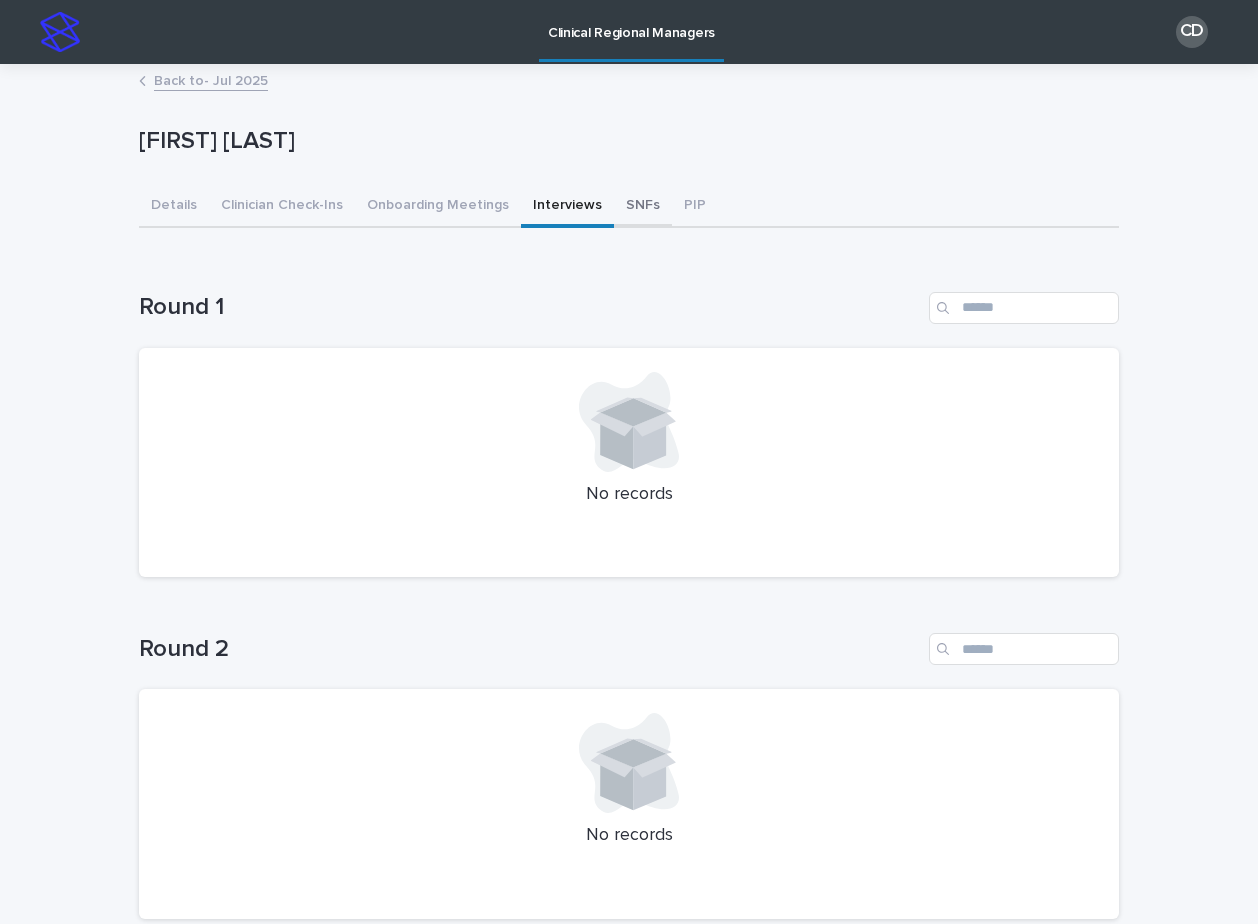 click on "SNFs" at bounding box center [643, 207] 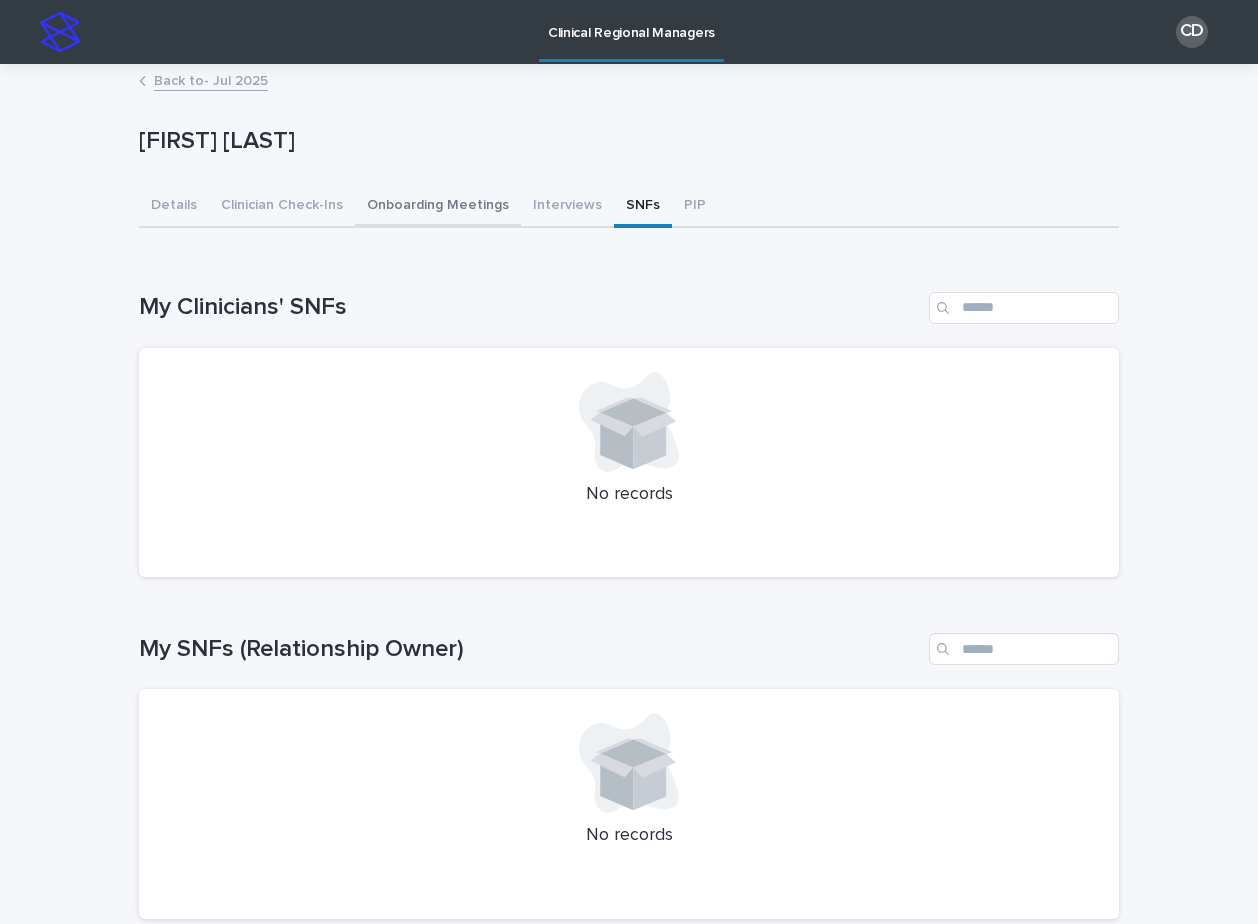 click on "Onboarding Meetings" at bounding box center [438, 207] 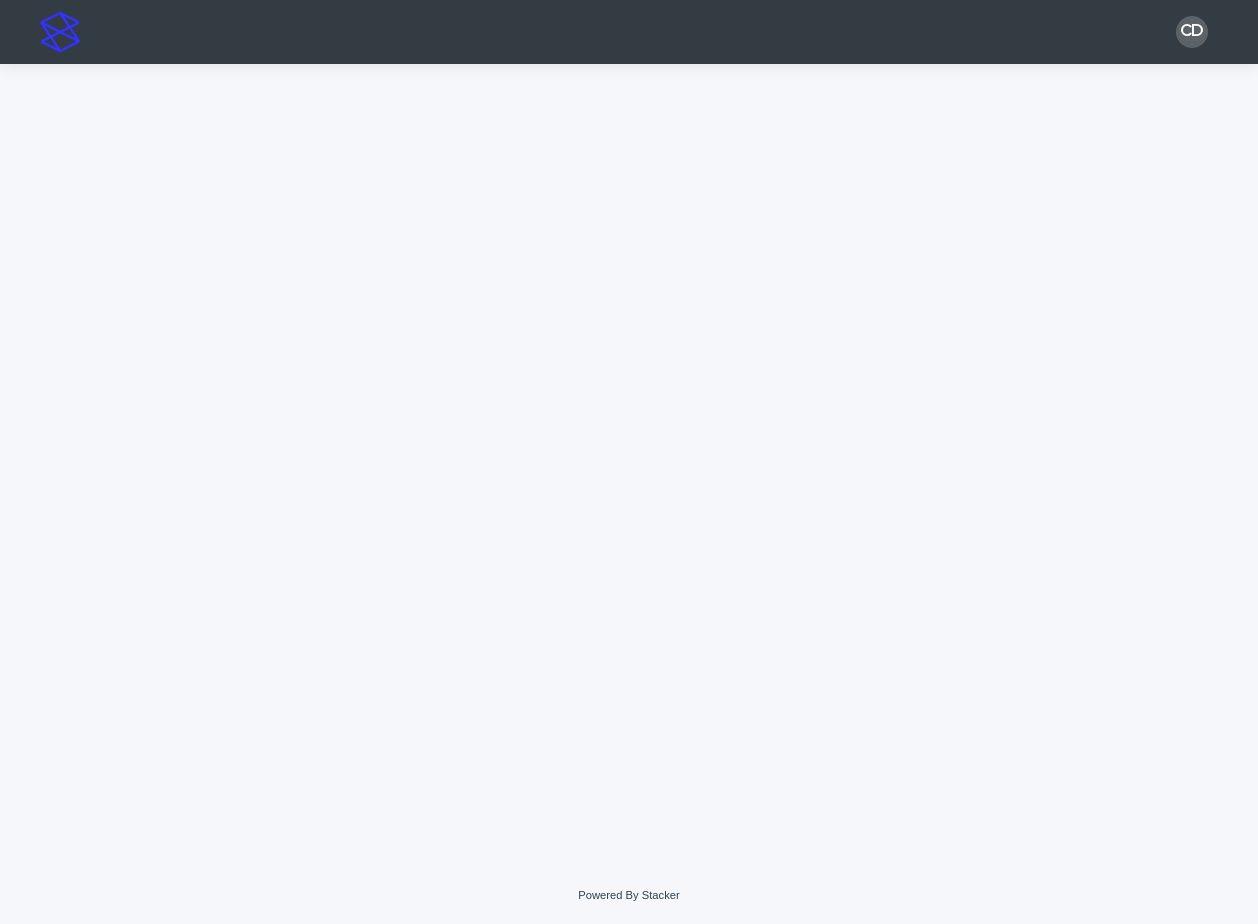 scroll, scrollTop: 0, scrollLeft: 0, axis: both 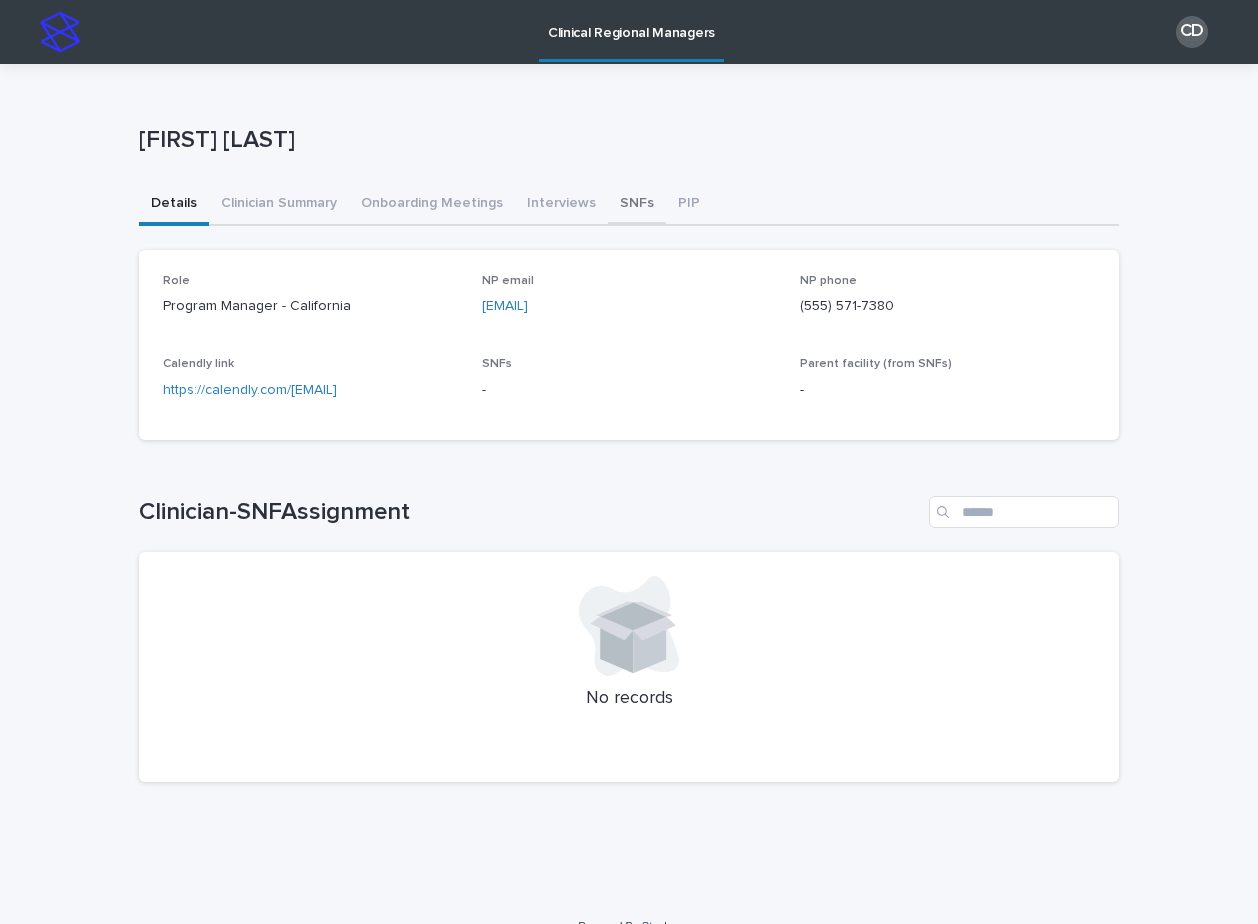 click on "SNFs" at bounding box center (637, 205) 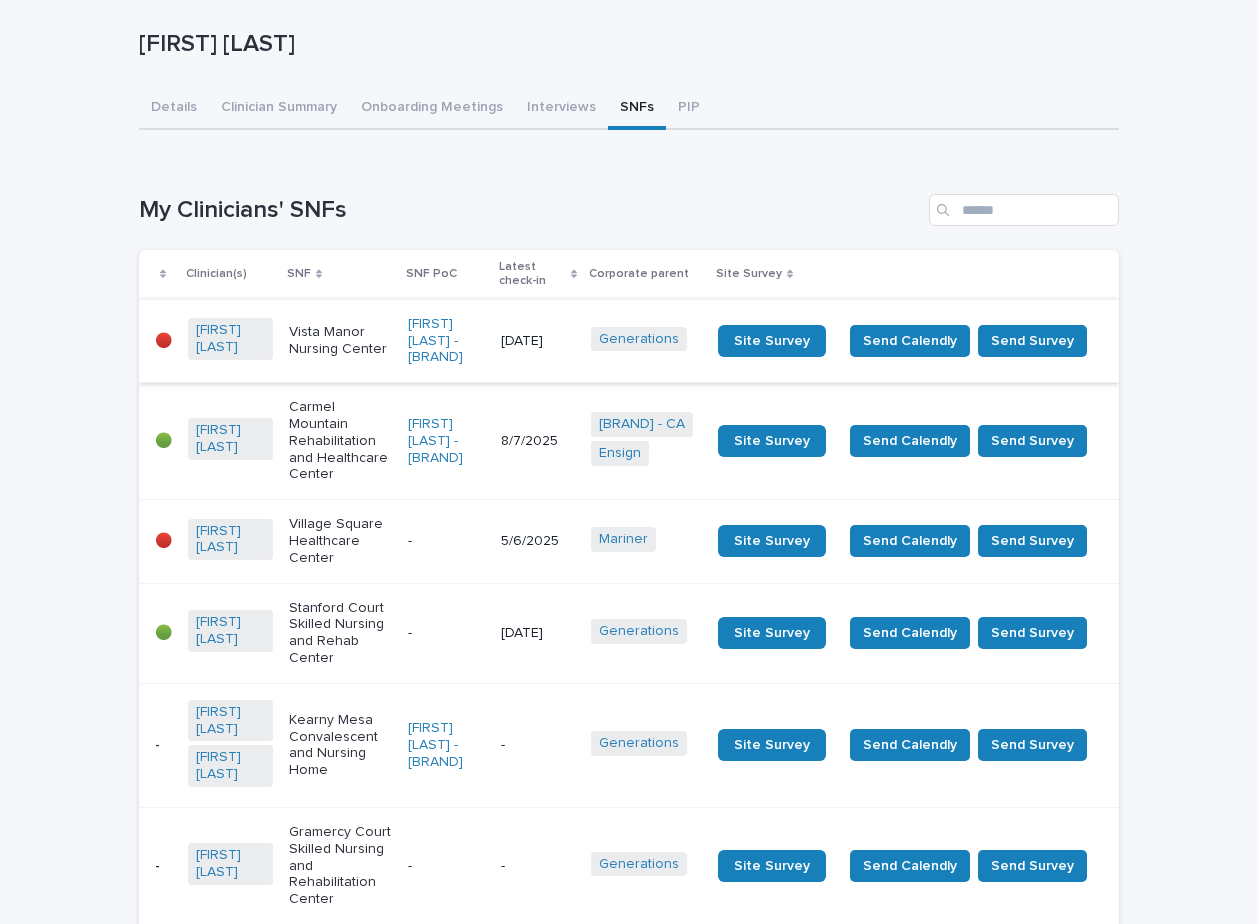 scroll, scrollTop: 97, scrollLeft: 0, axis: vertical 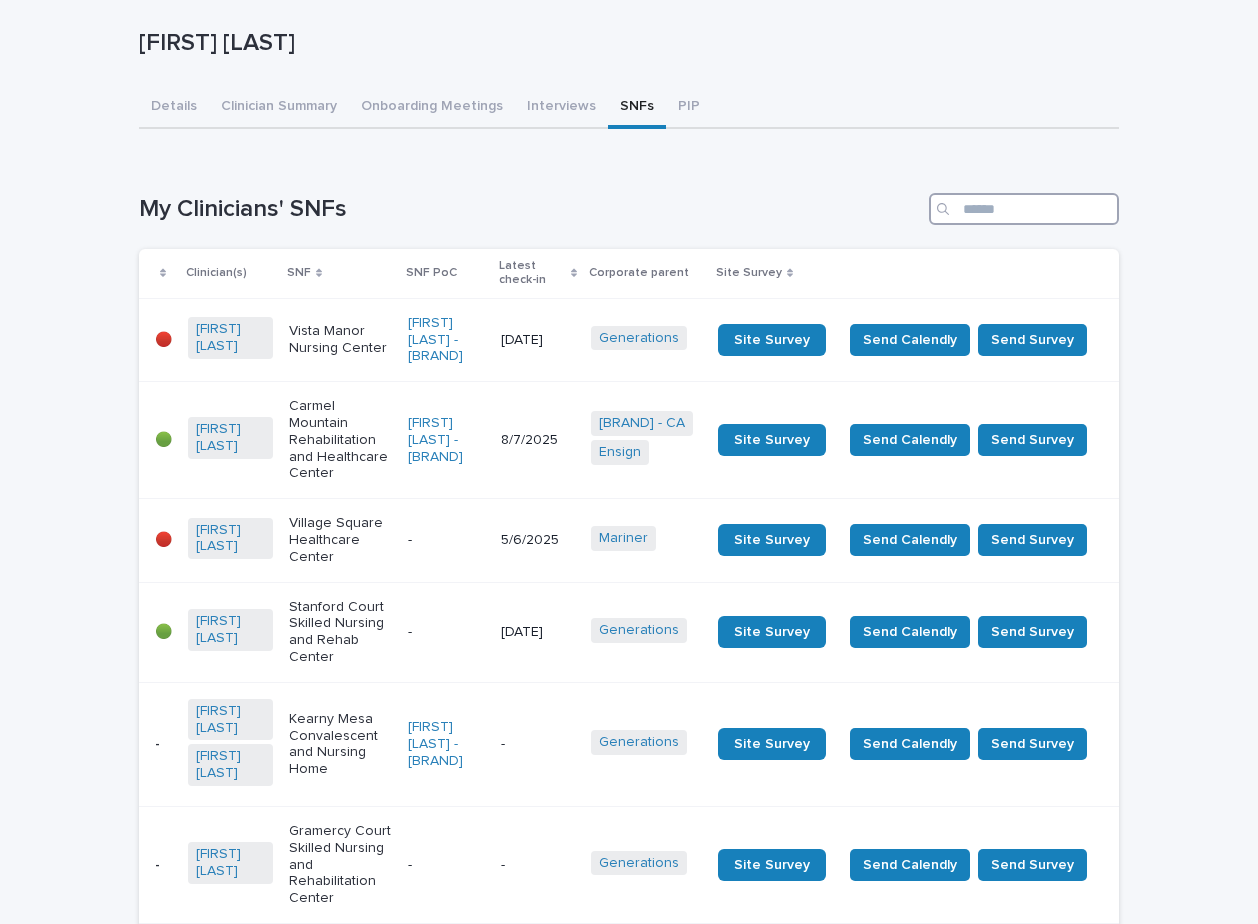 click at bounding box center [1024, 209] 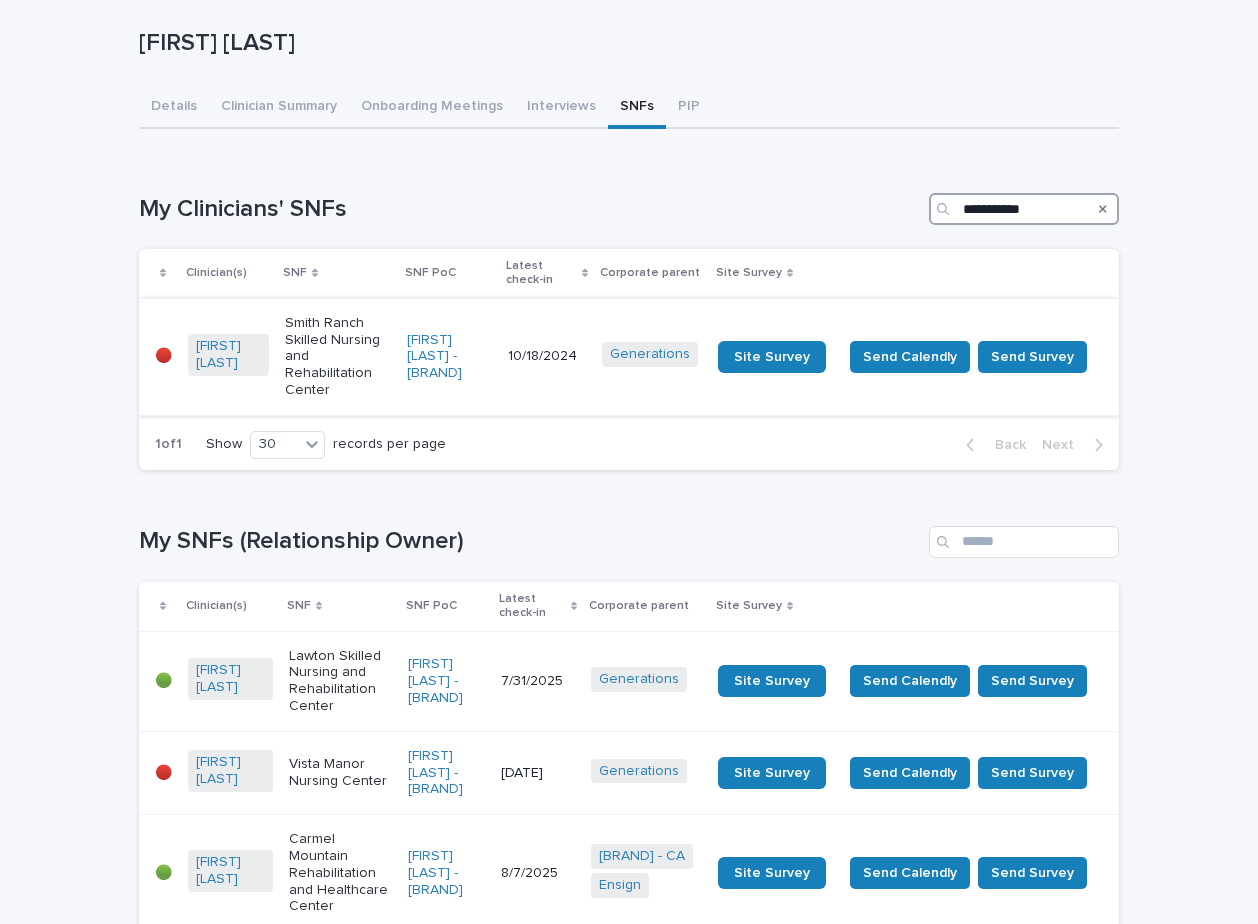 type on "**********" 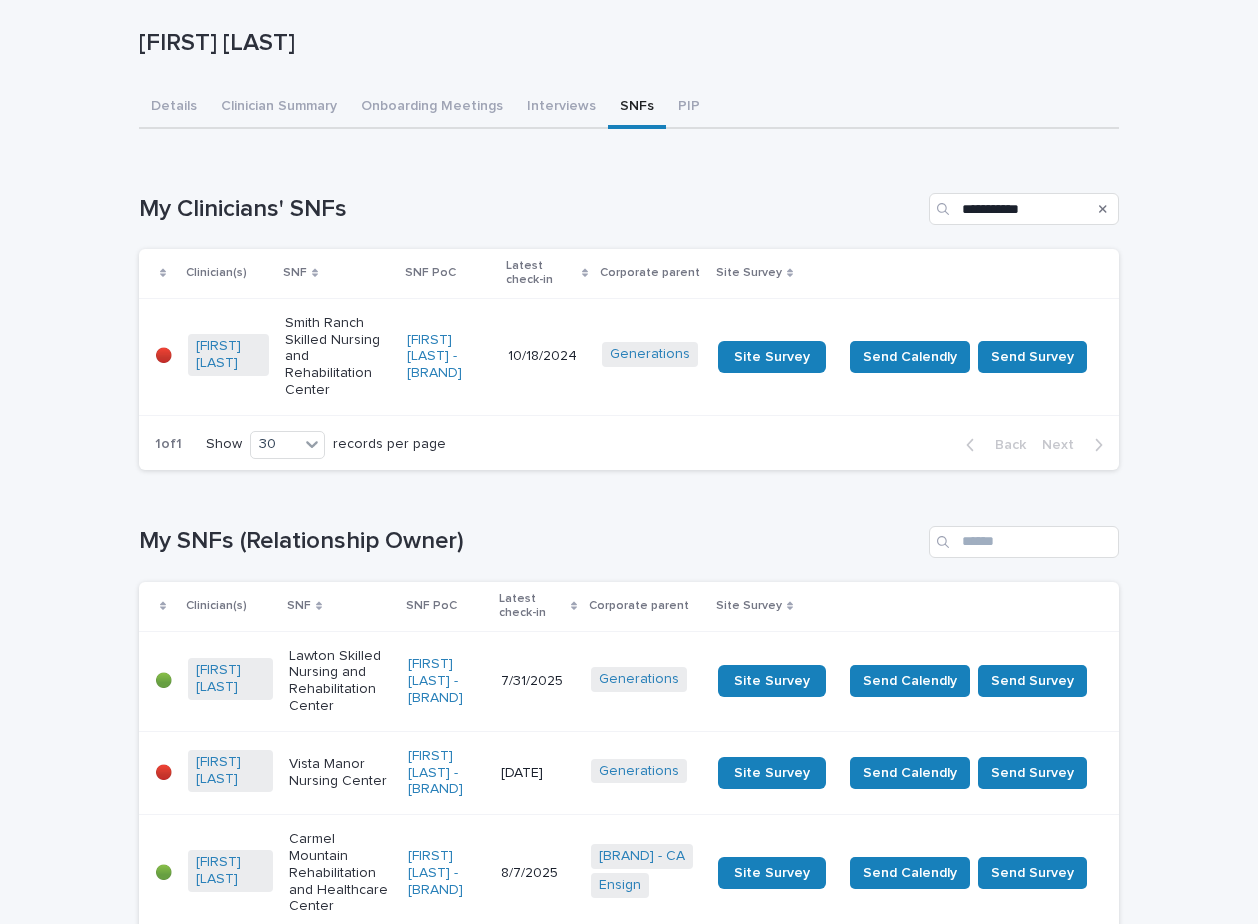 click on "10/18/2024" at bounding box center [547, 356] 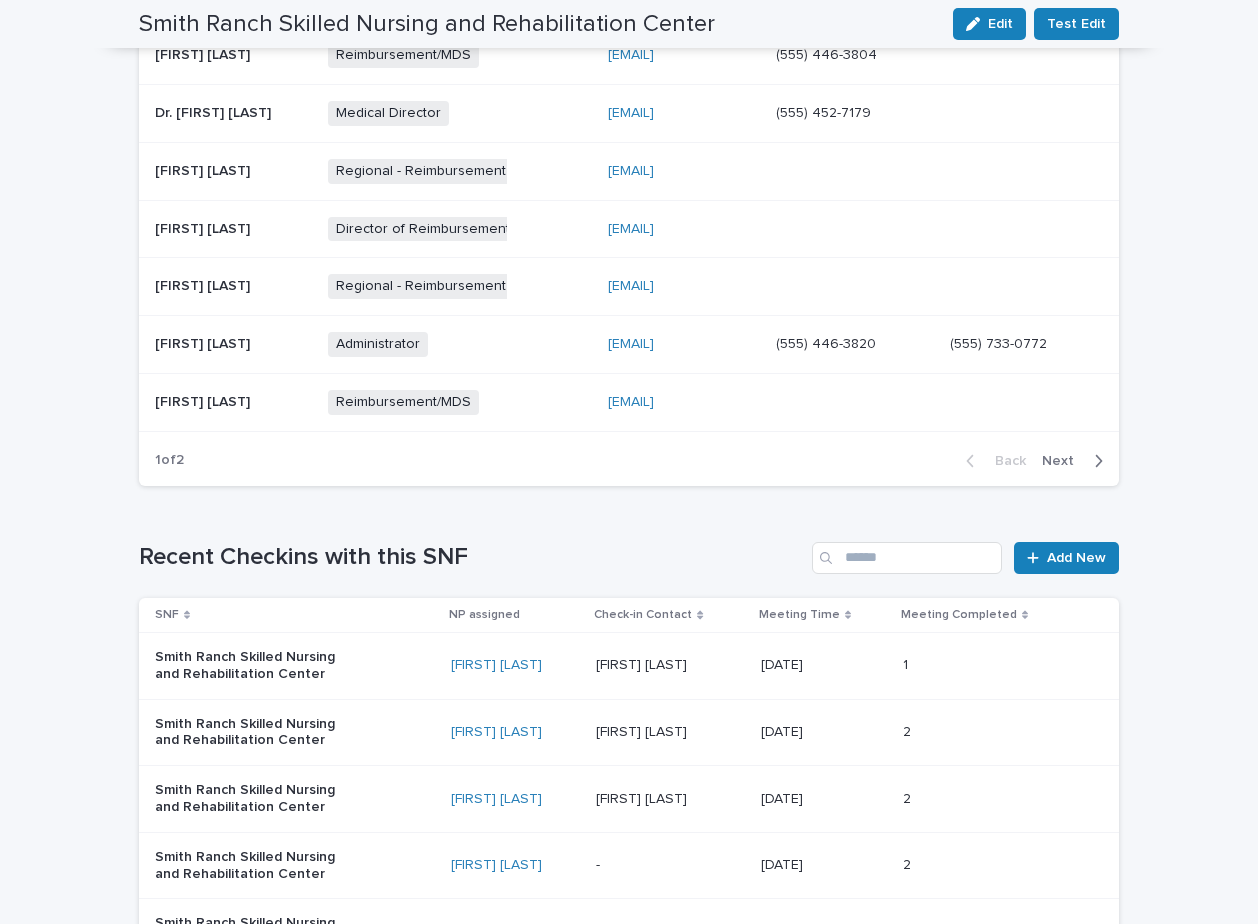 scroll, scrollTop: 1006, scrollLeft: 0, axis: vertical 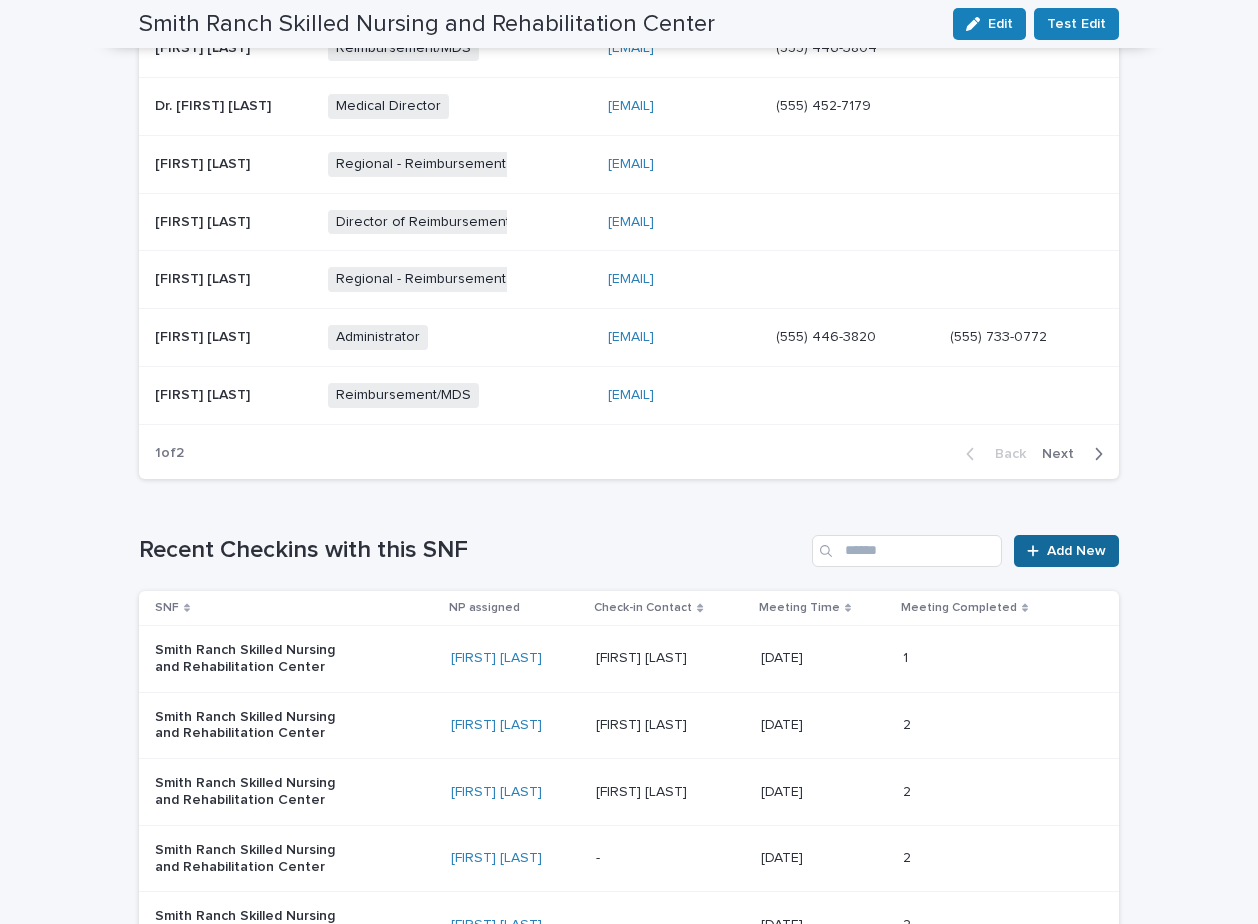 click on "Add New" at bounding box center (1076, 551) 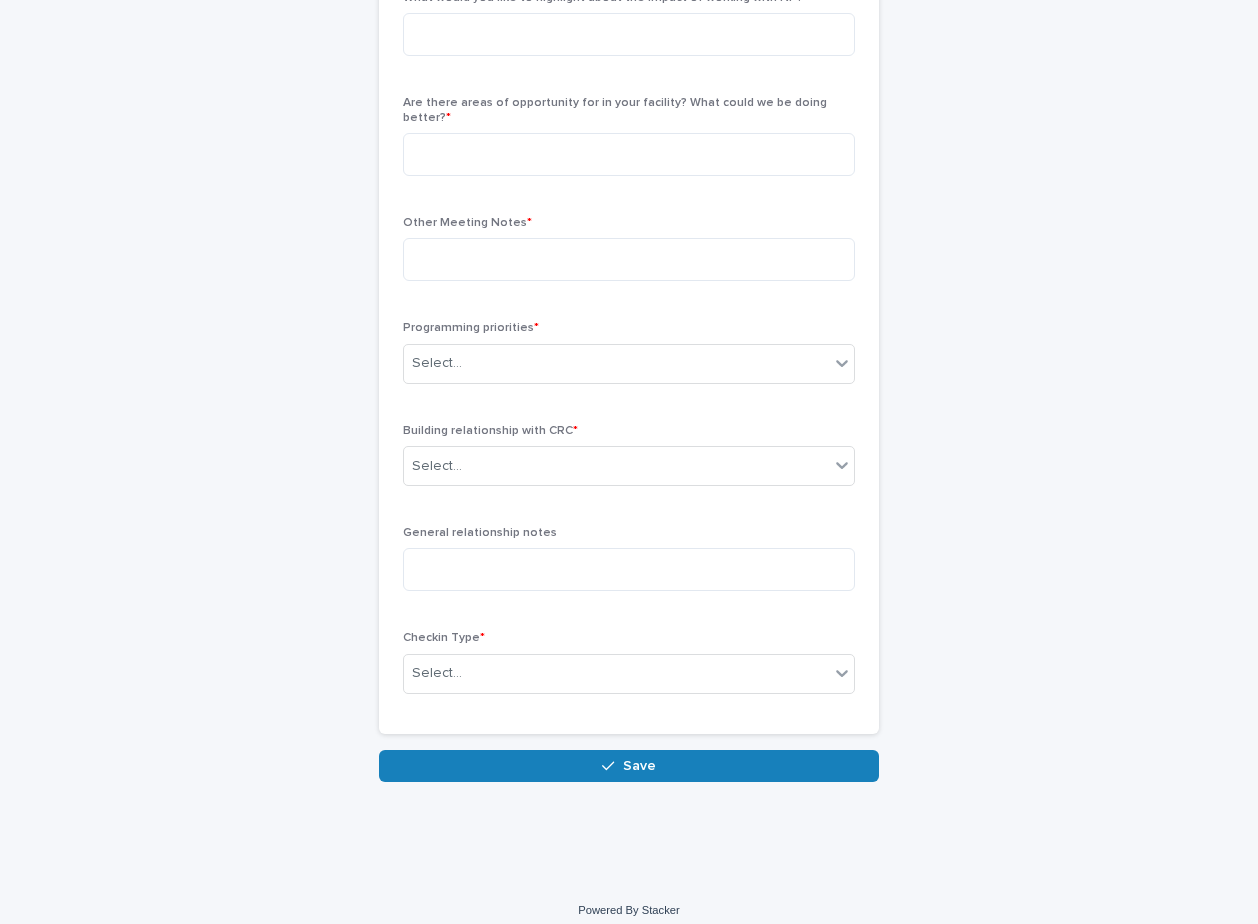 scroll, scrollTop: 0, scrollLeft: 0, axis: both 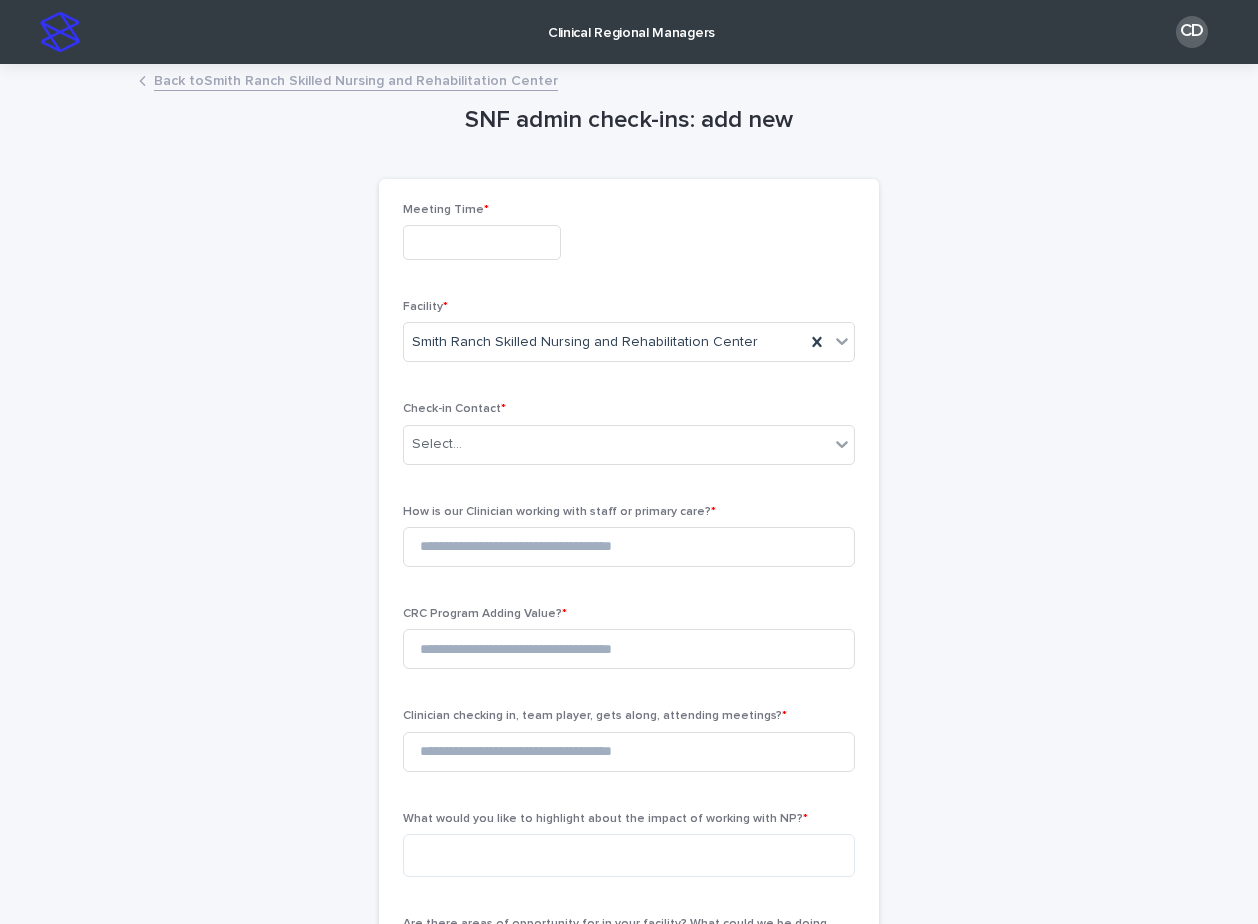 click at bounding box center (482, 242) 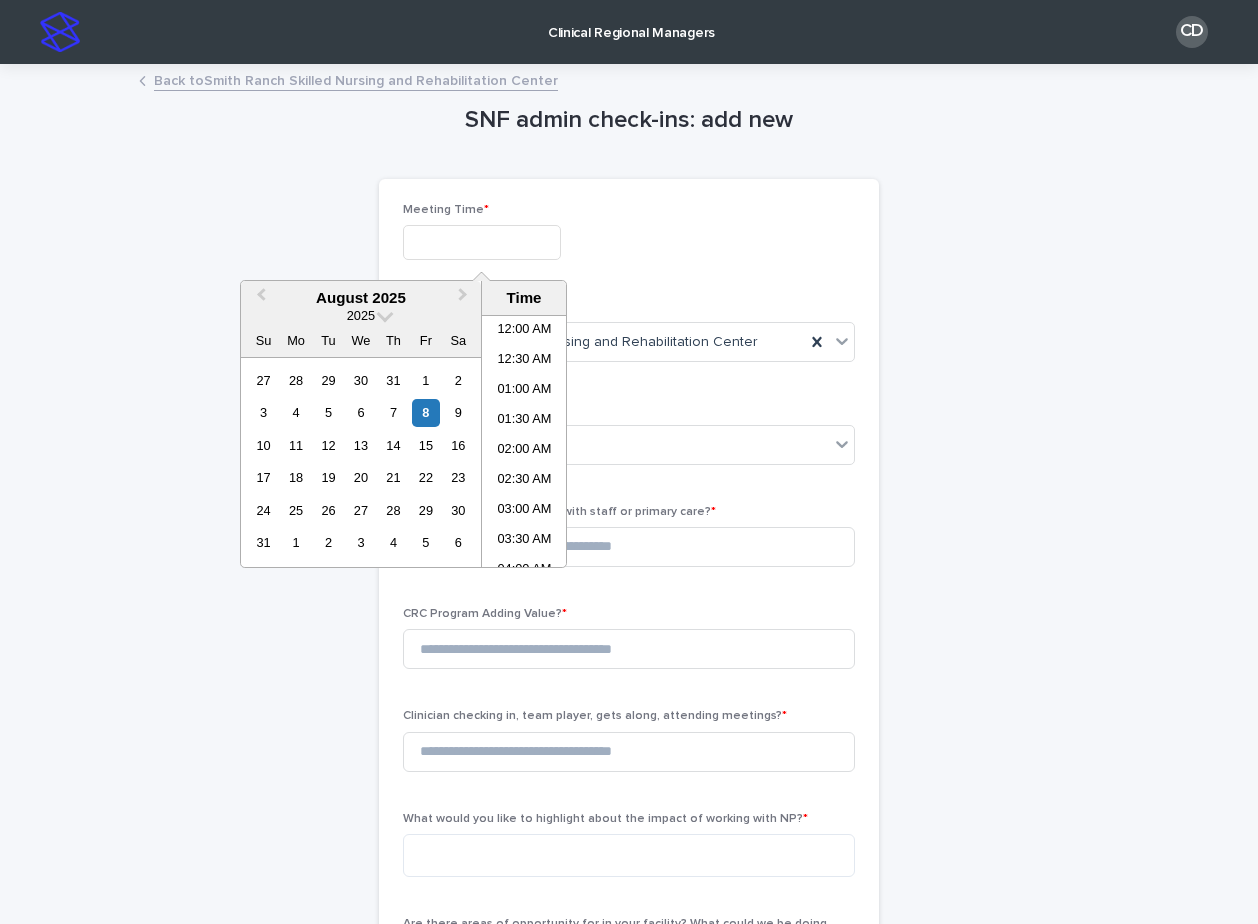scroll, scrollTop: 639, scrollLeft: 0, axis: vertical 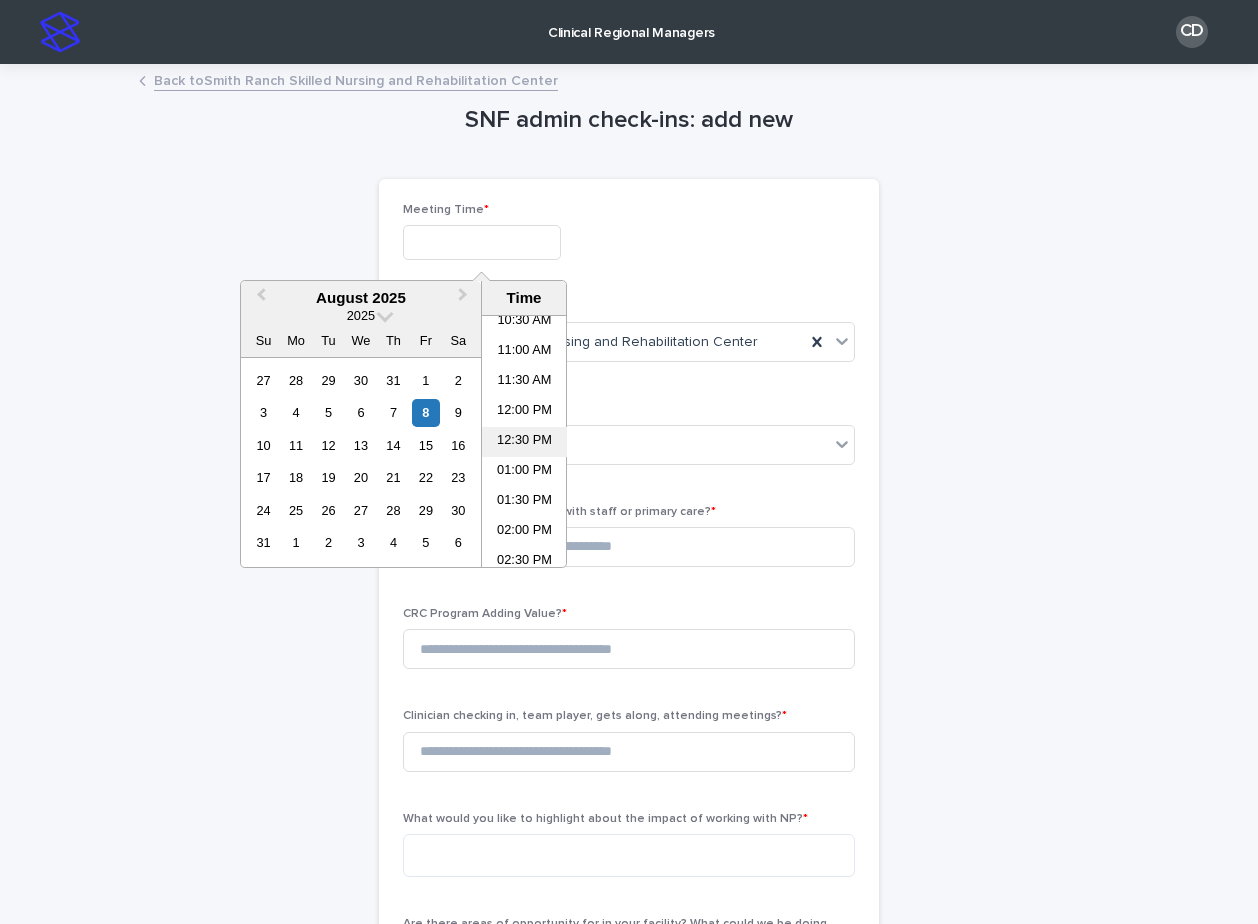 click on "12:30 PM" at bounding box center (524, 442) 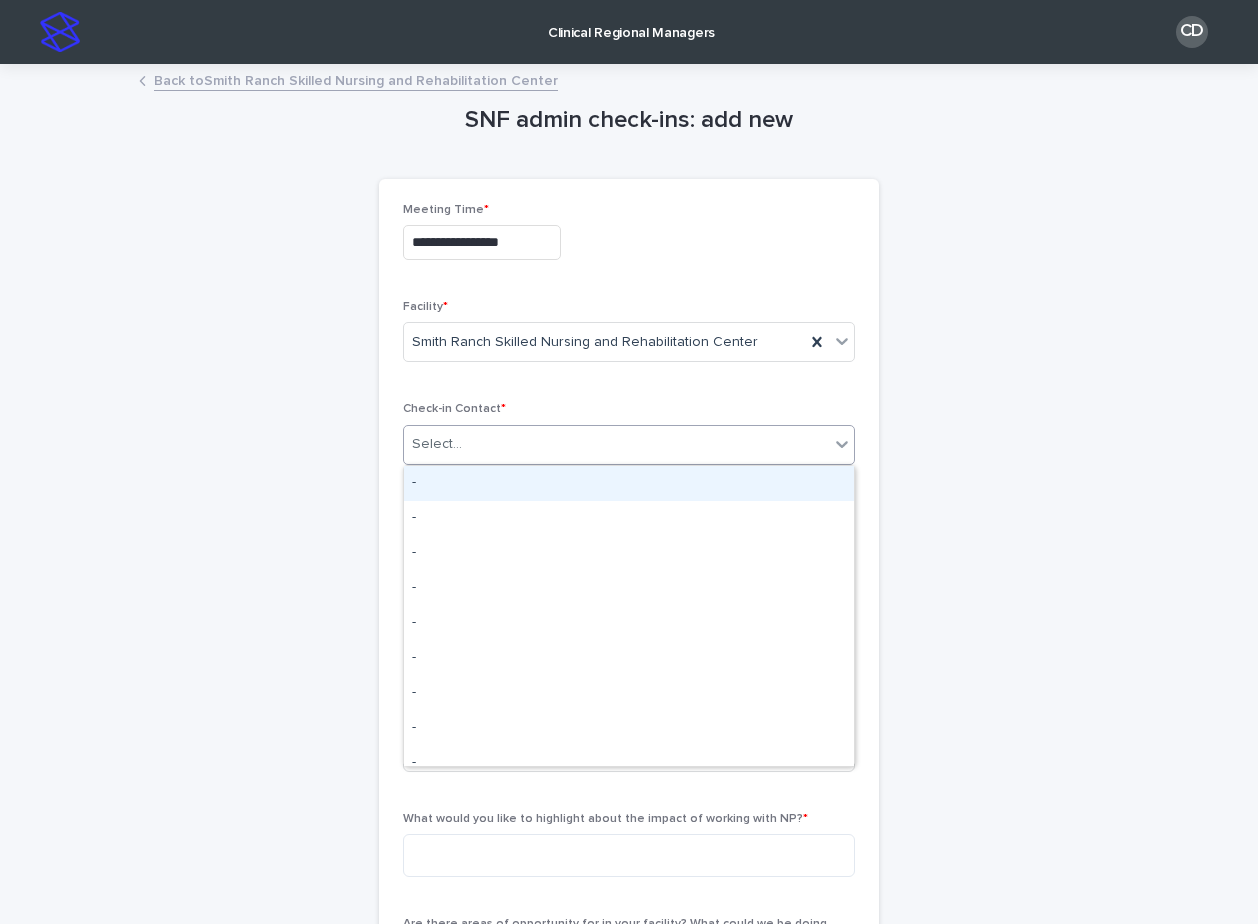 click on "Select..." at bounding box center (616, 444) 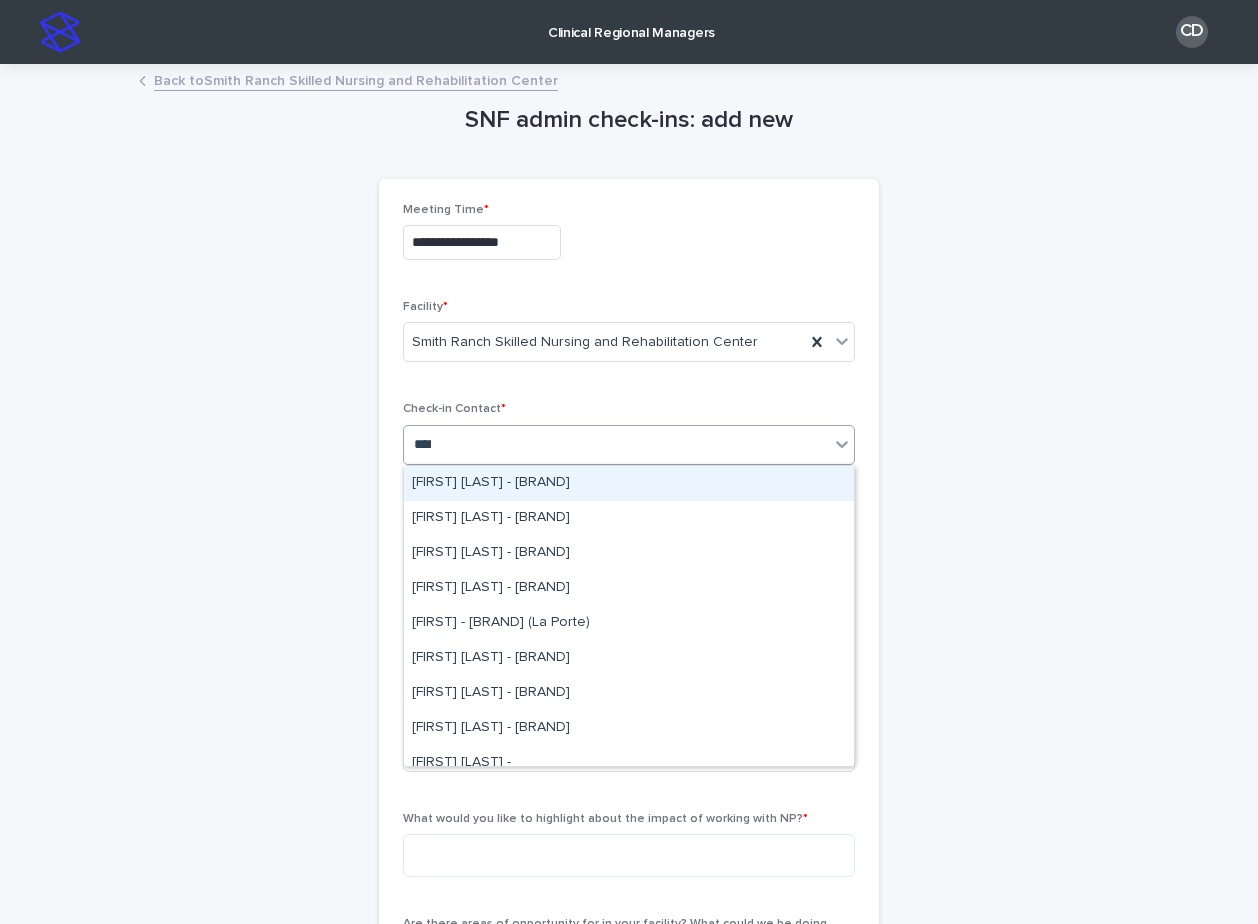 type on "*****" 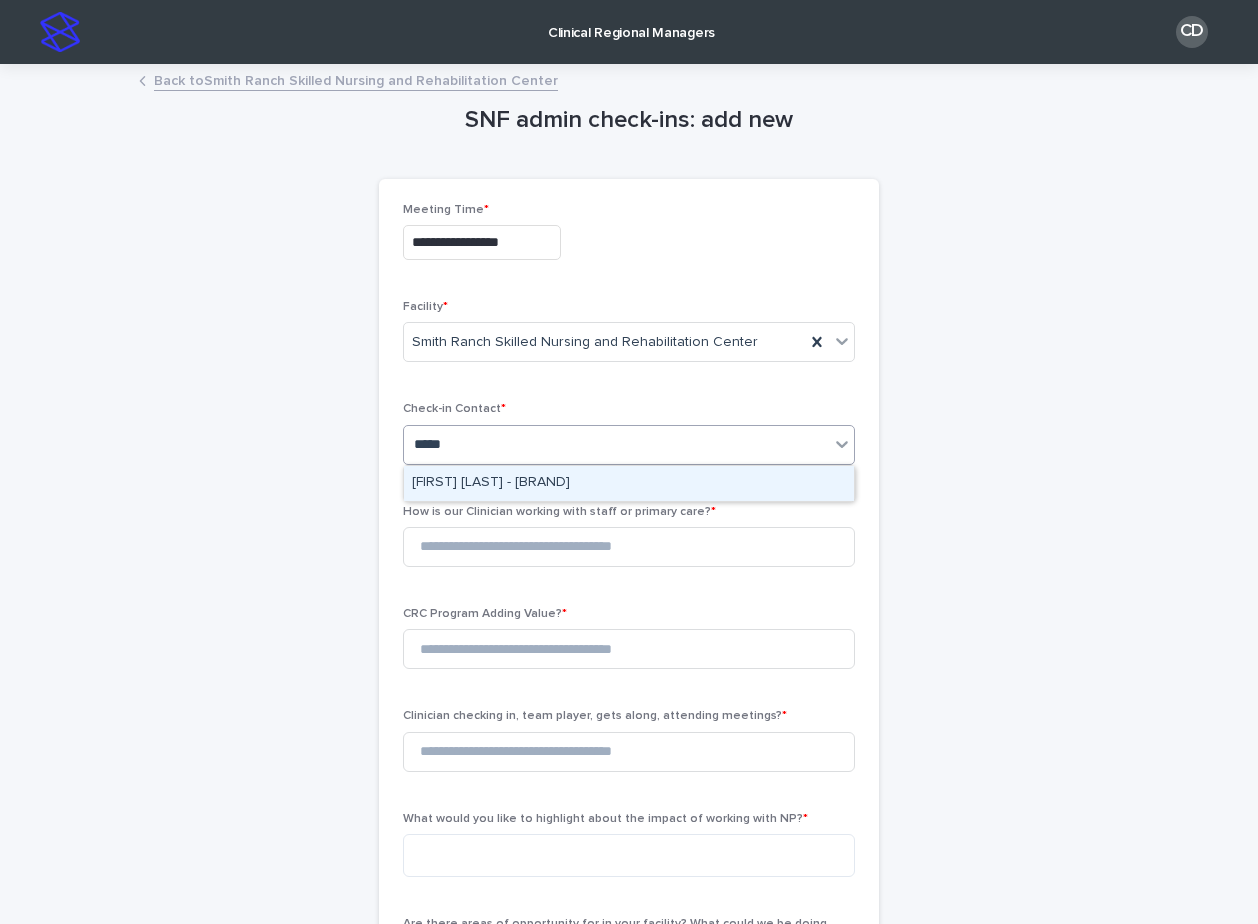 click on "Kabir Nain - Smith Ranch Skilled Nursing and Rehabilitation Center" at bounding box center [629, 483] 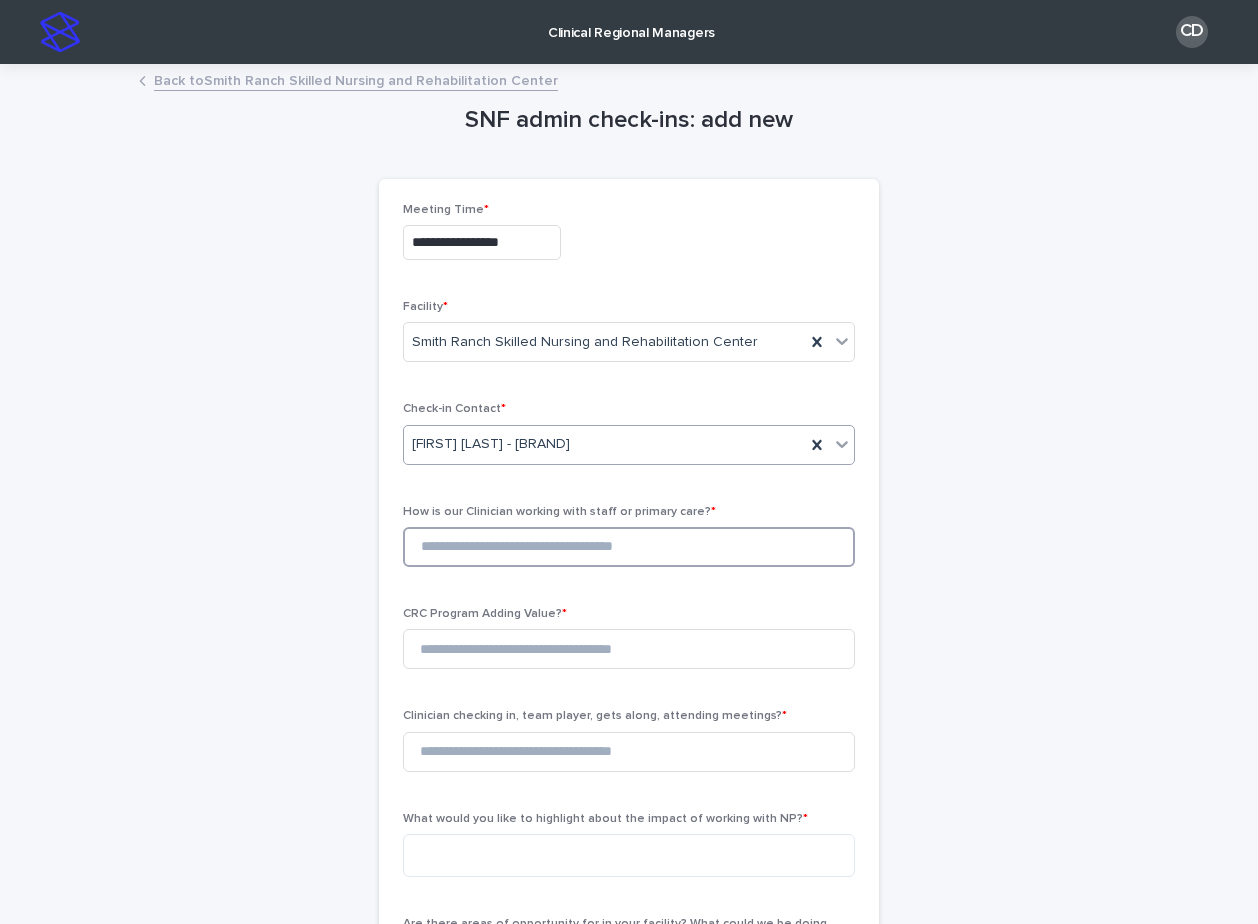 click at bounding box center [629, 547] 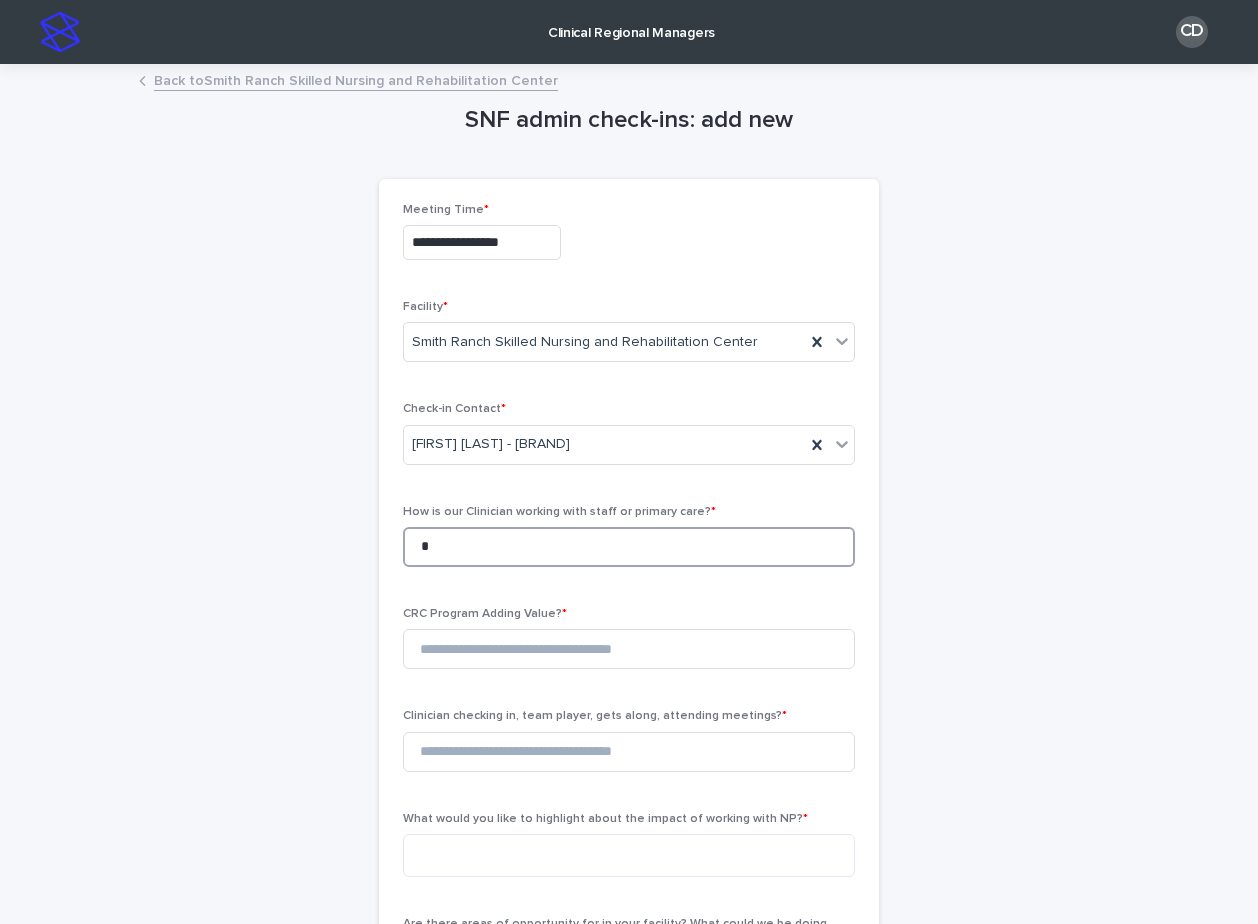 type on "*" 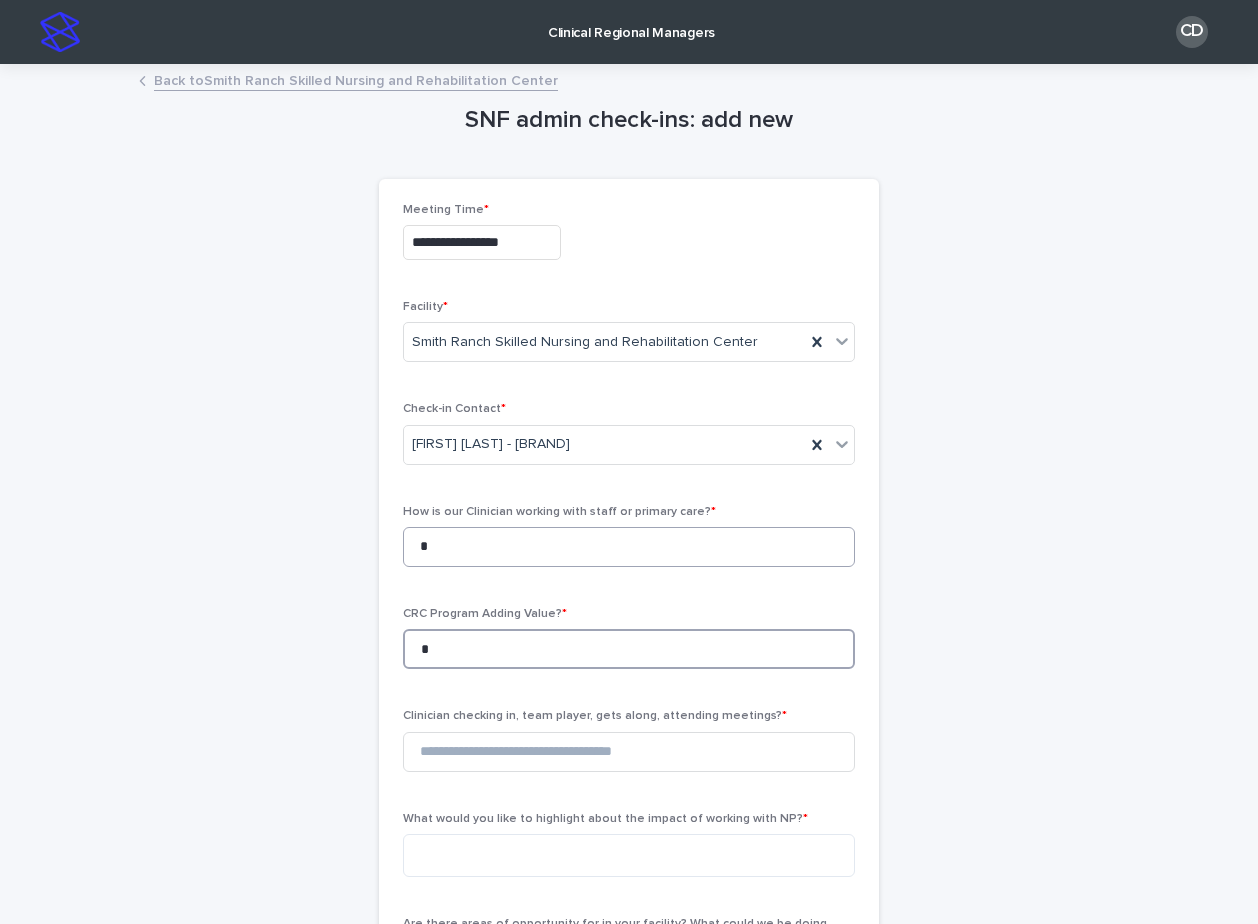 type on "*" 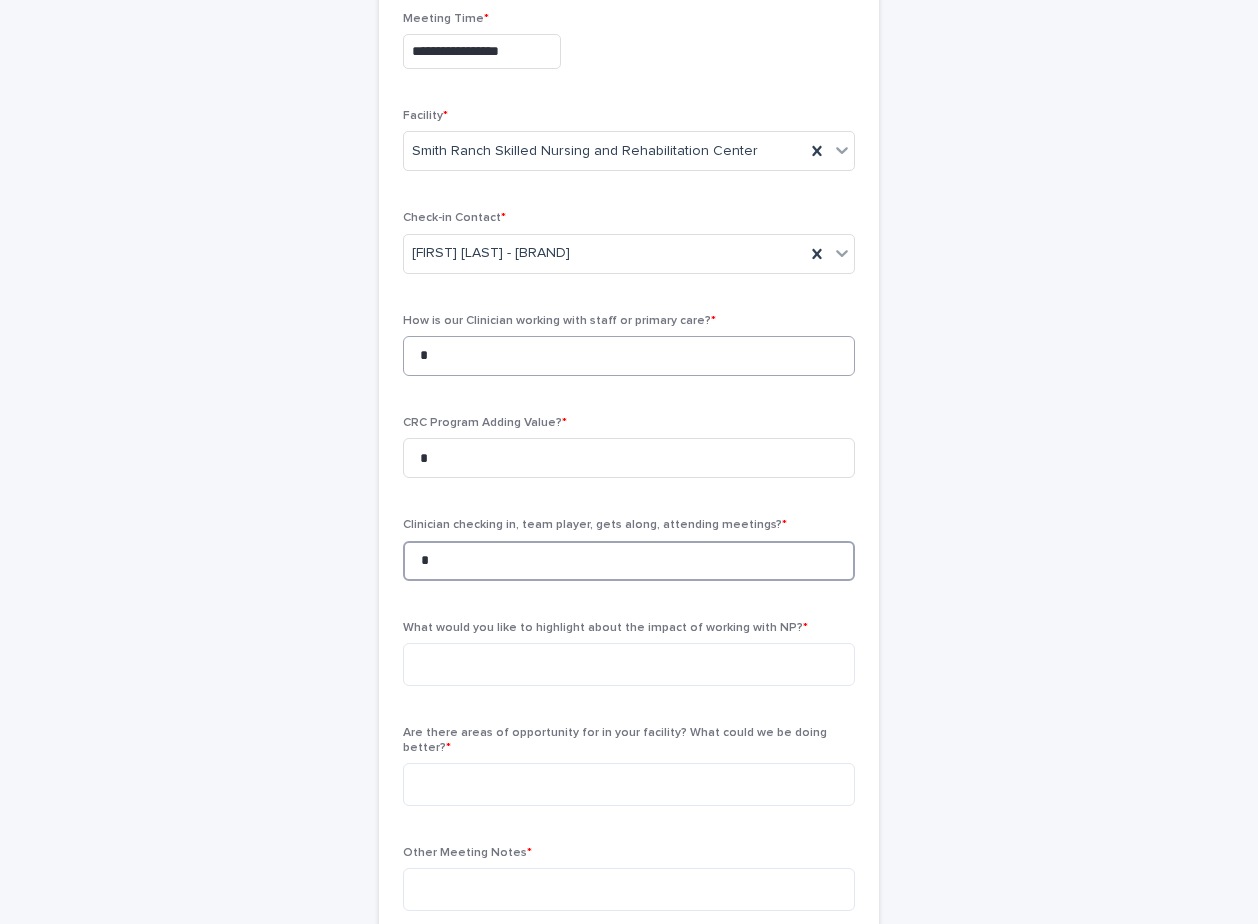 scroll, scrollTop: 320, scrollLeft: 0, axis: vertical 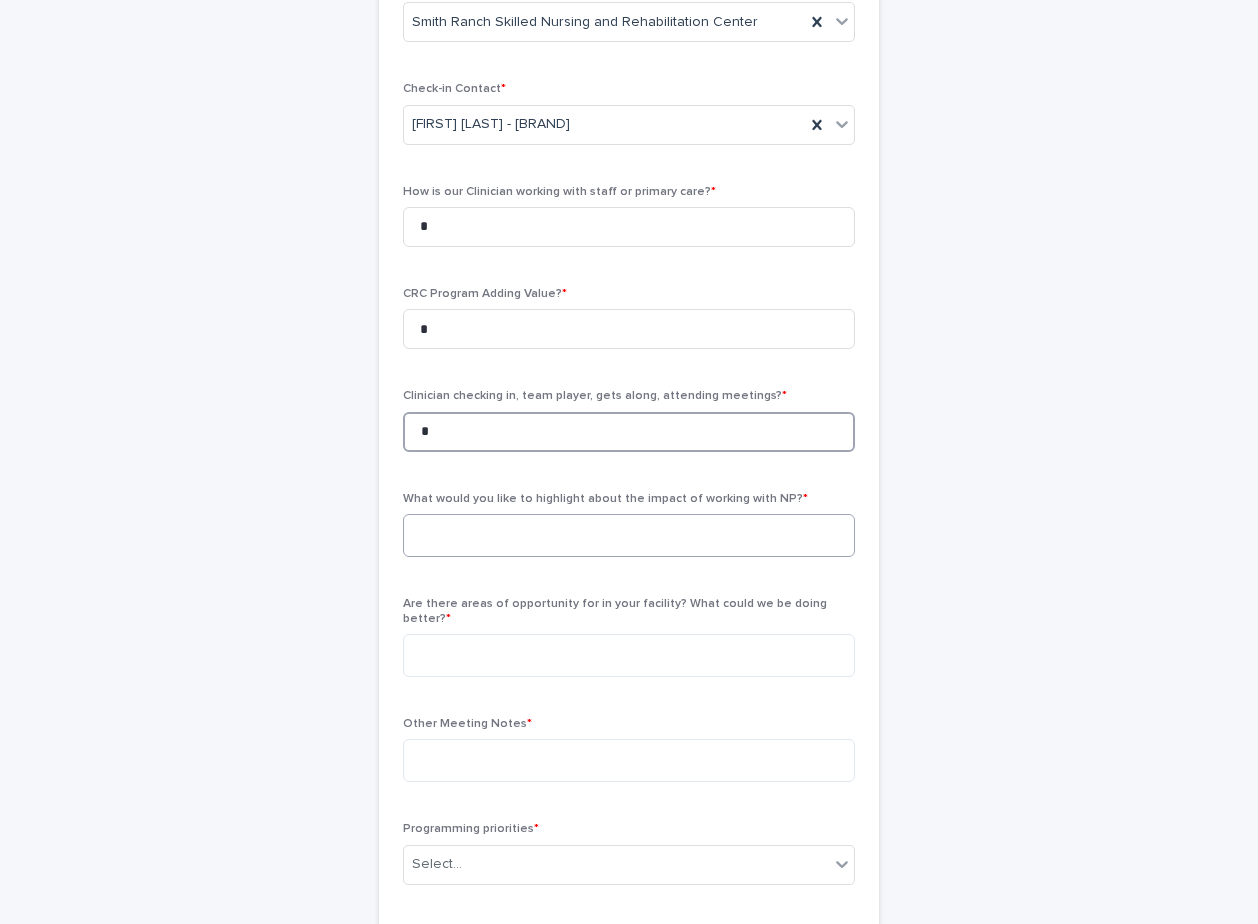 type on "*" 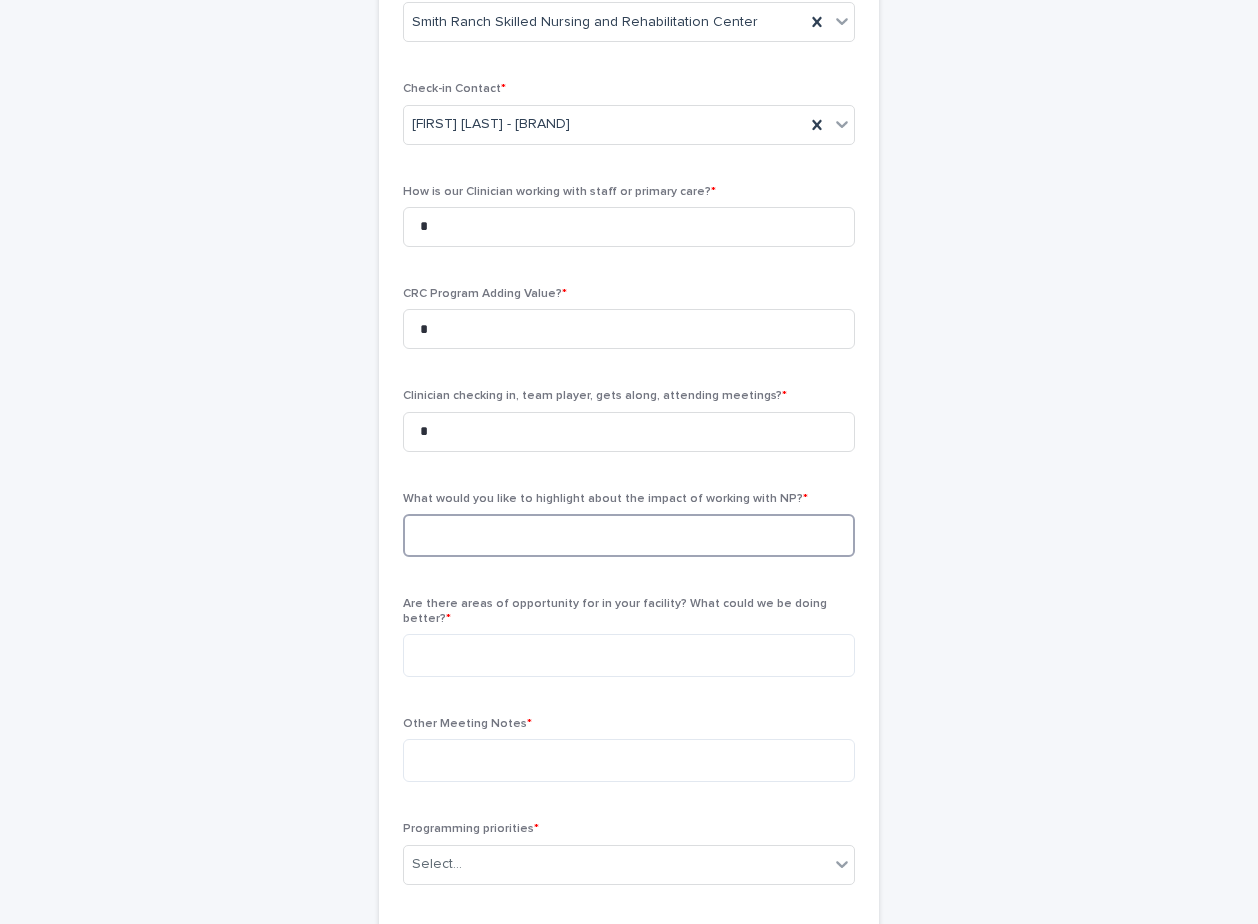 click at bounding box center [629, 535] 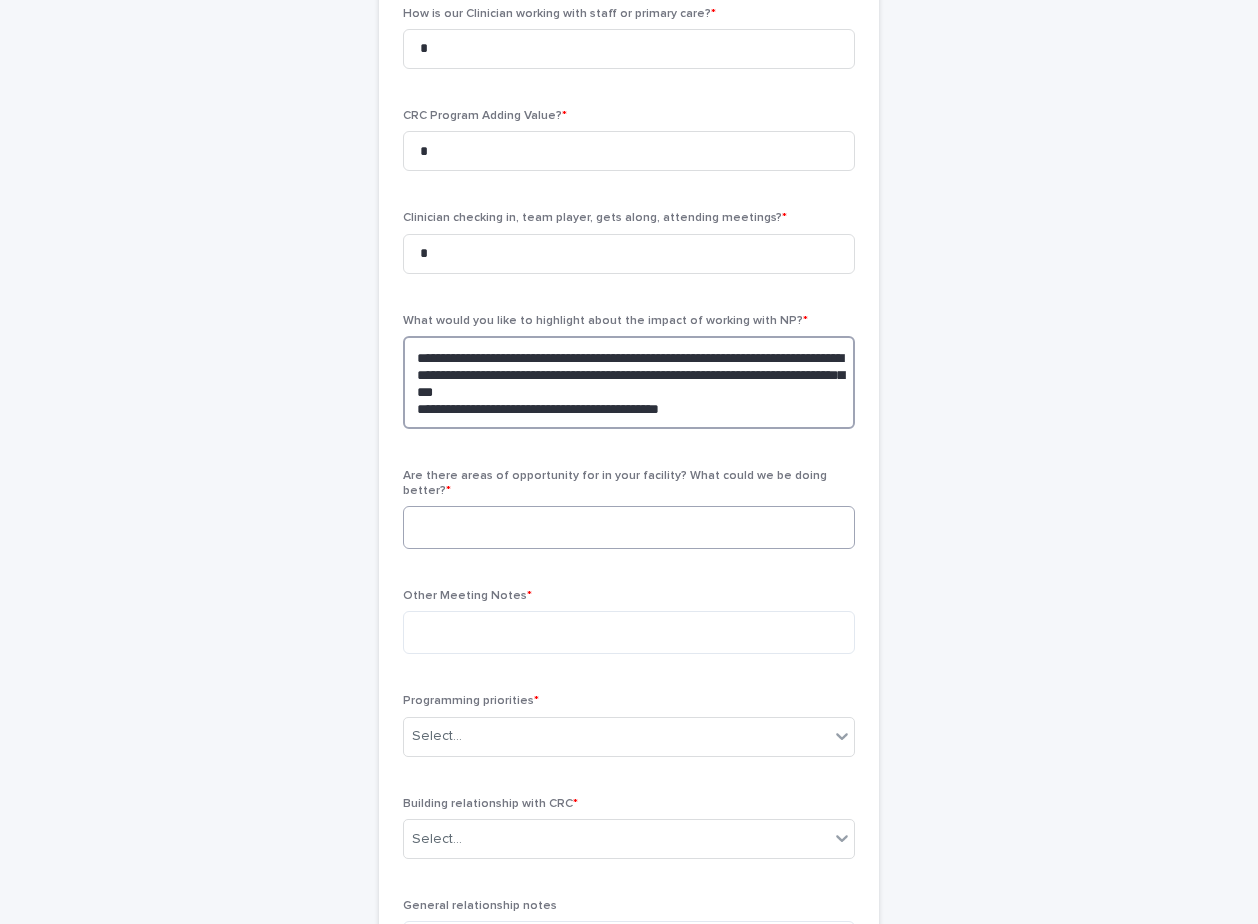 scroll, scrollTop: 503, scrollLeft: 0, axis: vertical 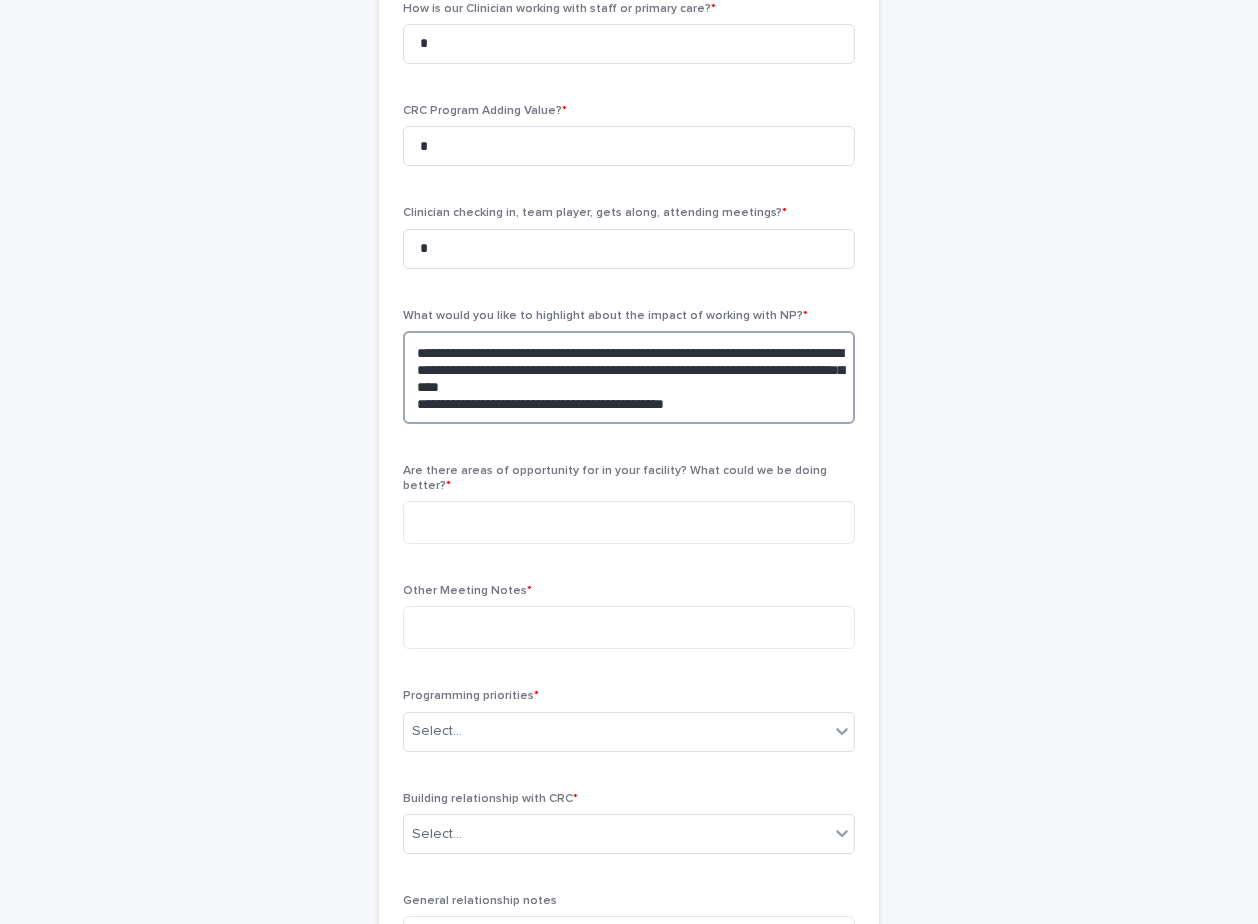 click on "**********" at bounding box center [629, 377] 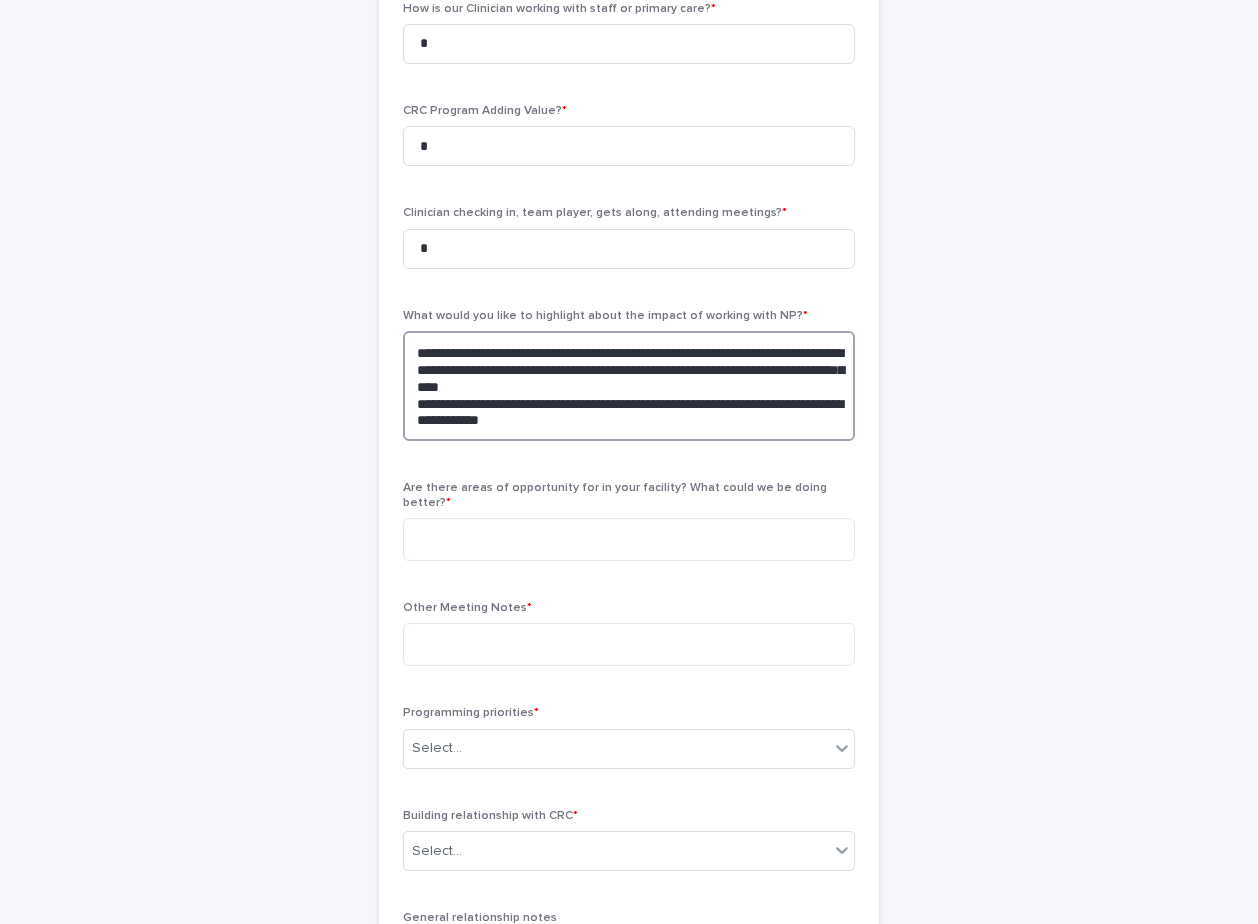 type on "**********" 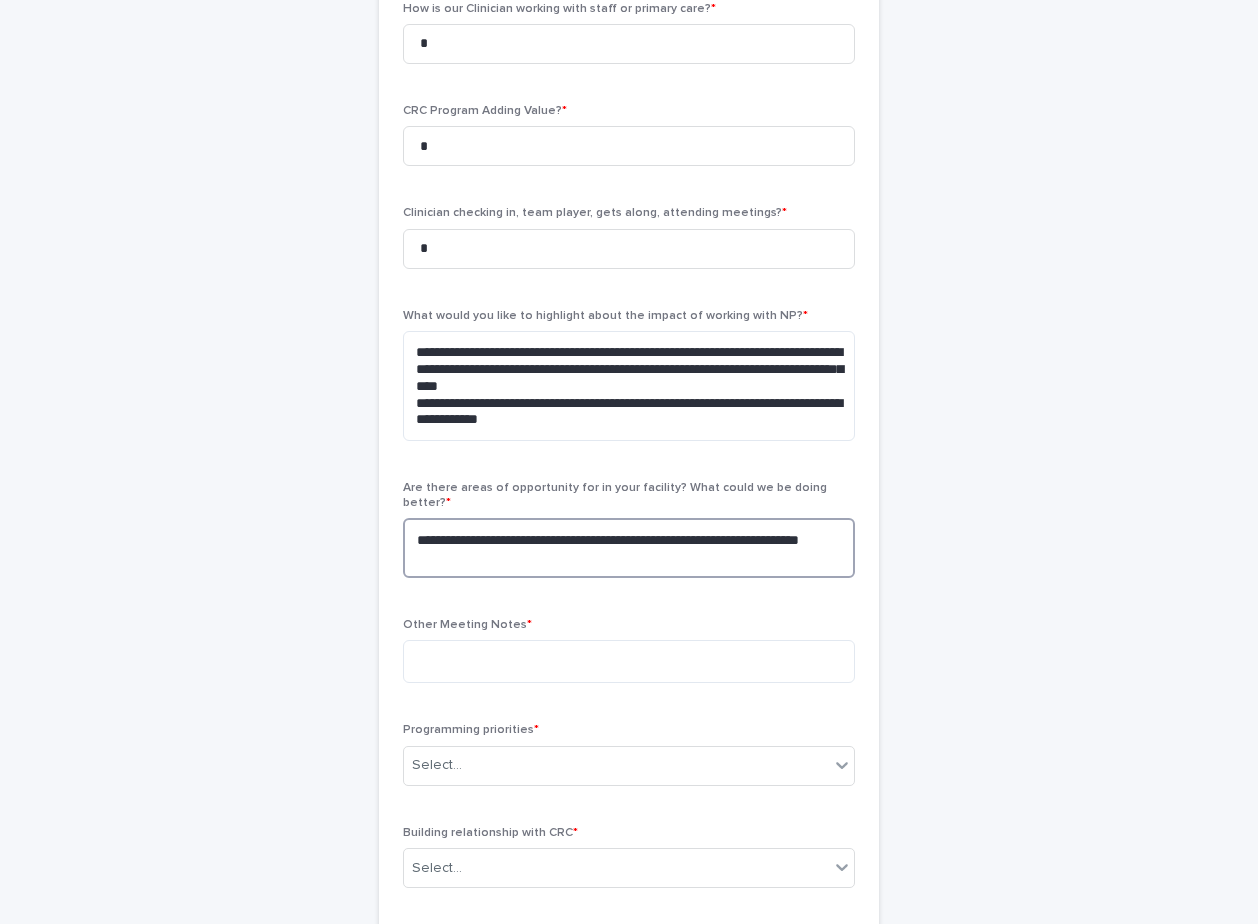 type on "**********" 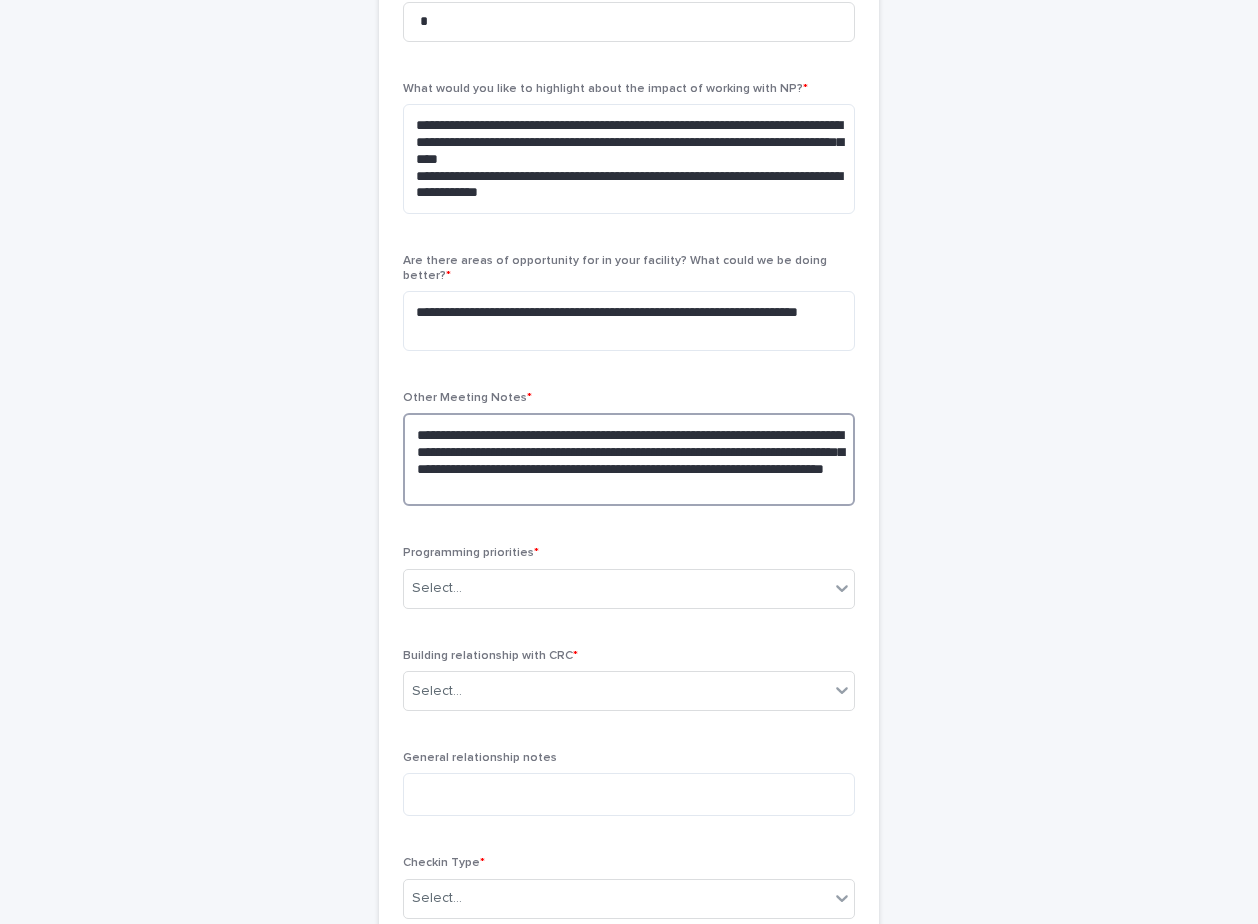 scroll, scrollTop: 744, scrollLeft: 0, axis: vertical 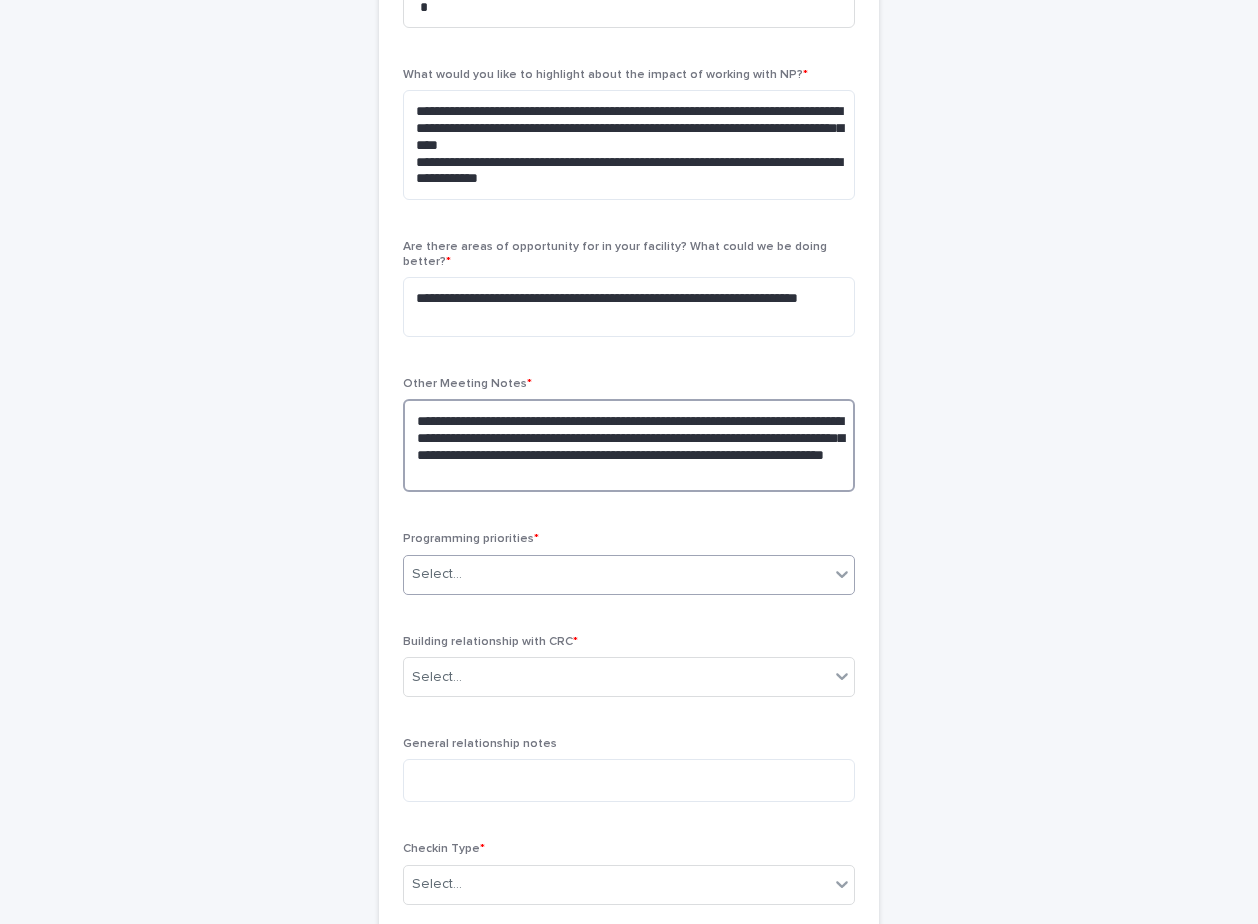type on "**********" 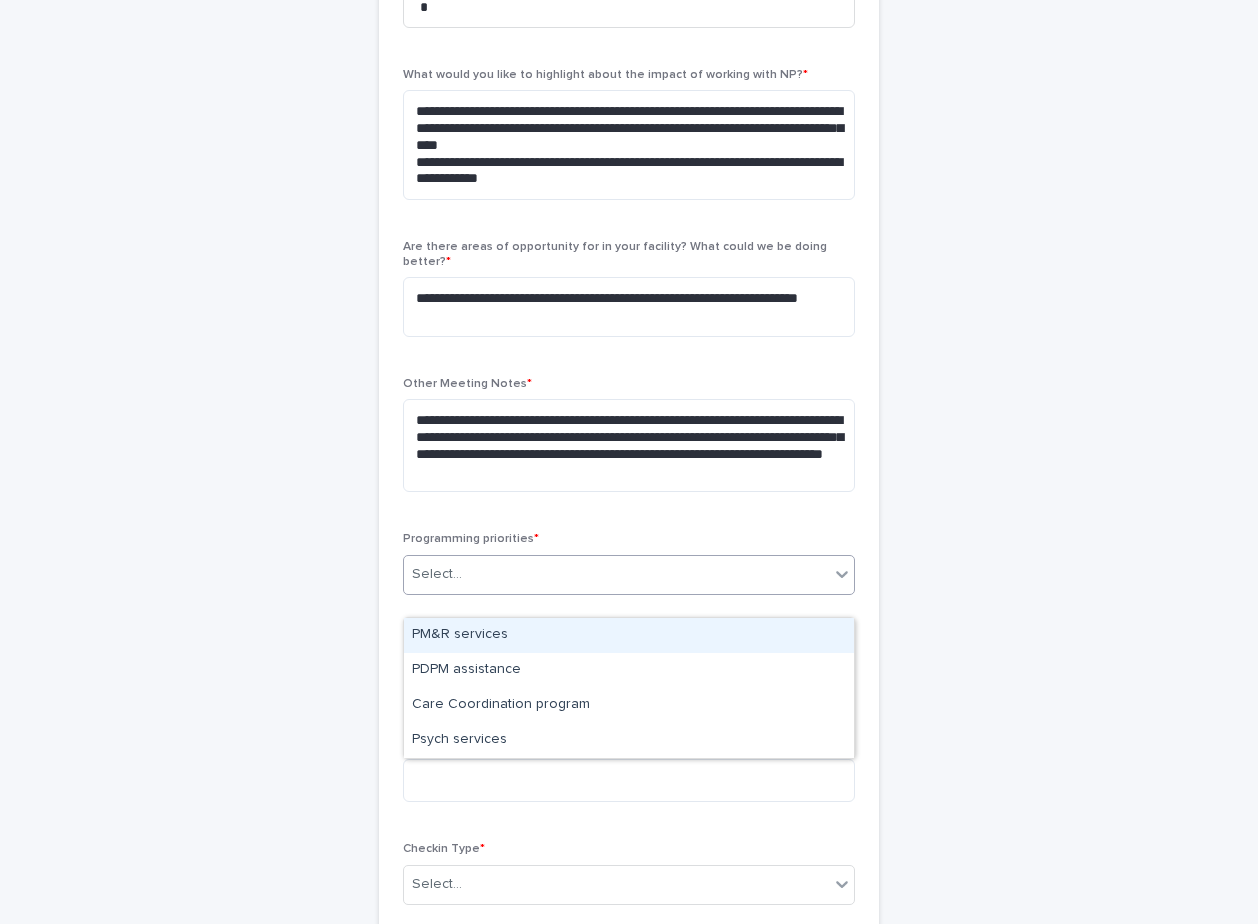 click on "Select..." at bounding box center (616, 574) 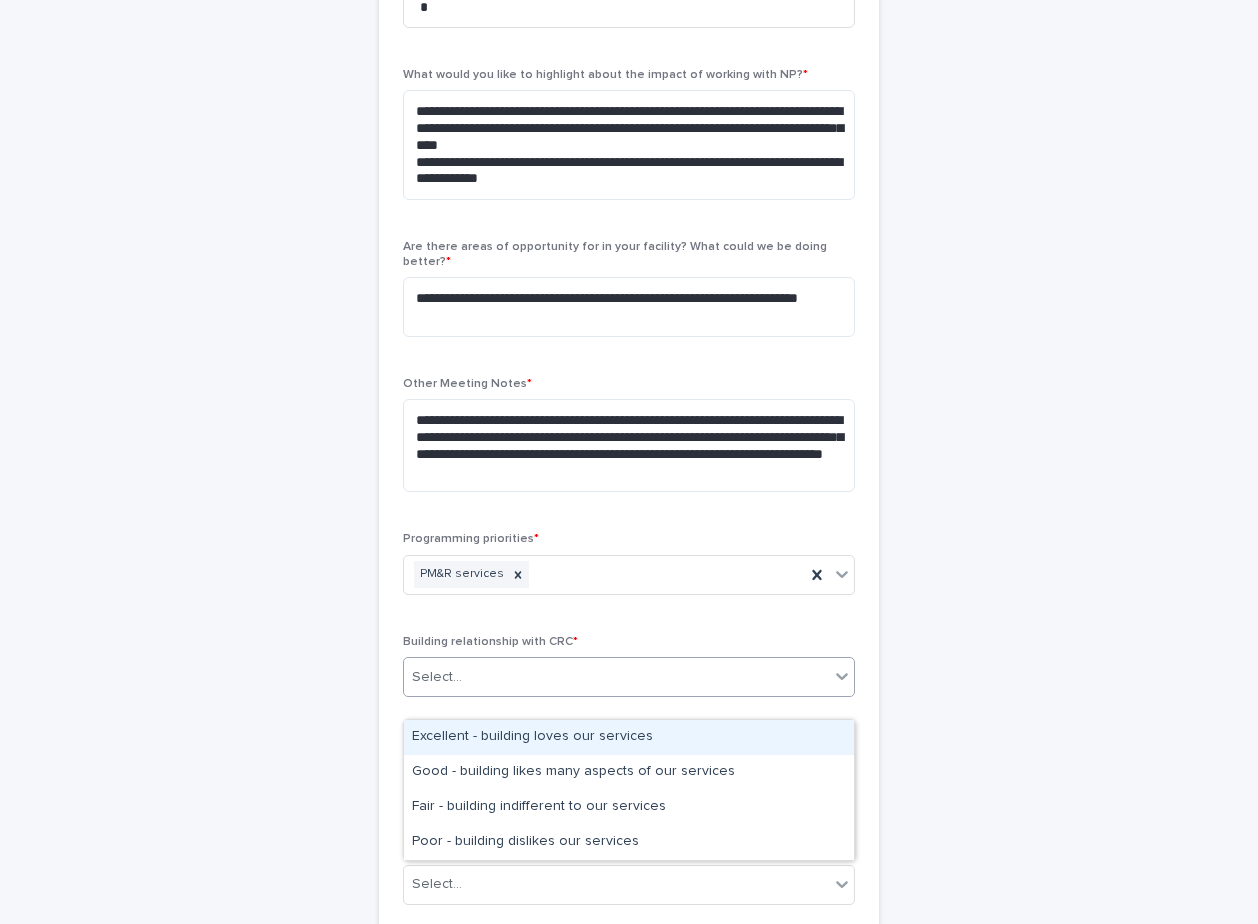 click on "Select..." at bounding box center [616, 677] 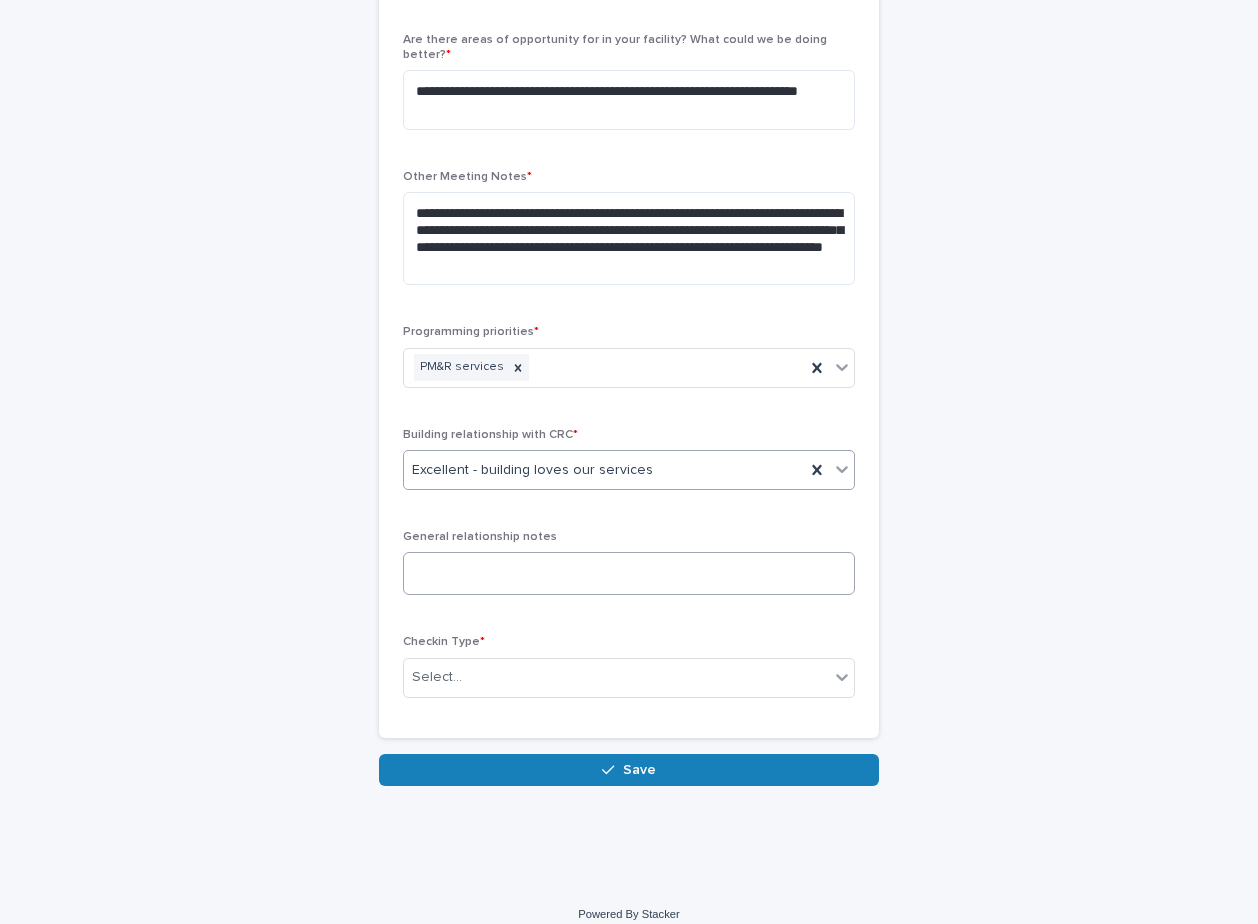 scroll, scrollTop: 960, scrollLeft: 0, axis: vertical 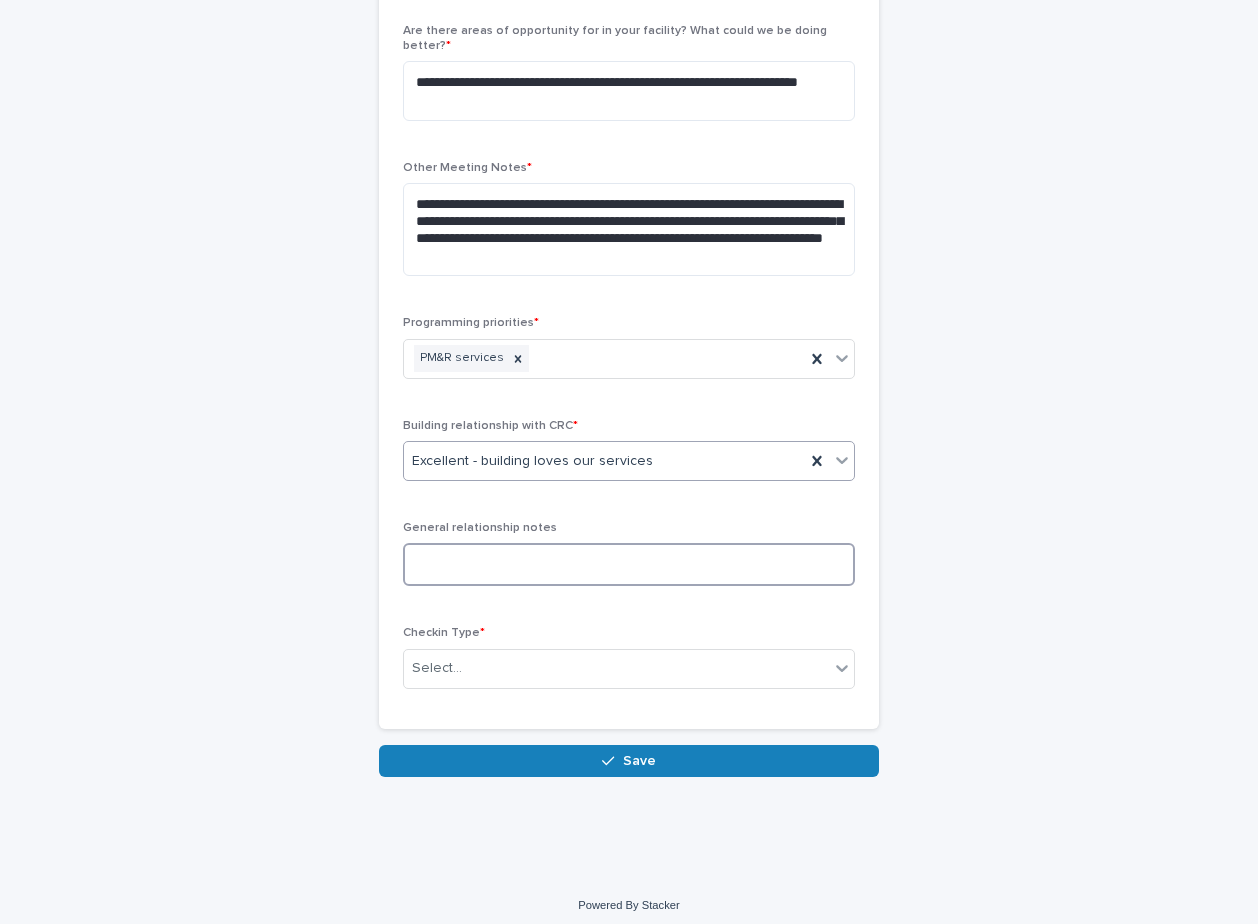click at bounding box center (629, 564) 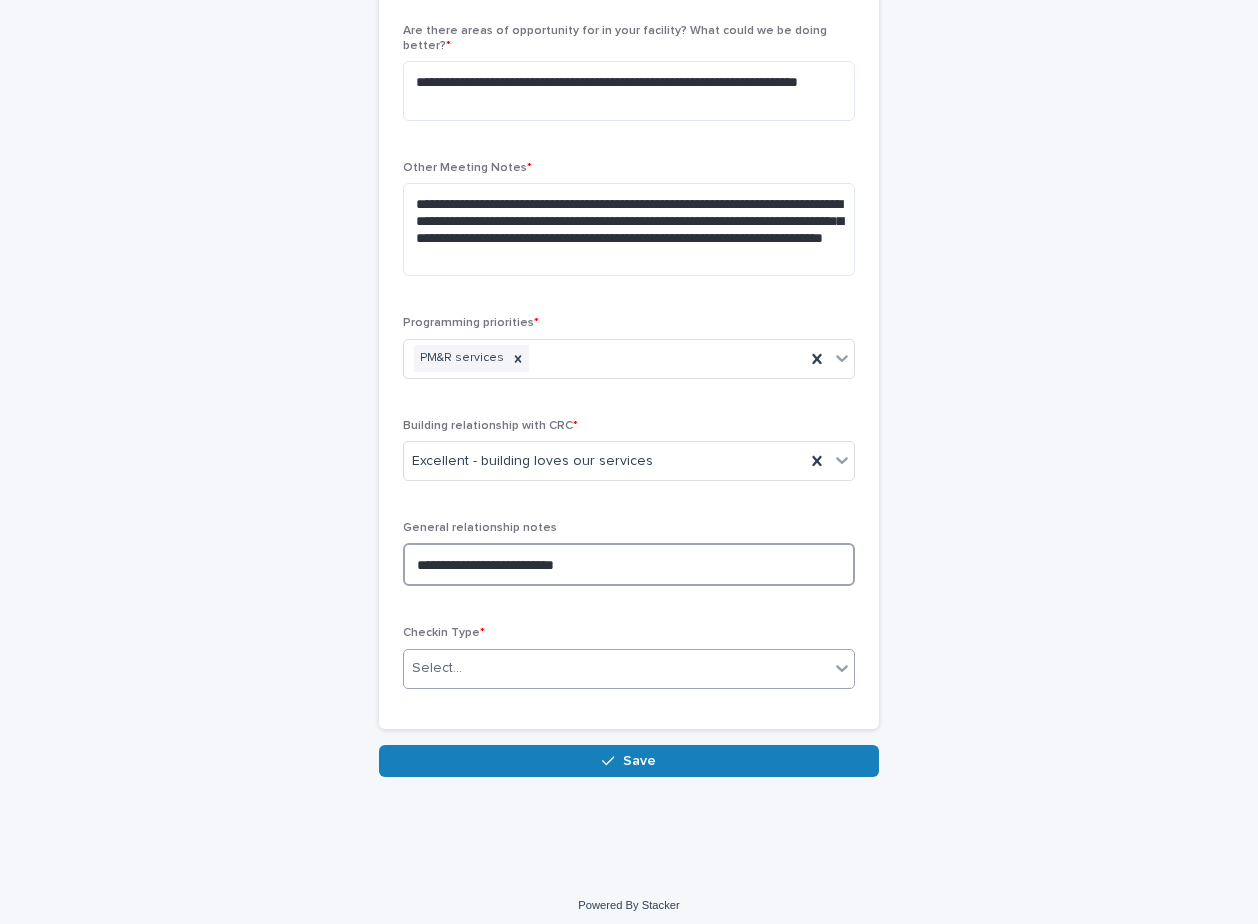 type on "**********" 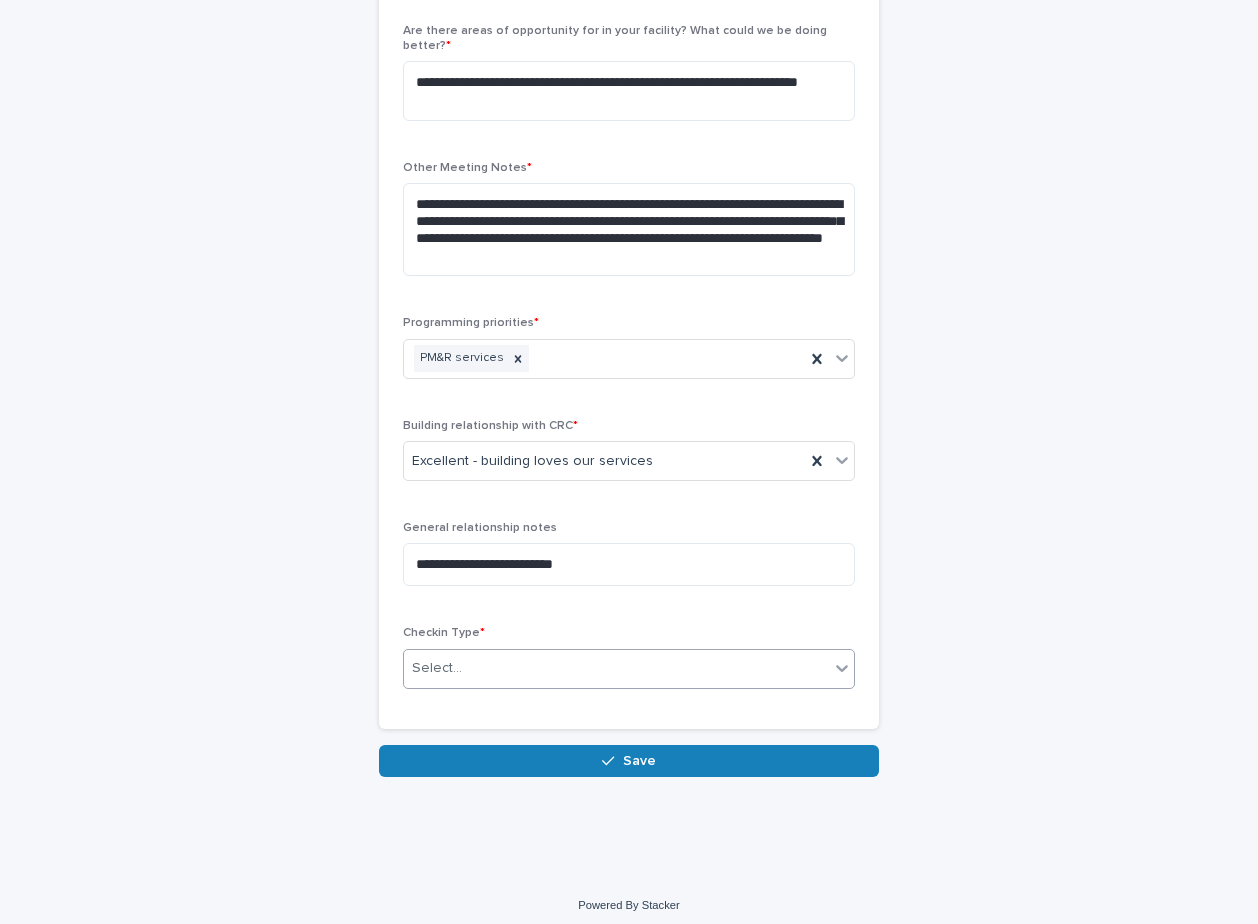 click on "Select..." at bounding box center (616, 668) 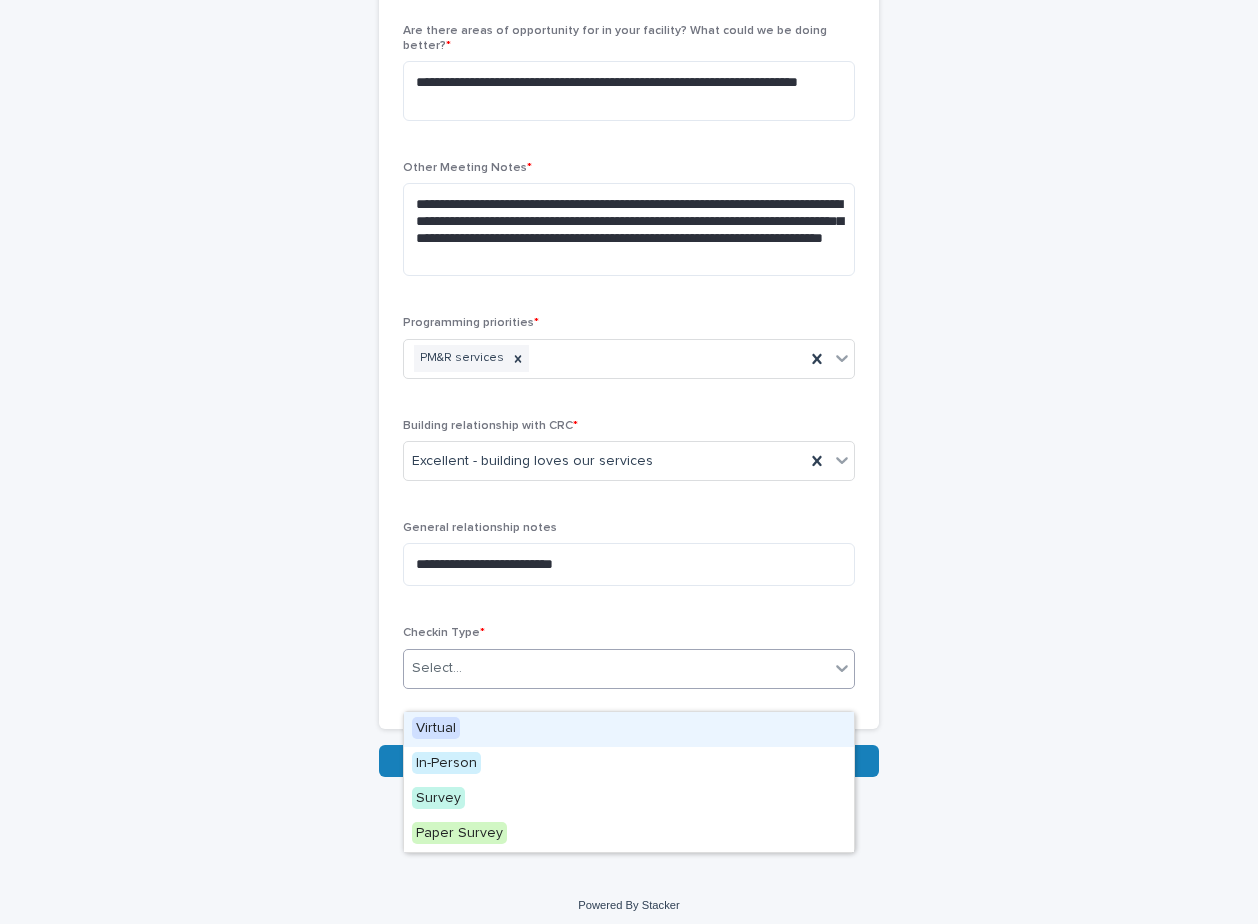 click on "Virtual" at bounding box center (629, 729) 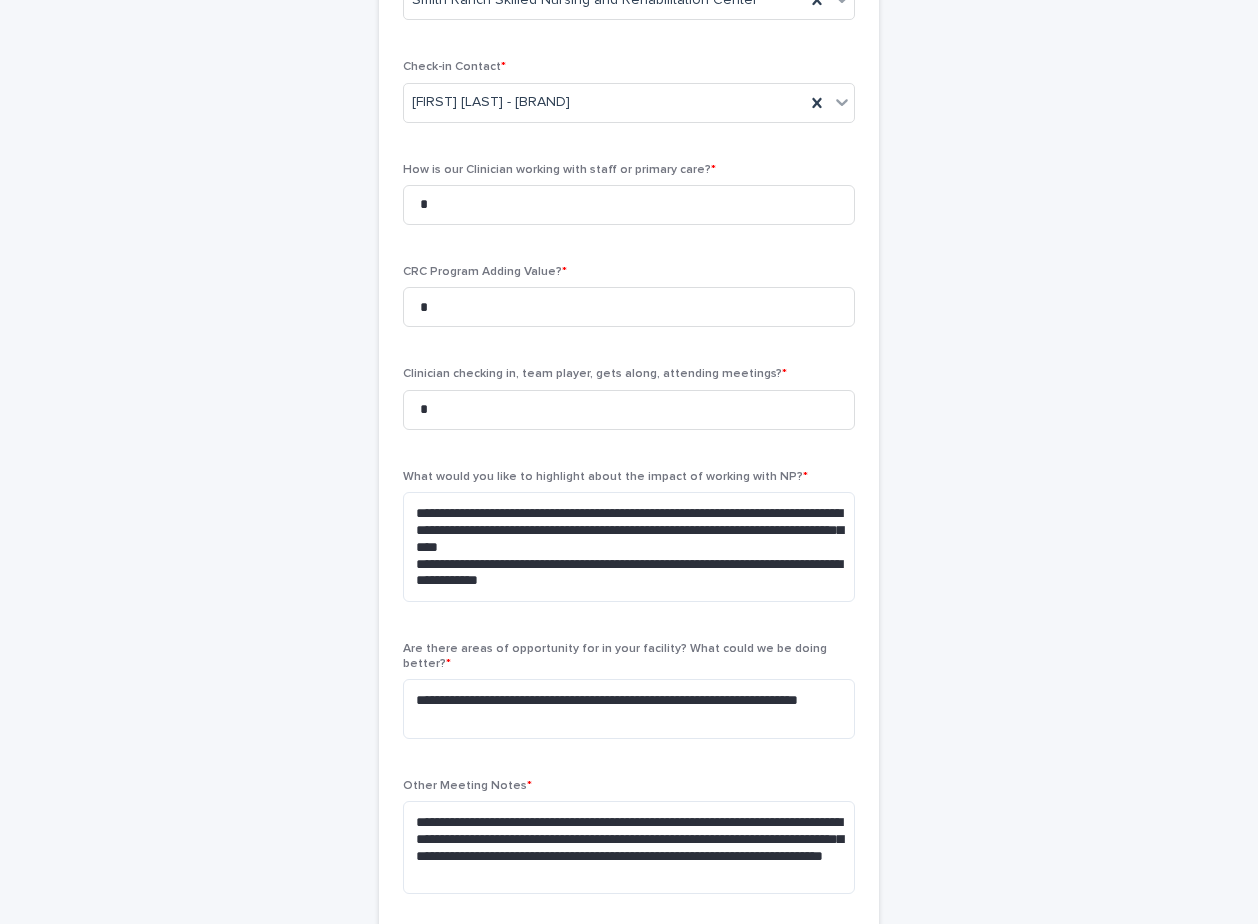 scroll, scrollTop: 346, scrollLeft: 0, axis: vertical 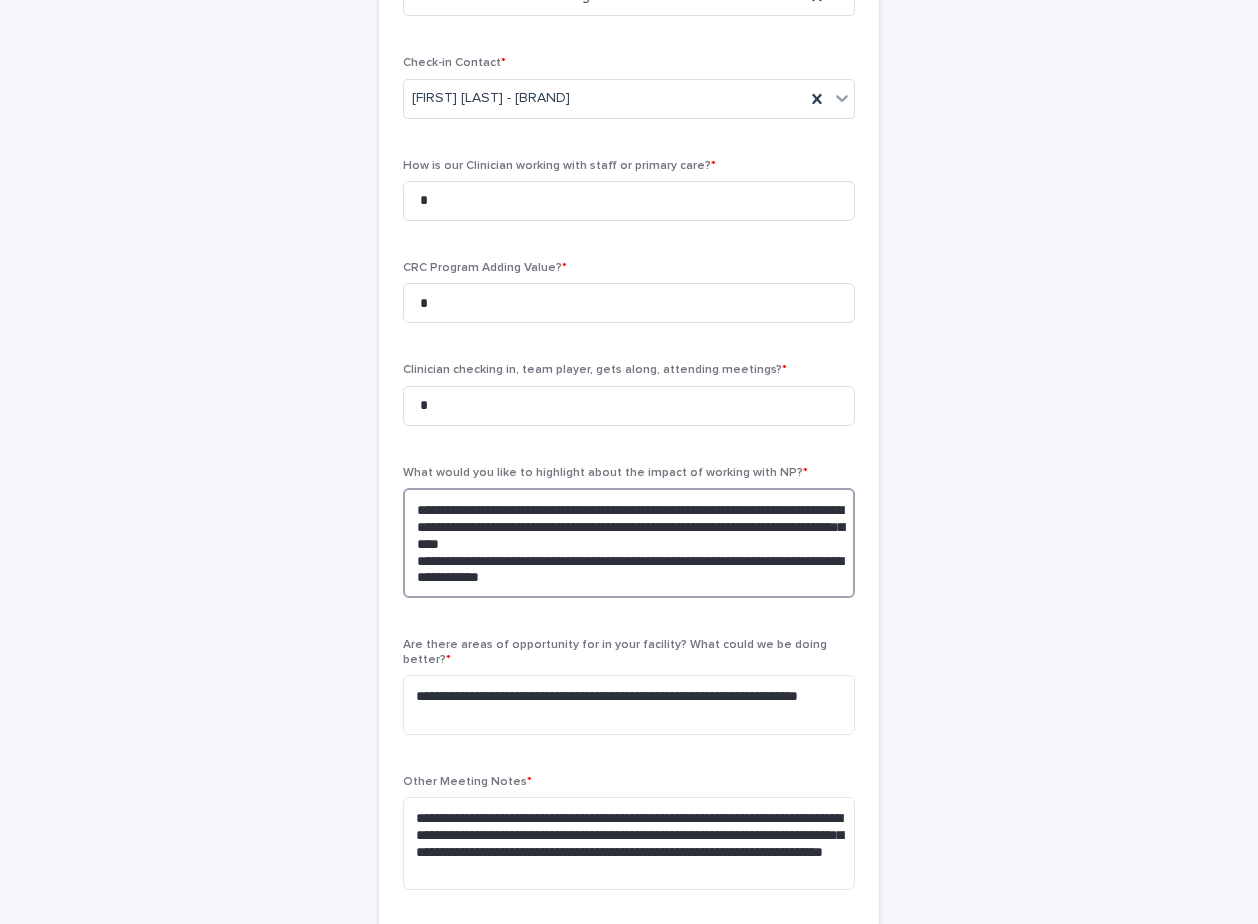 click on "**********" at bounding box center (629, 543) 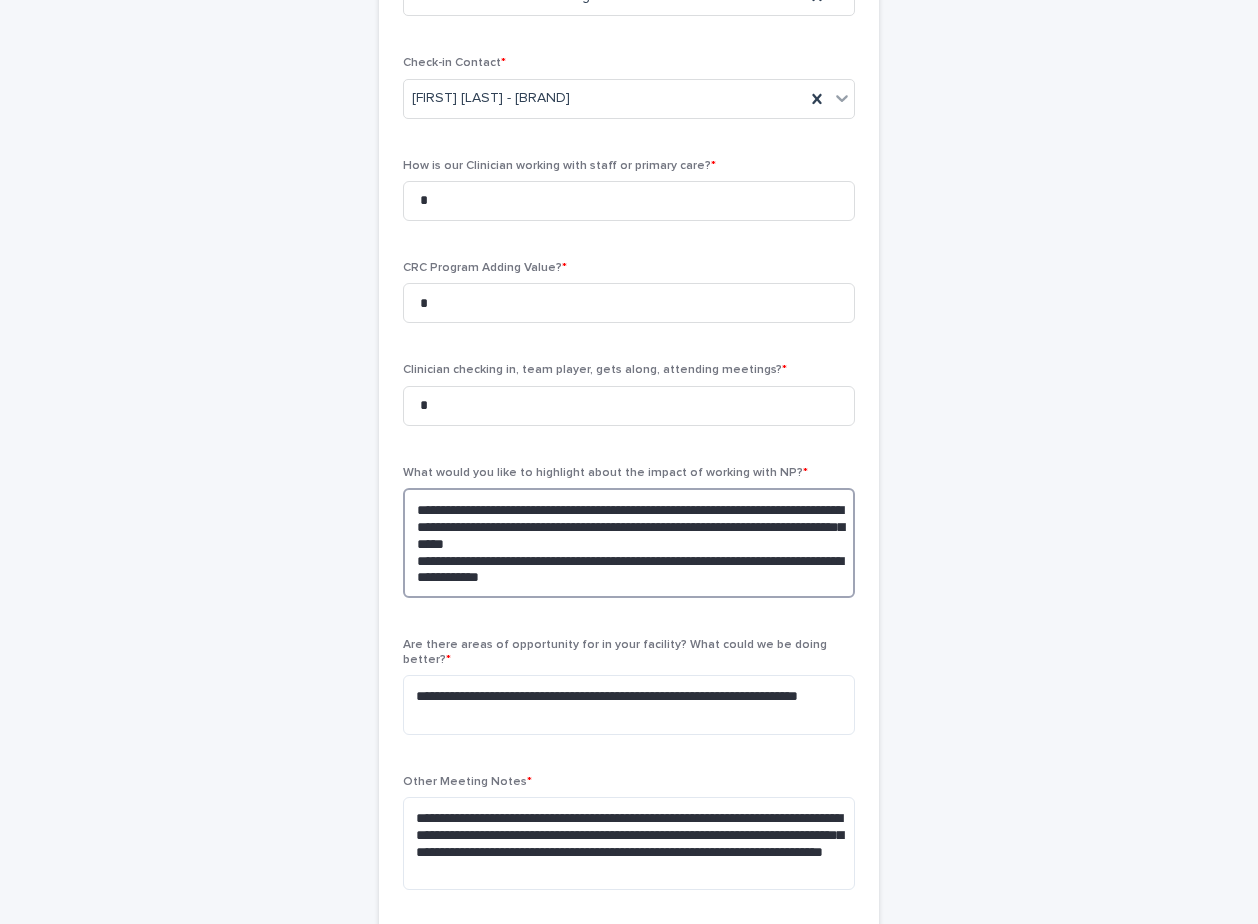 type on "**********" 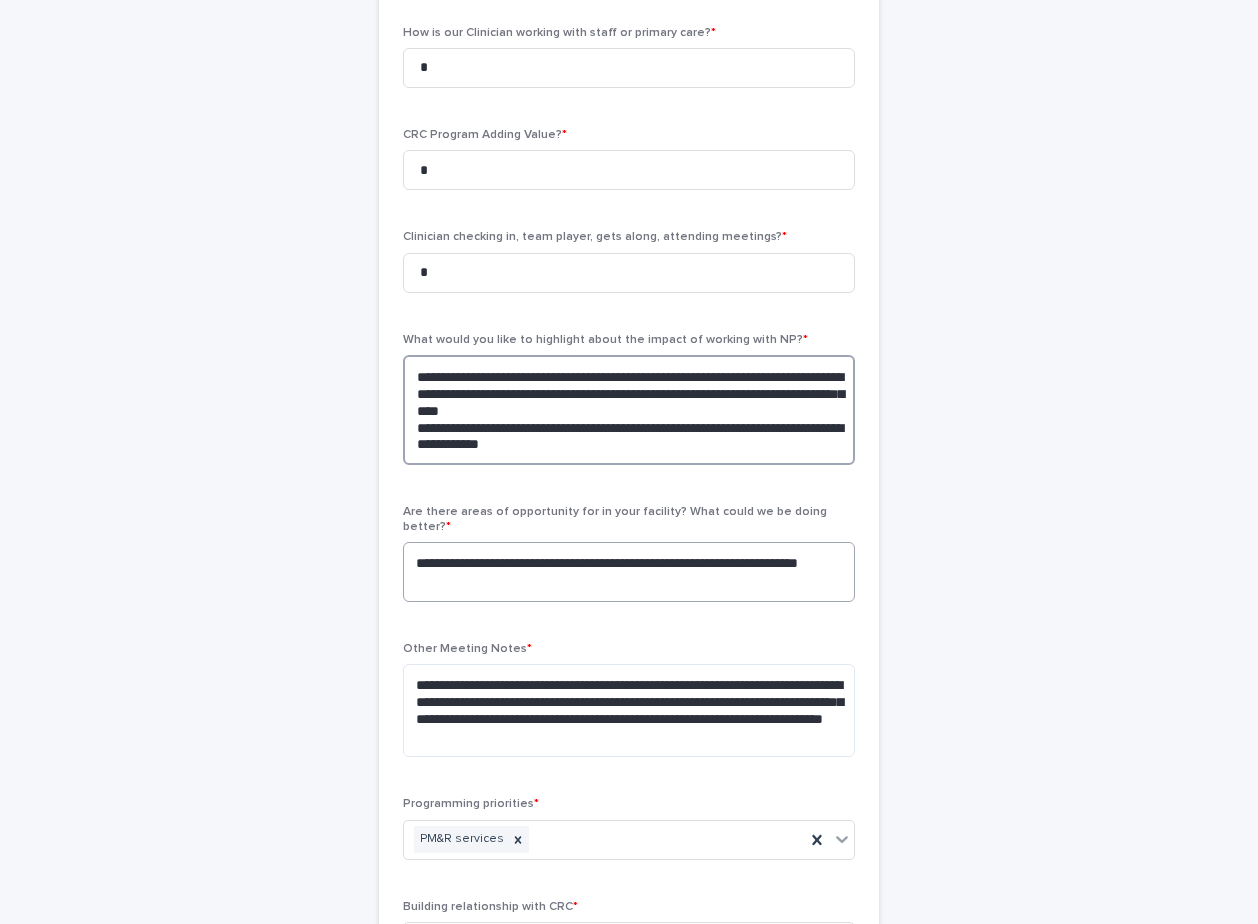 scroll, scrollTop: 532, scrollLeft: 0, axis: vertical 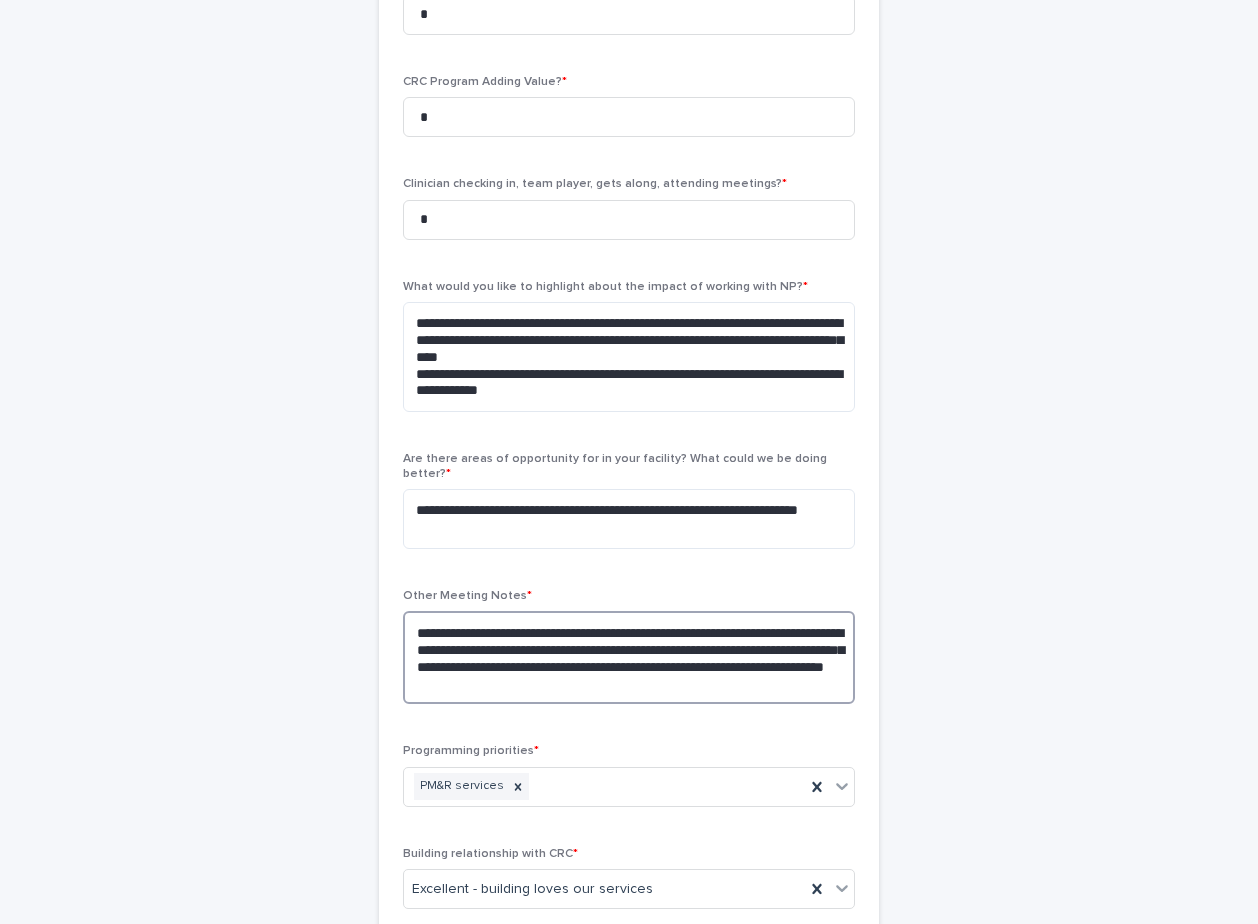 click on "**********" at bounding box center [629, 657] 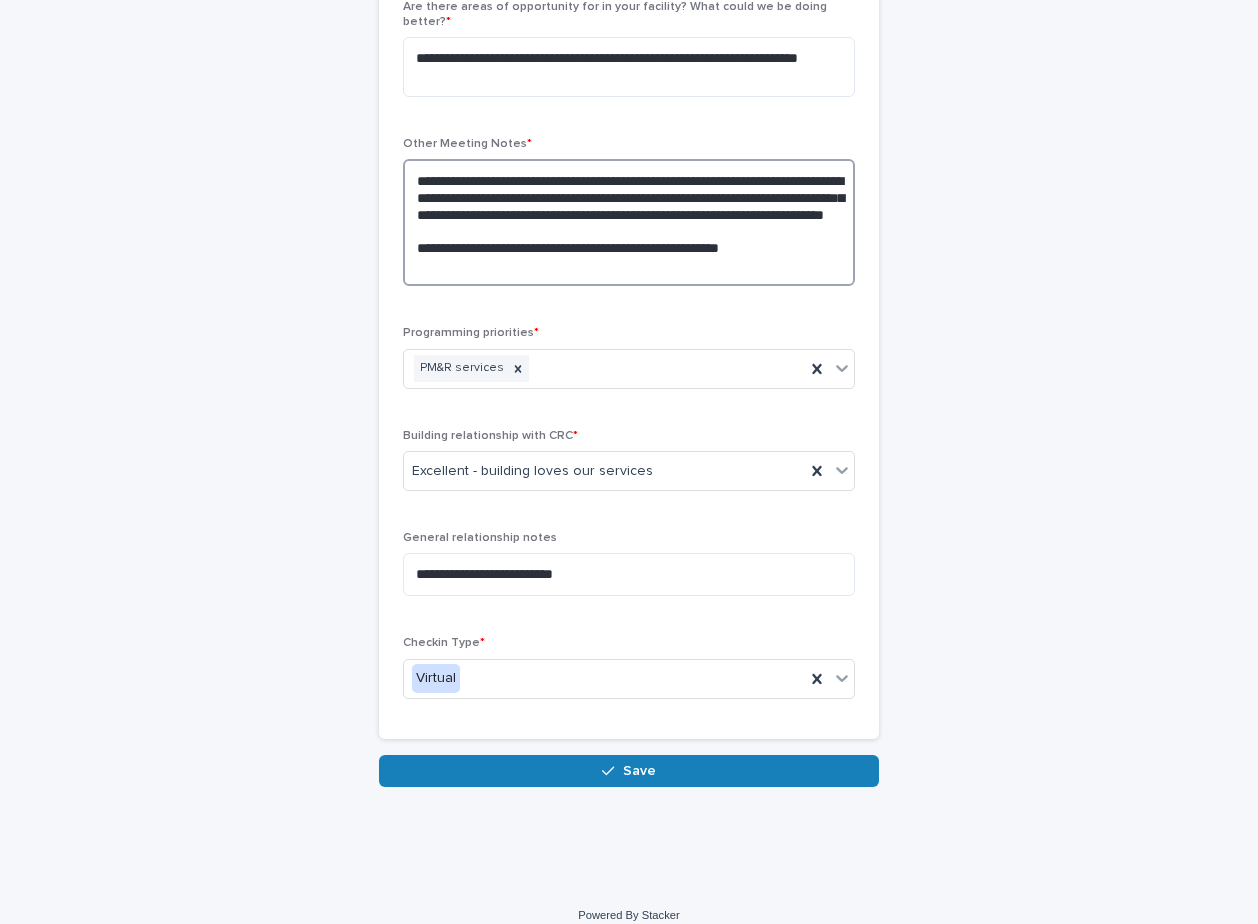 scroll, scrollTop: 1026, scrollLeft: 0, axis: vertical 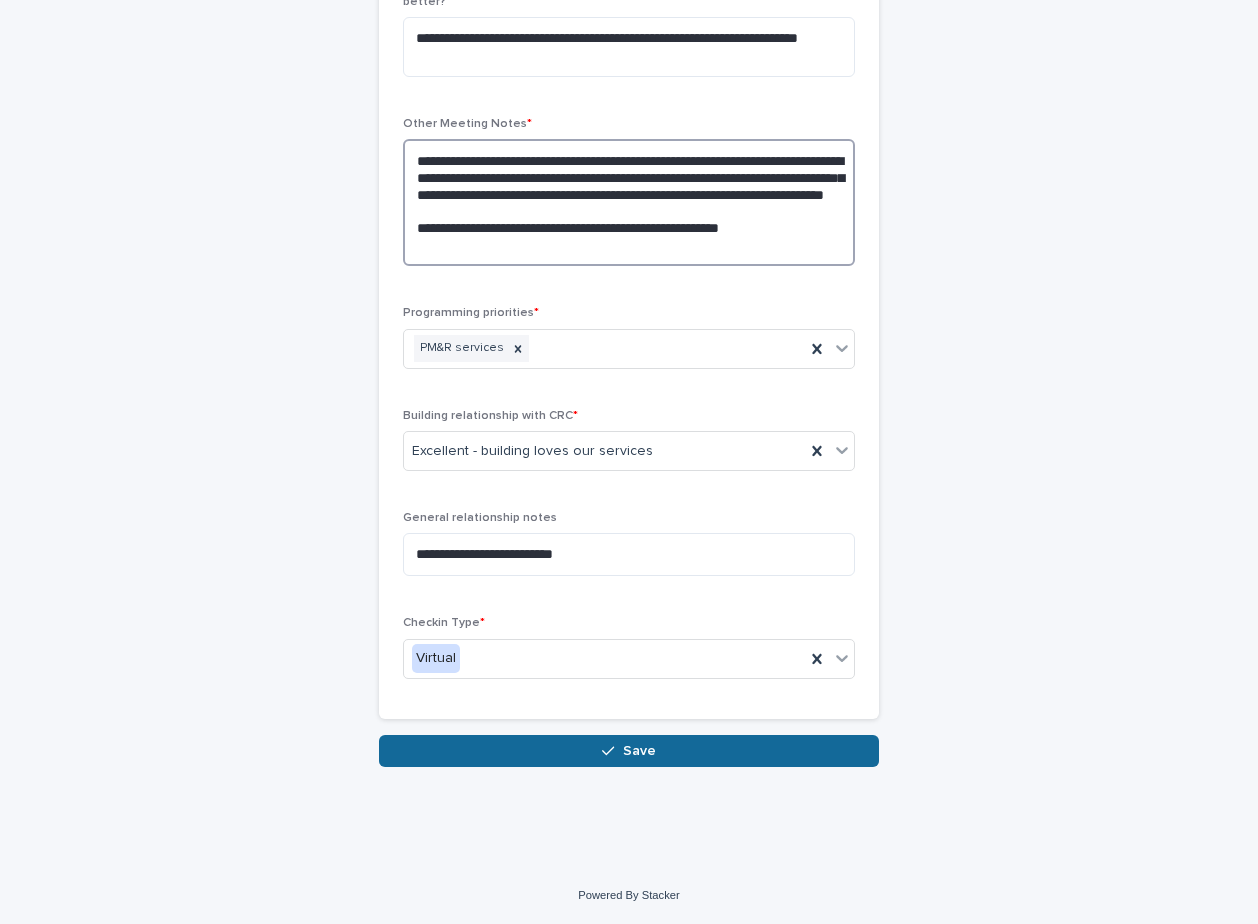 type on "**********" 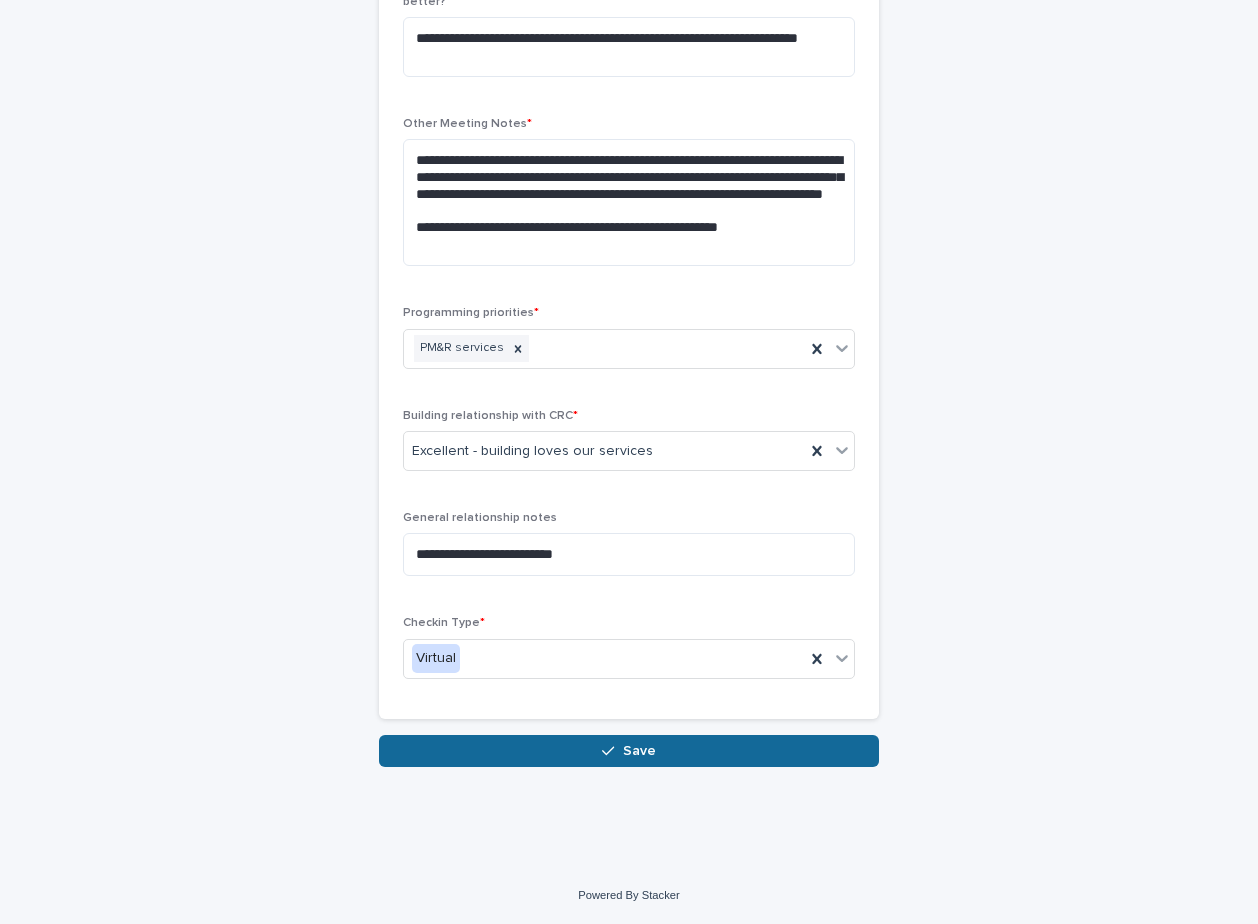 click on "Save" at bounding box center (629, 751) 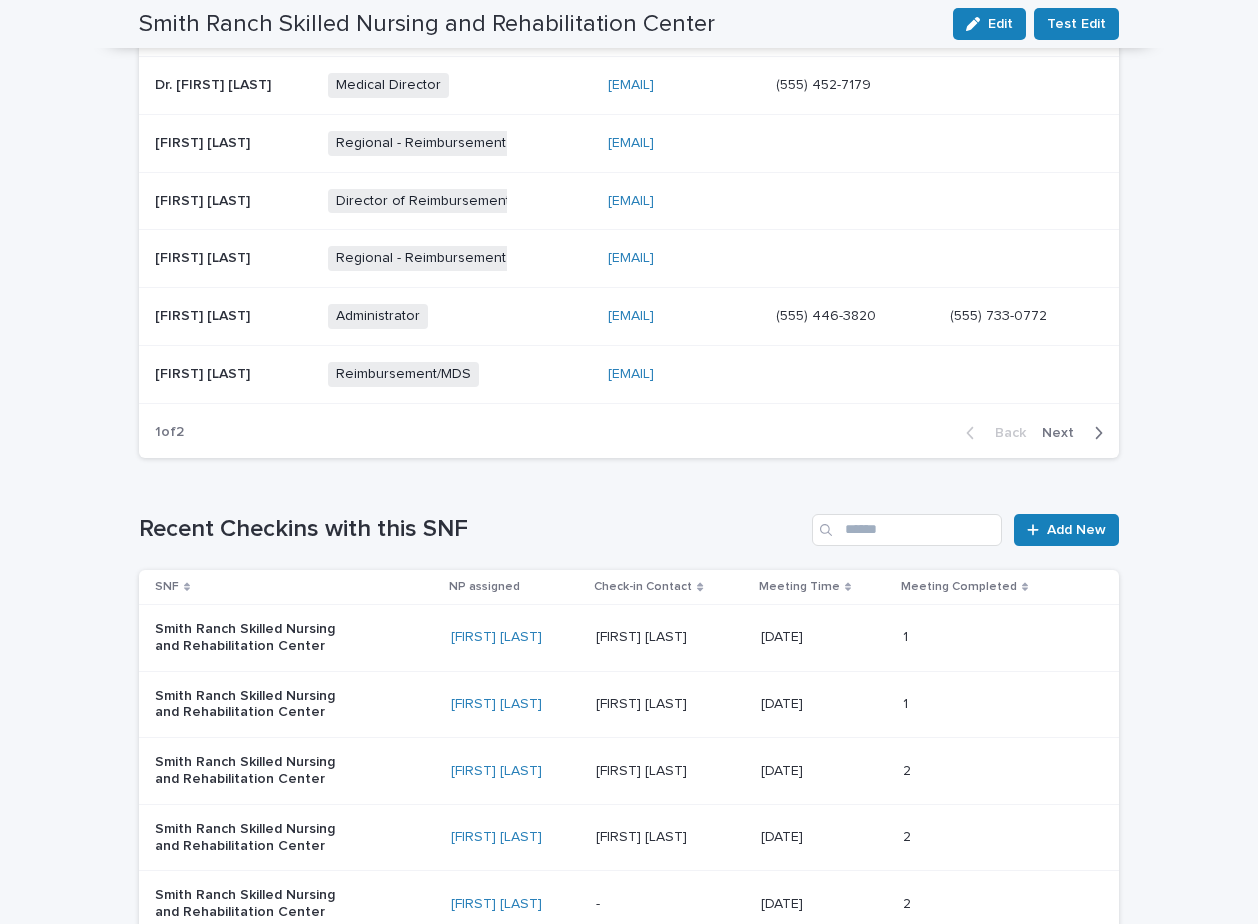 scroll, scrollTop: 2092, scrollLeft: 0, axis: vertical 